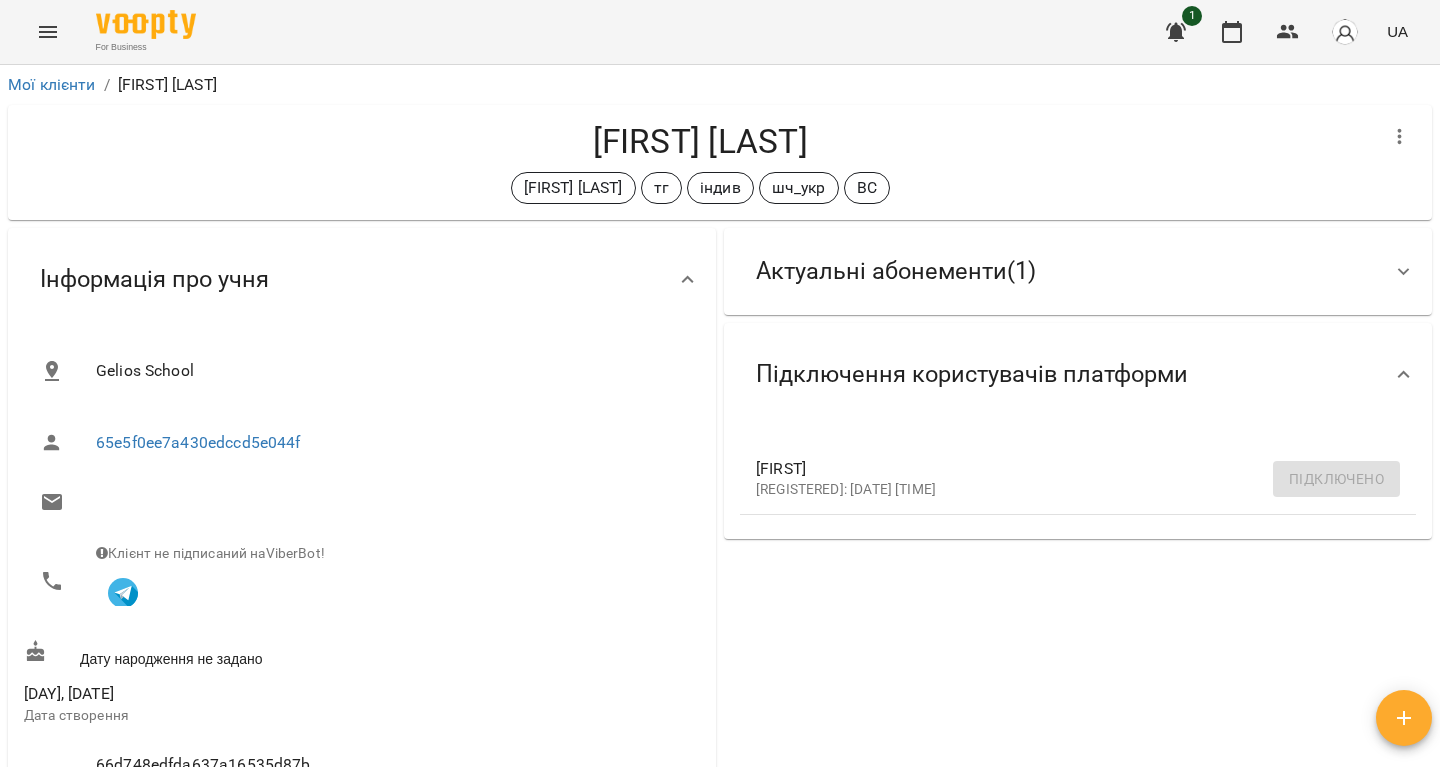 scroll, scrollTop: 0, scrollLeft: 0, axis: both 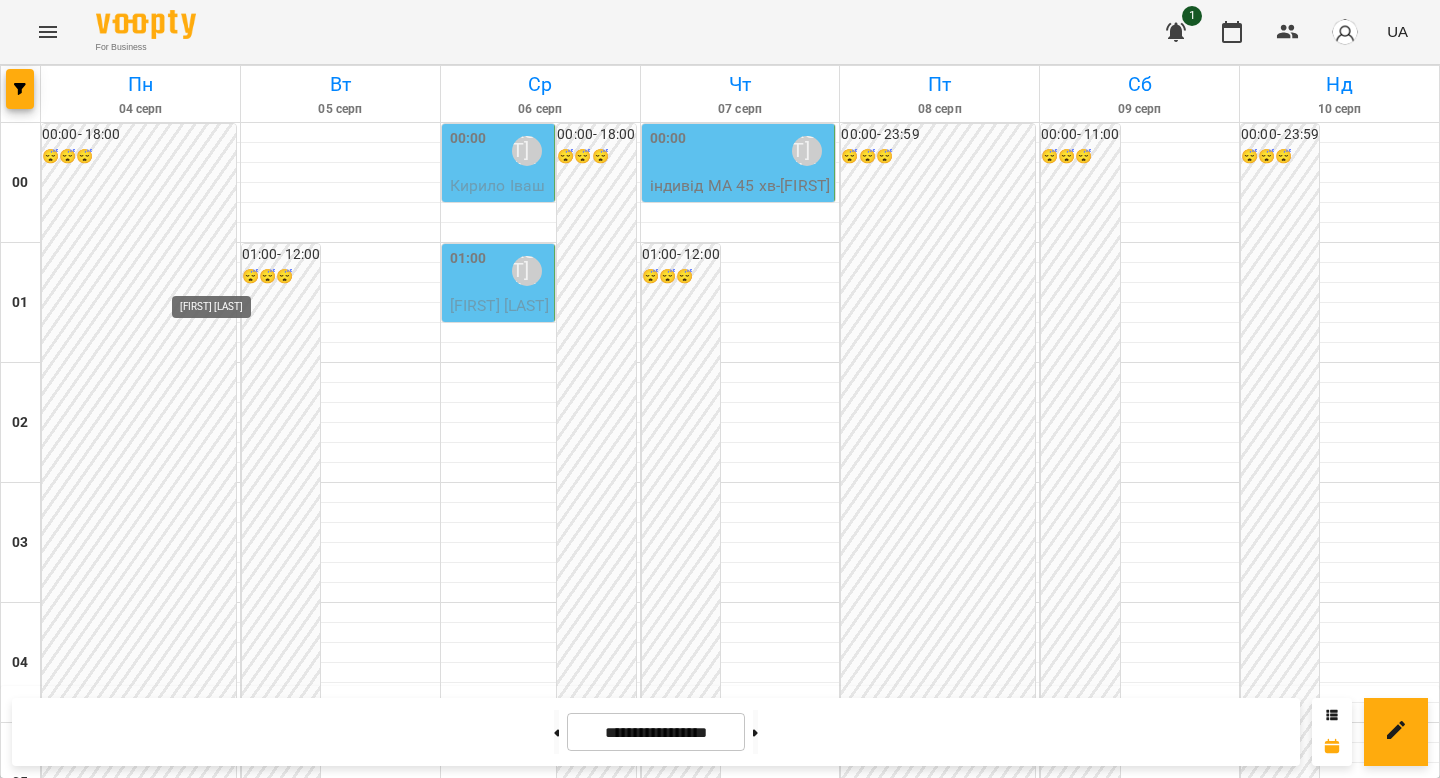 click on "[FIRST] [LAST]" at bounding box center (208, 2431) 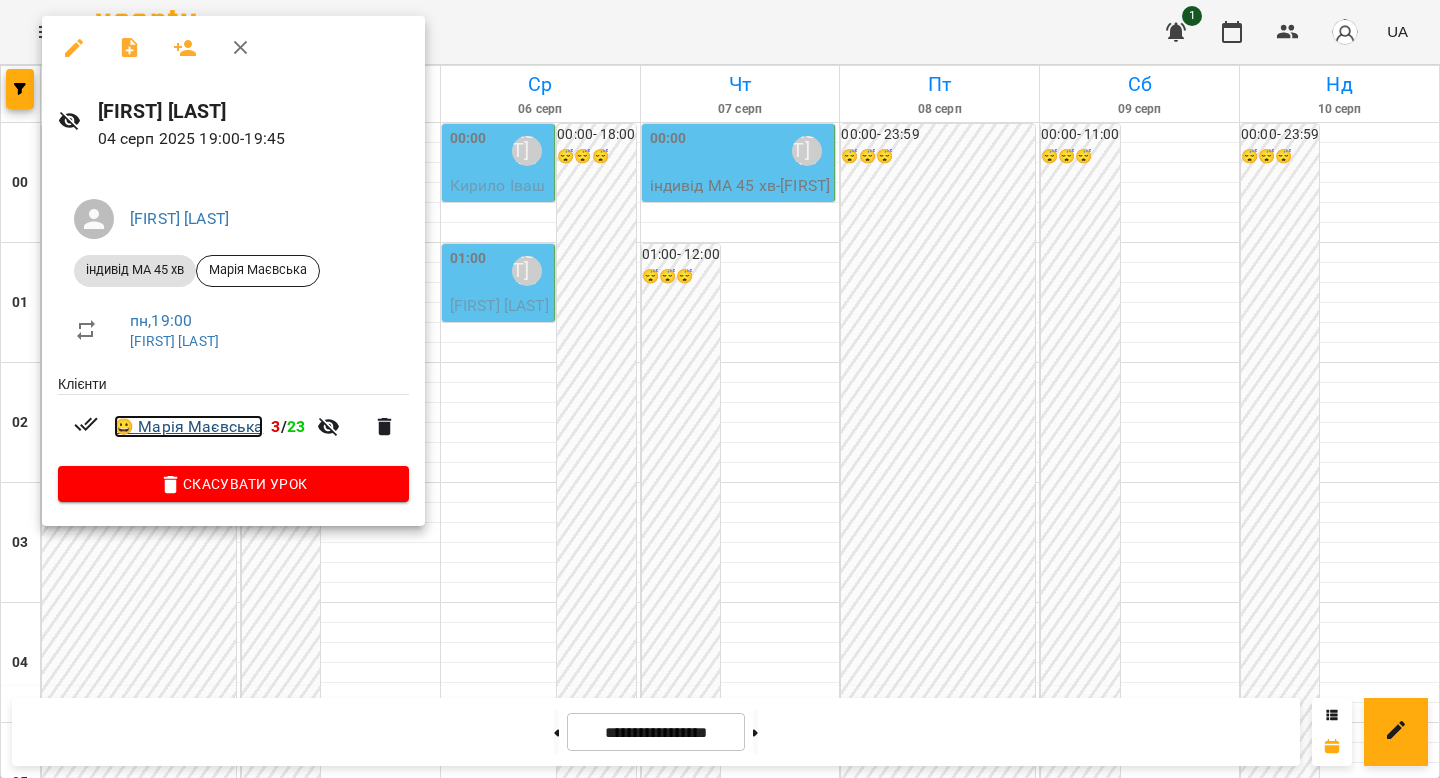 click on "😀   Марія Маєвська" at bounding box center (188, 427) 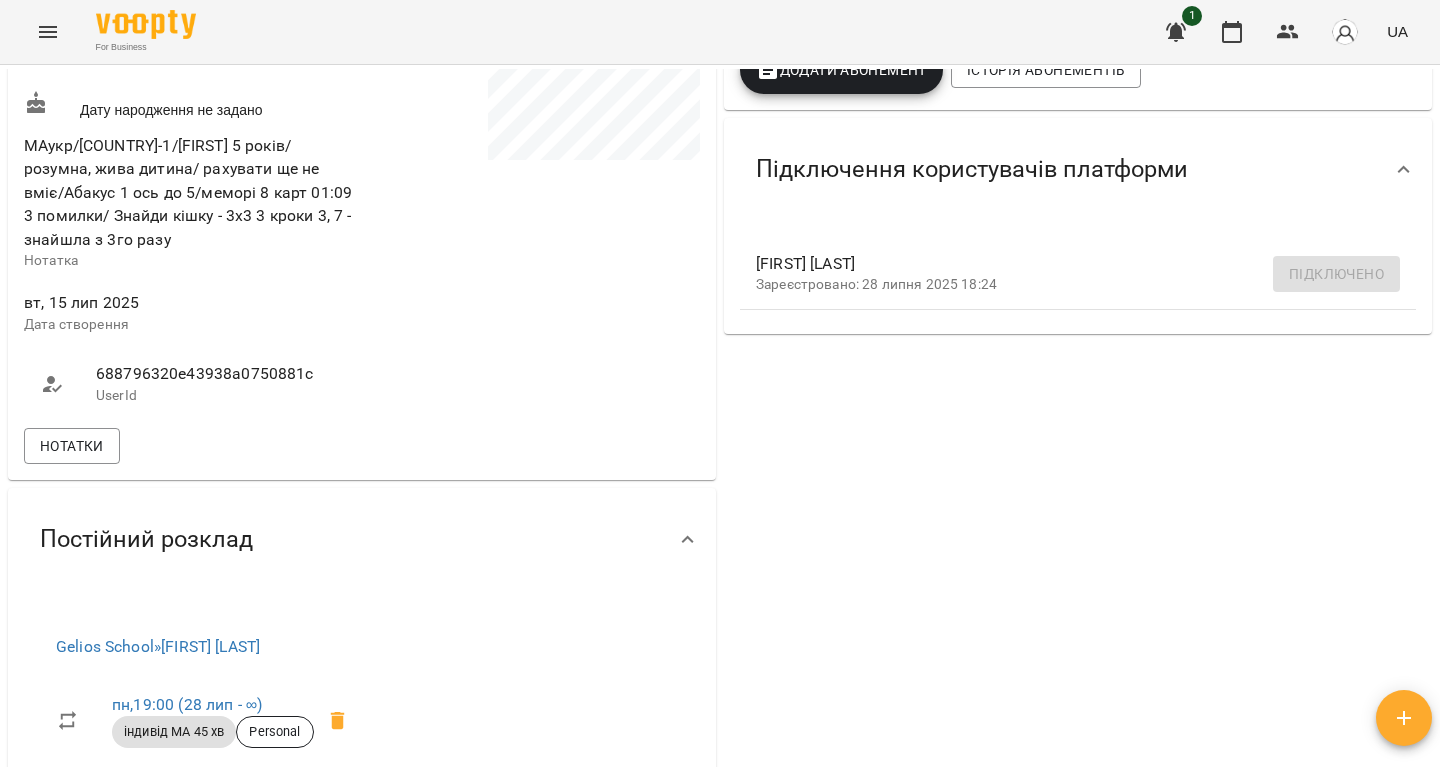 scroll, scrollTop: 508, scrollLeft: 0, axis: vertical 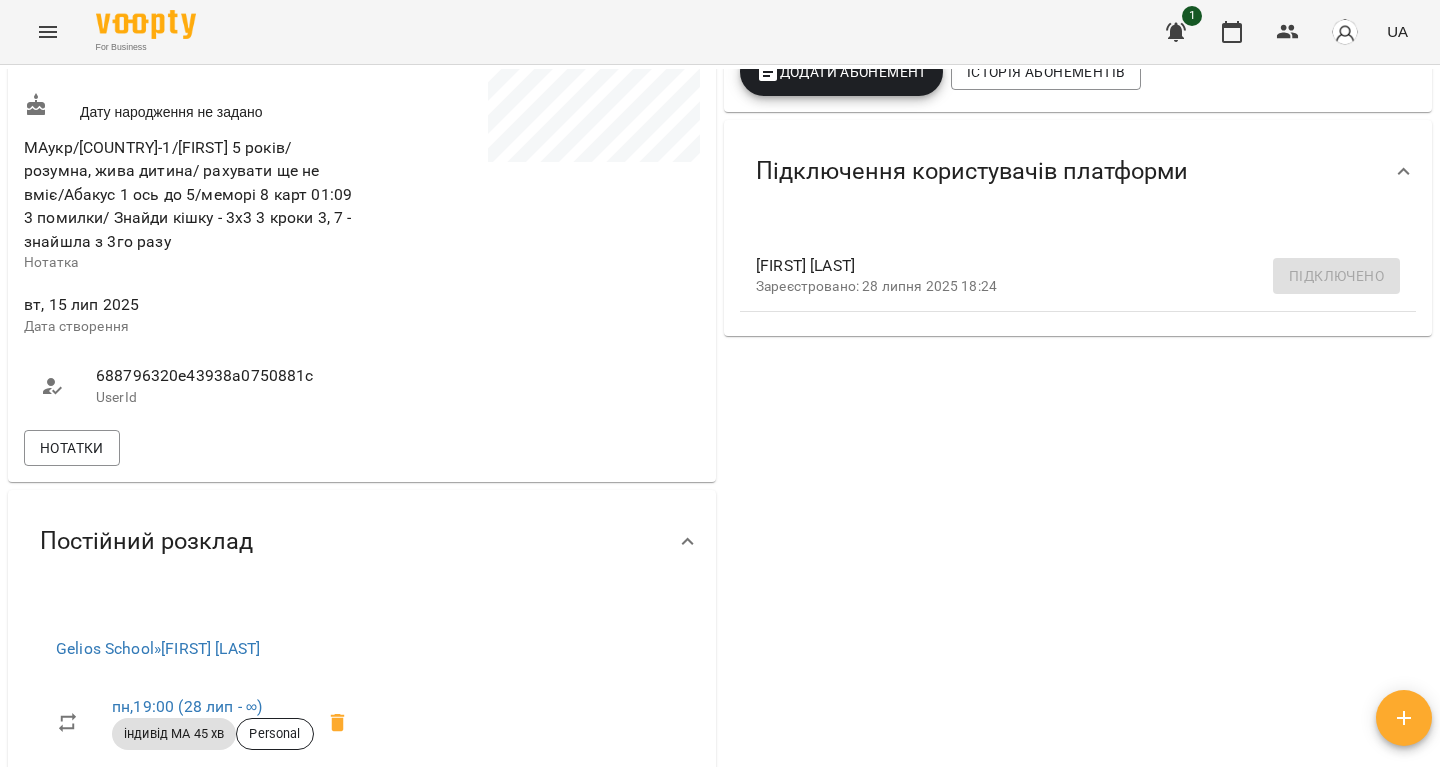 click on "UserId" at bounding box center (219, 398) 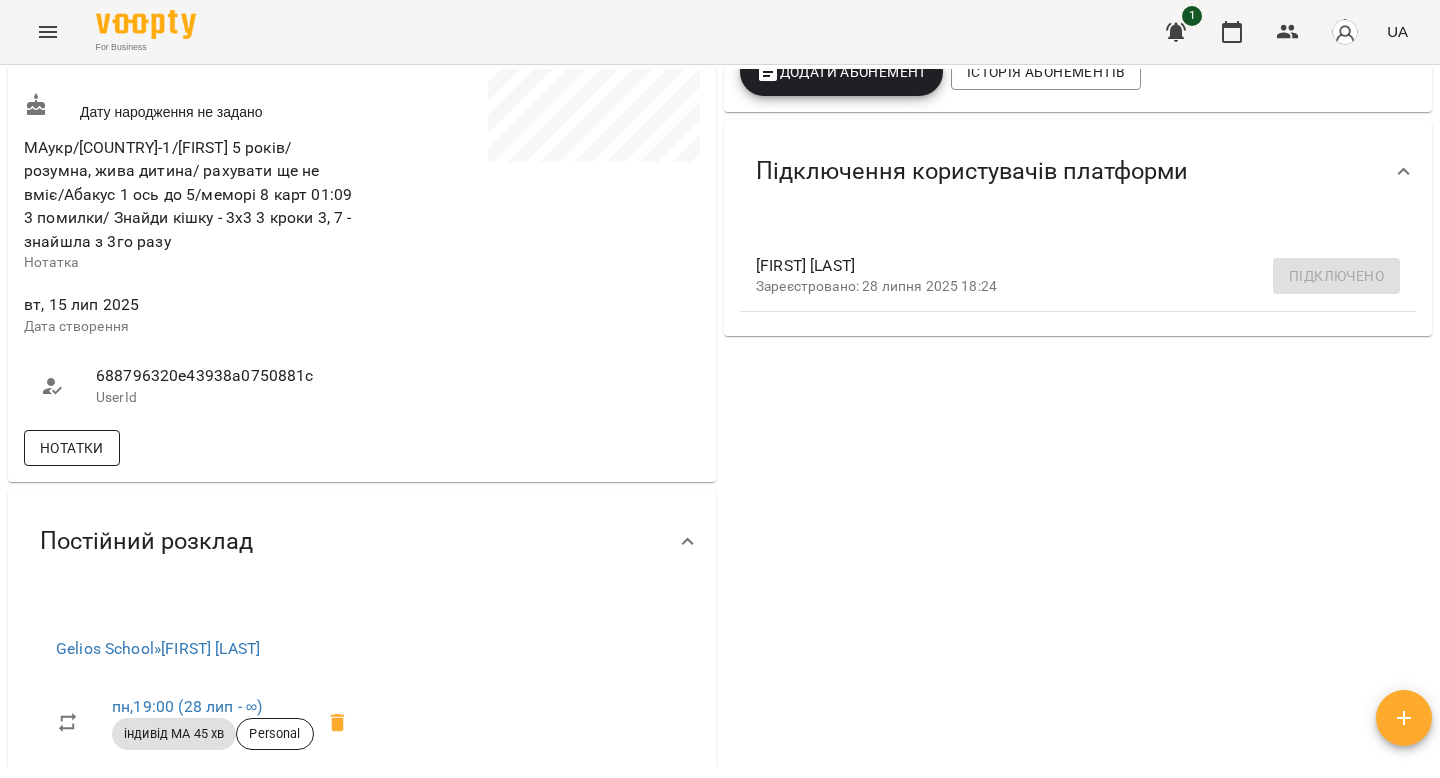 click on "Нотатки" at bounding box center [72, 448] 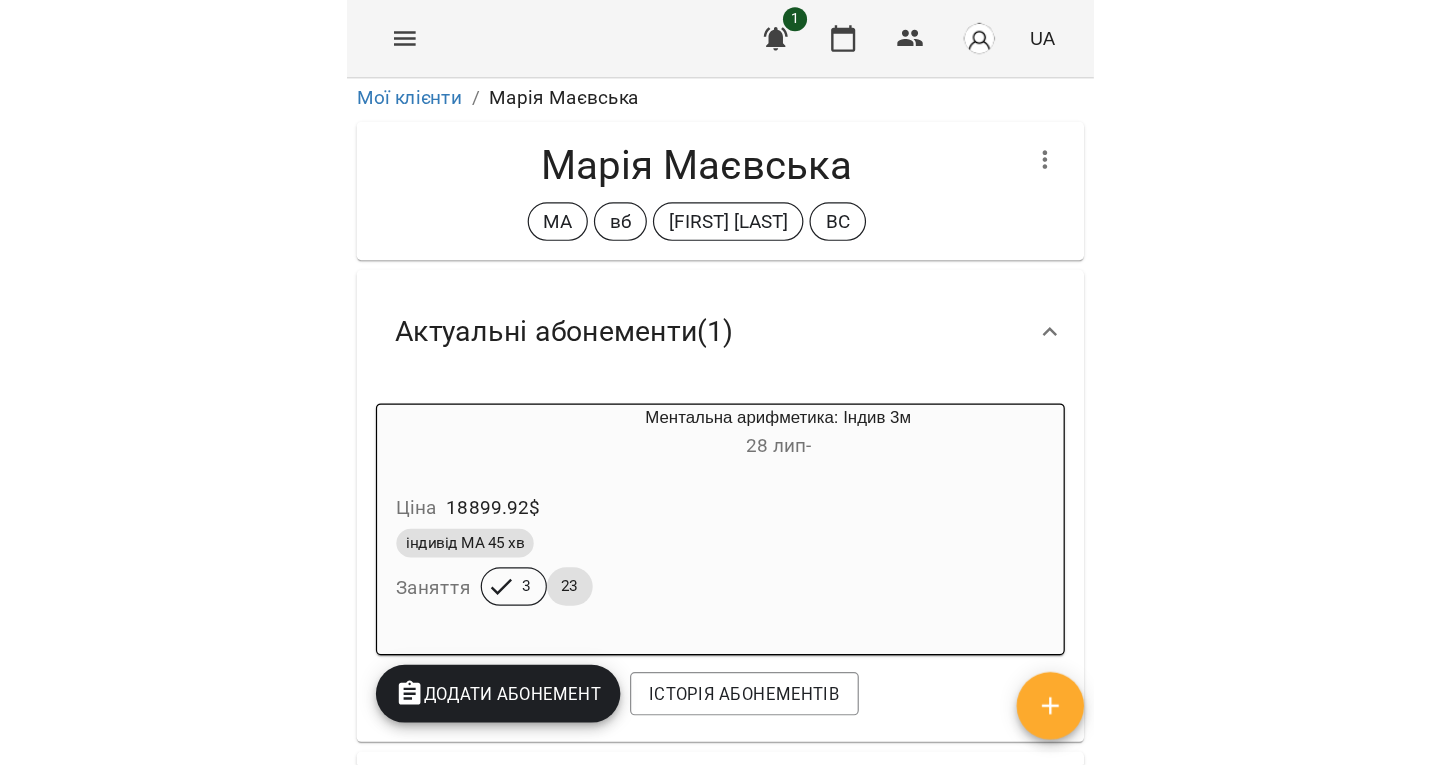 scroll, scrollTop: 0, scrollLeft: 0, axis: both 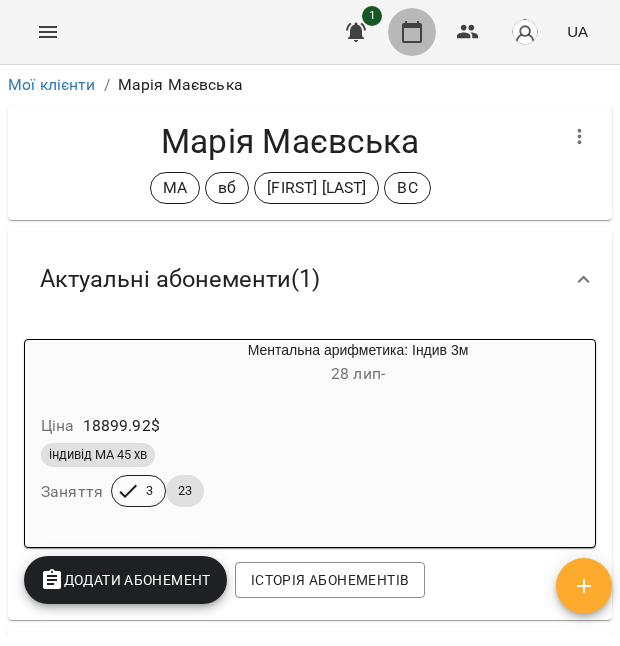 click 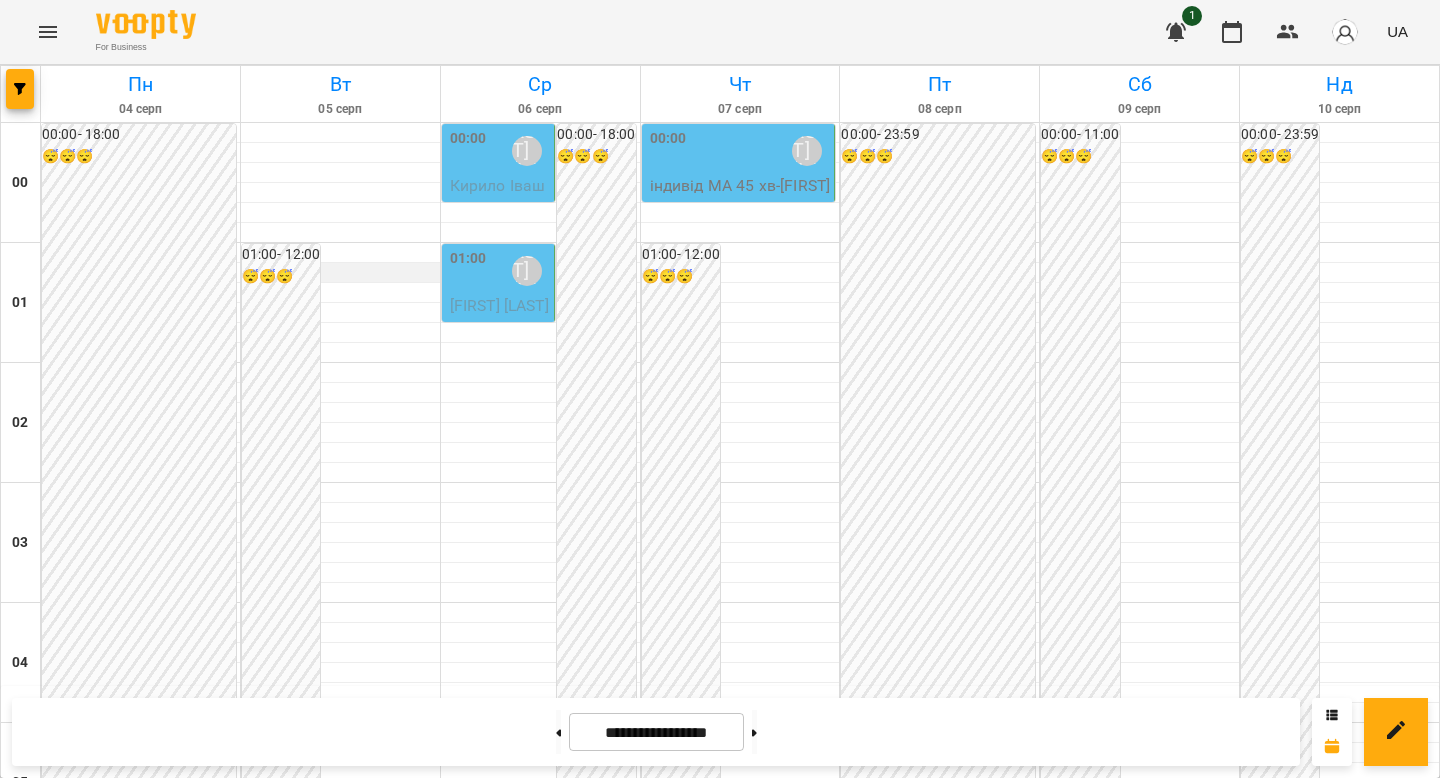 scroll, scrollTop: 2315, scrollLeft: 0, axis: vertical 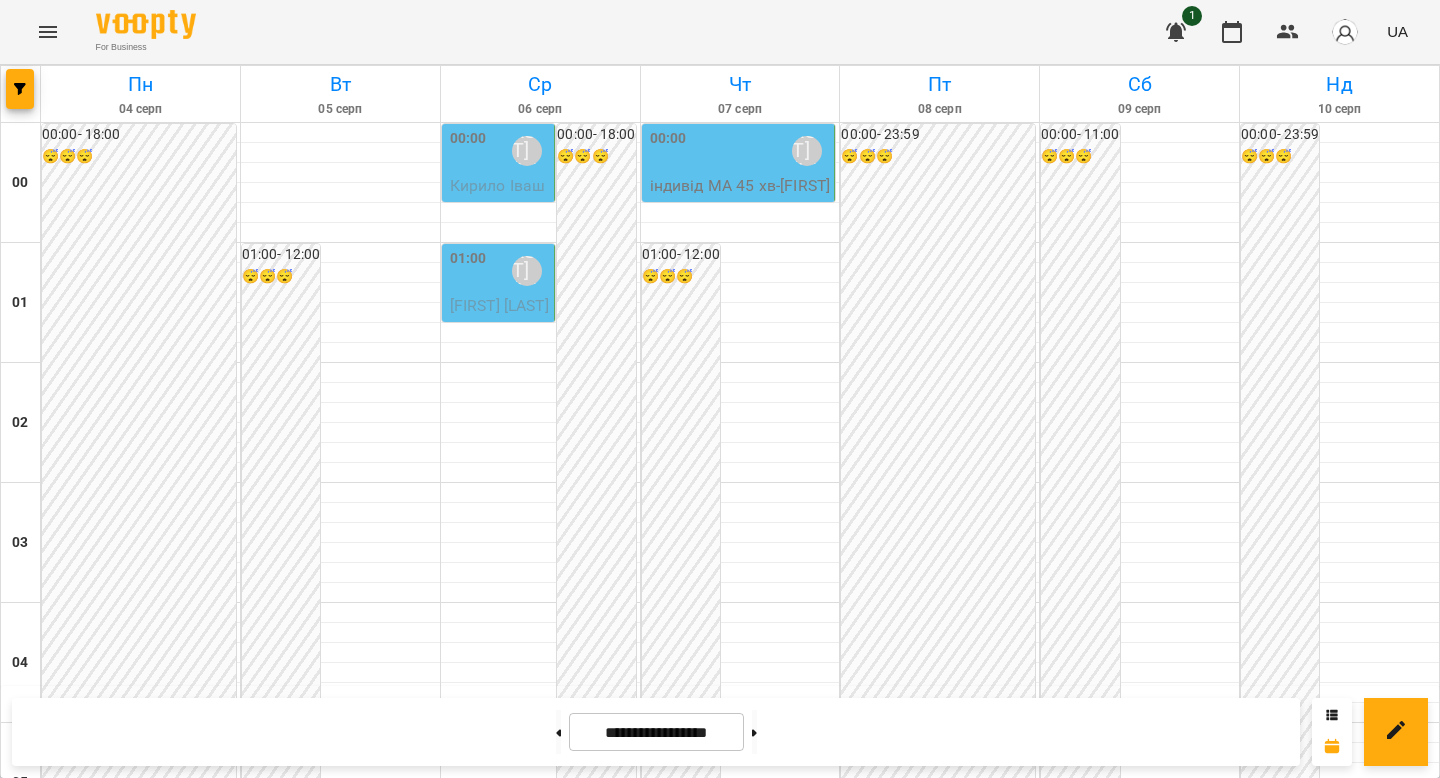 click on "[LAST] [NAME]" at bounding box center (208, 2911) 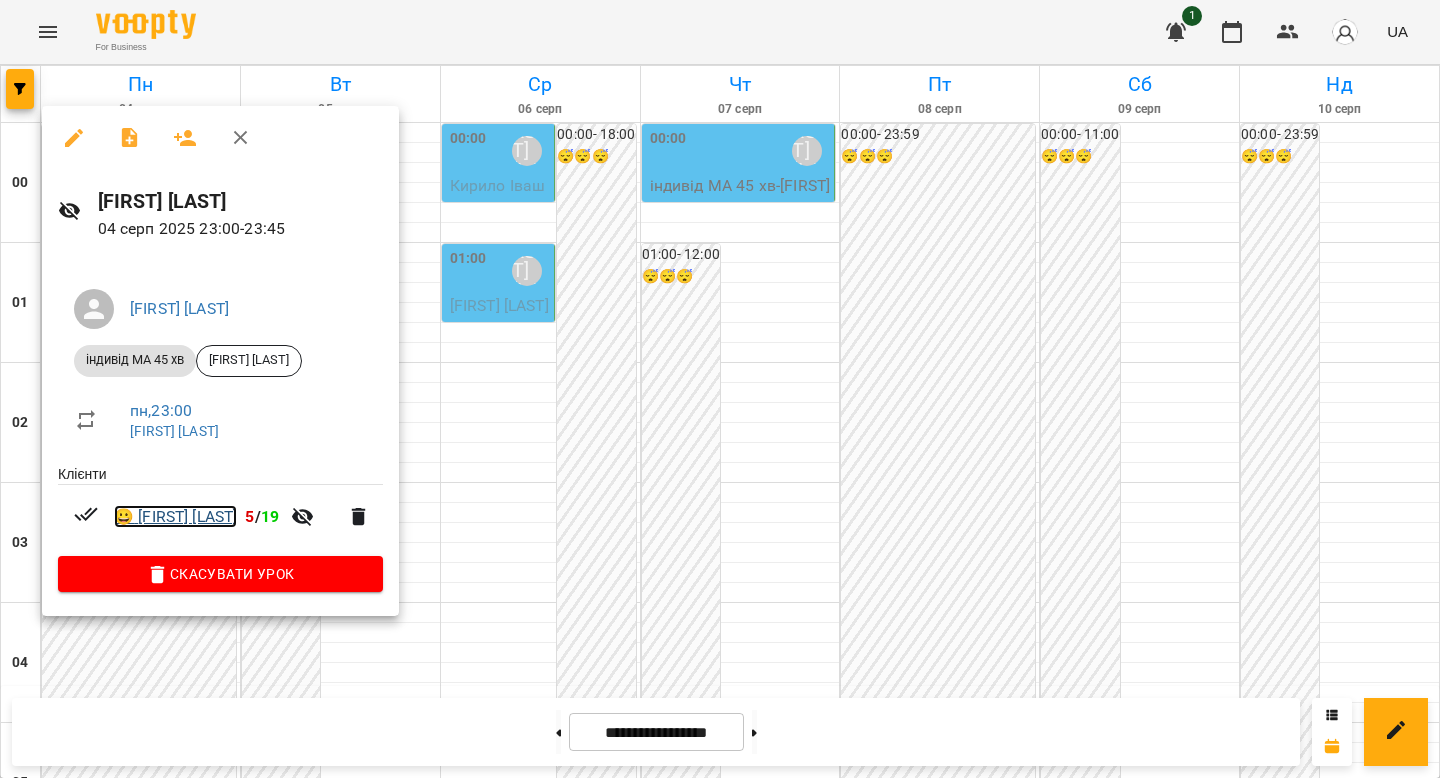 click on "😀   Сагадіна Моніка" at bounding box center (175, 517) 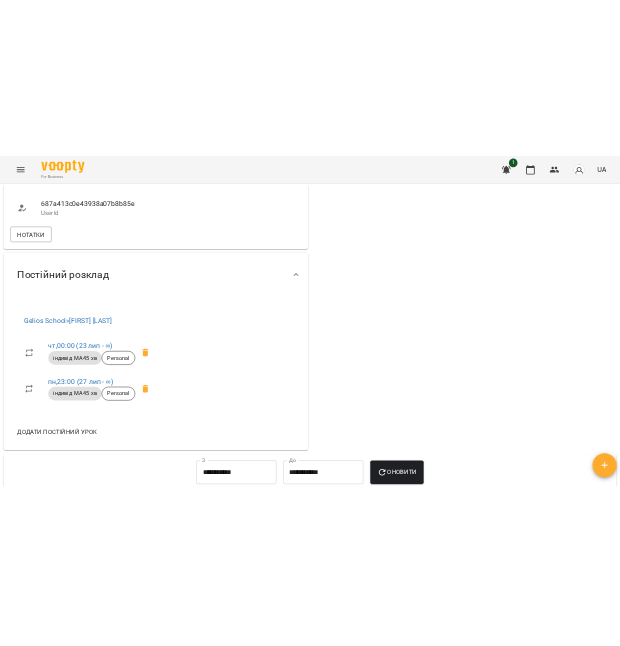 scroll, scrollTop: 1329, scrollLeft: 0, axis: vertical 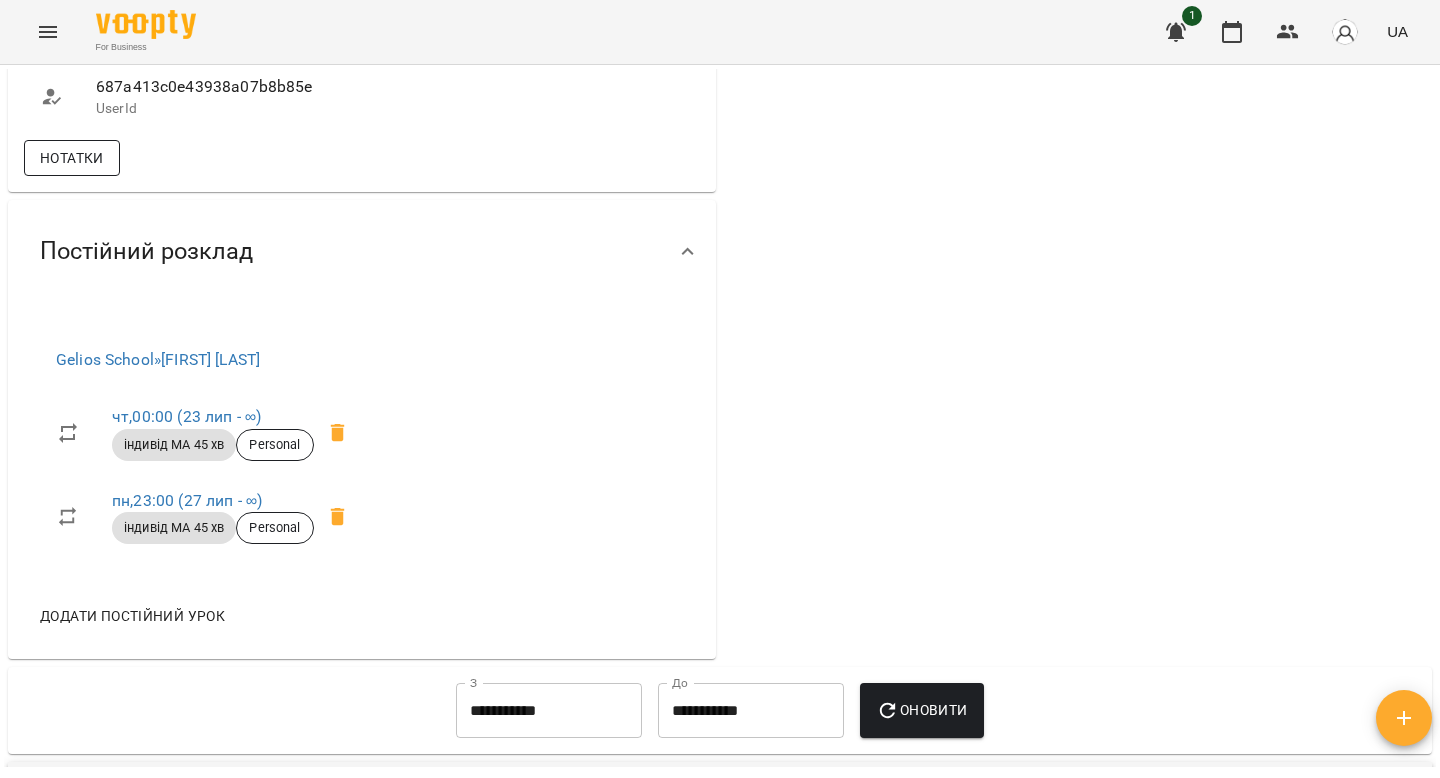 click on "Нотатки" at bounding box center (72, 158) 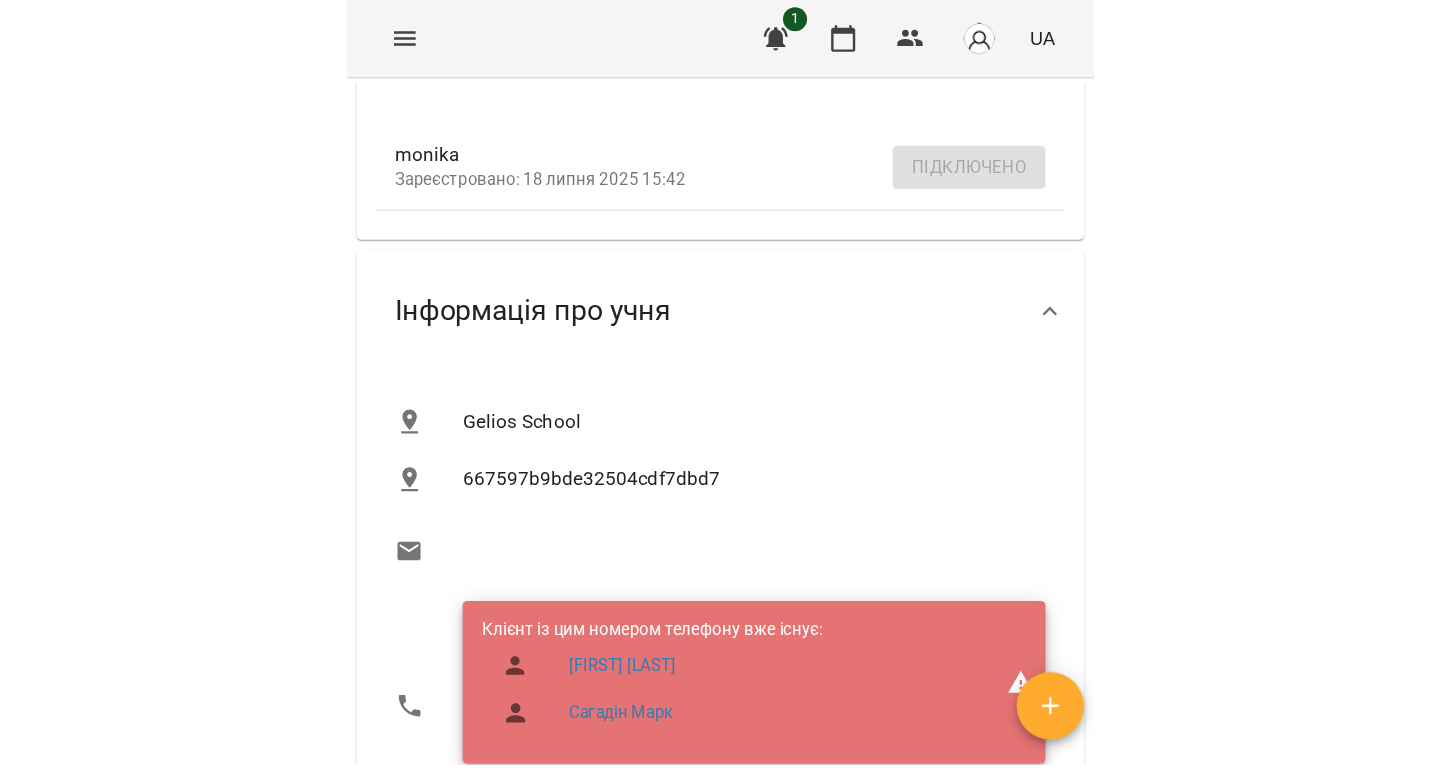 scroll, scrollTop: 640, scrollLeft: 0, axis: vertical 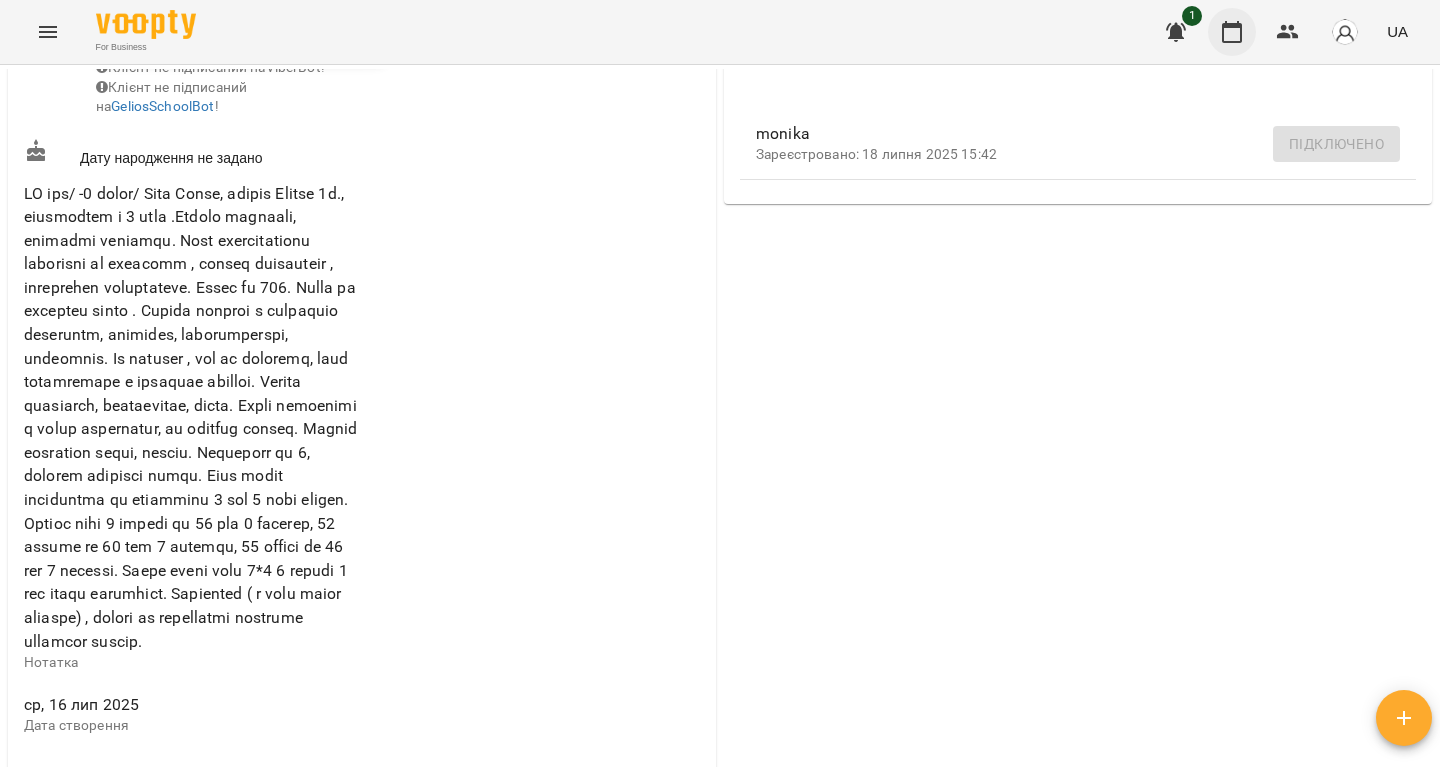click at bounding box center (1232, 32) 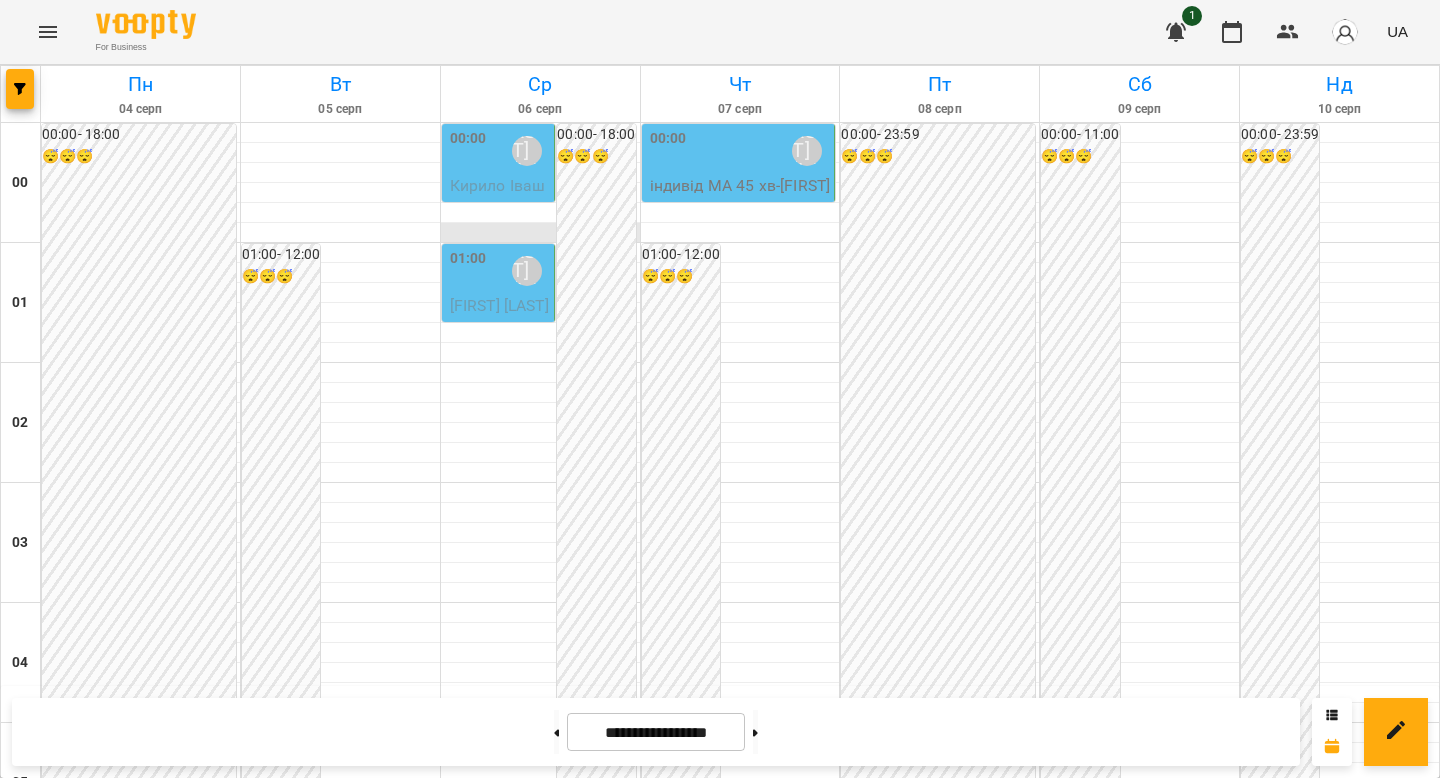 scroll, scrollTop: 989, scrollLeft: 0, axis: vertical 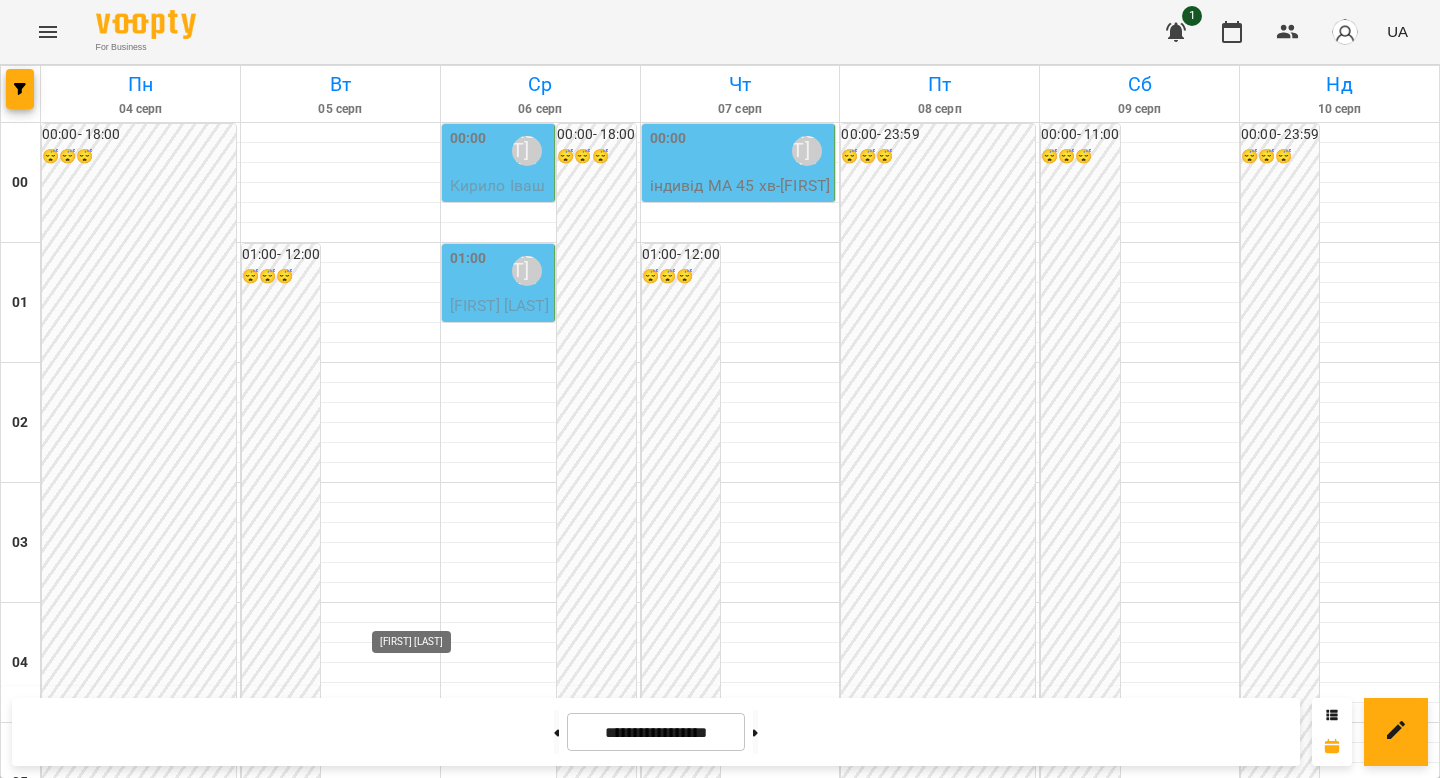click on "[LAST] [NAME]" at bounding box center (408, 1591) 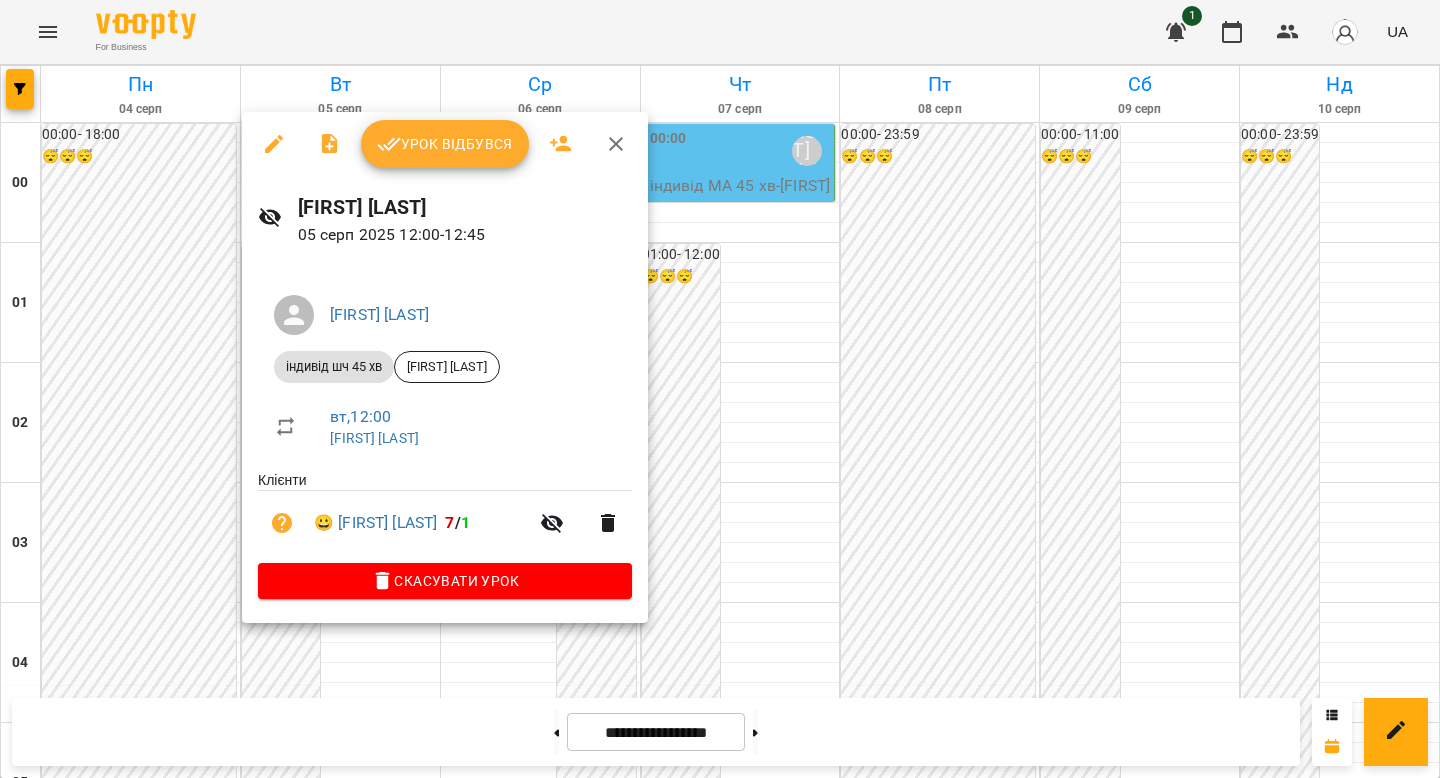 click on "Урок відбувся" at bounding box center [445, 144] 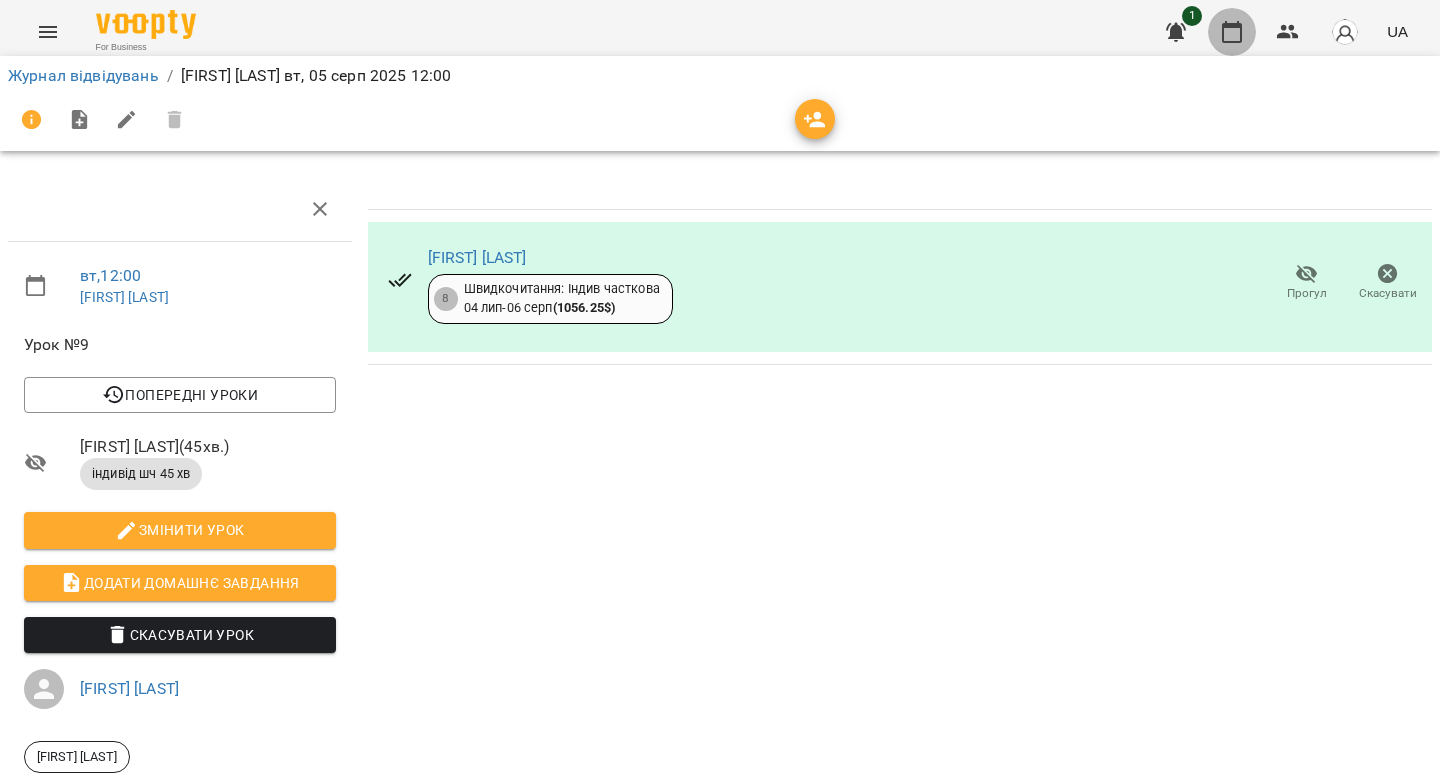click 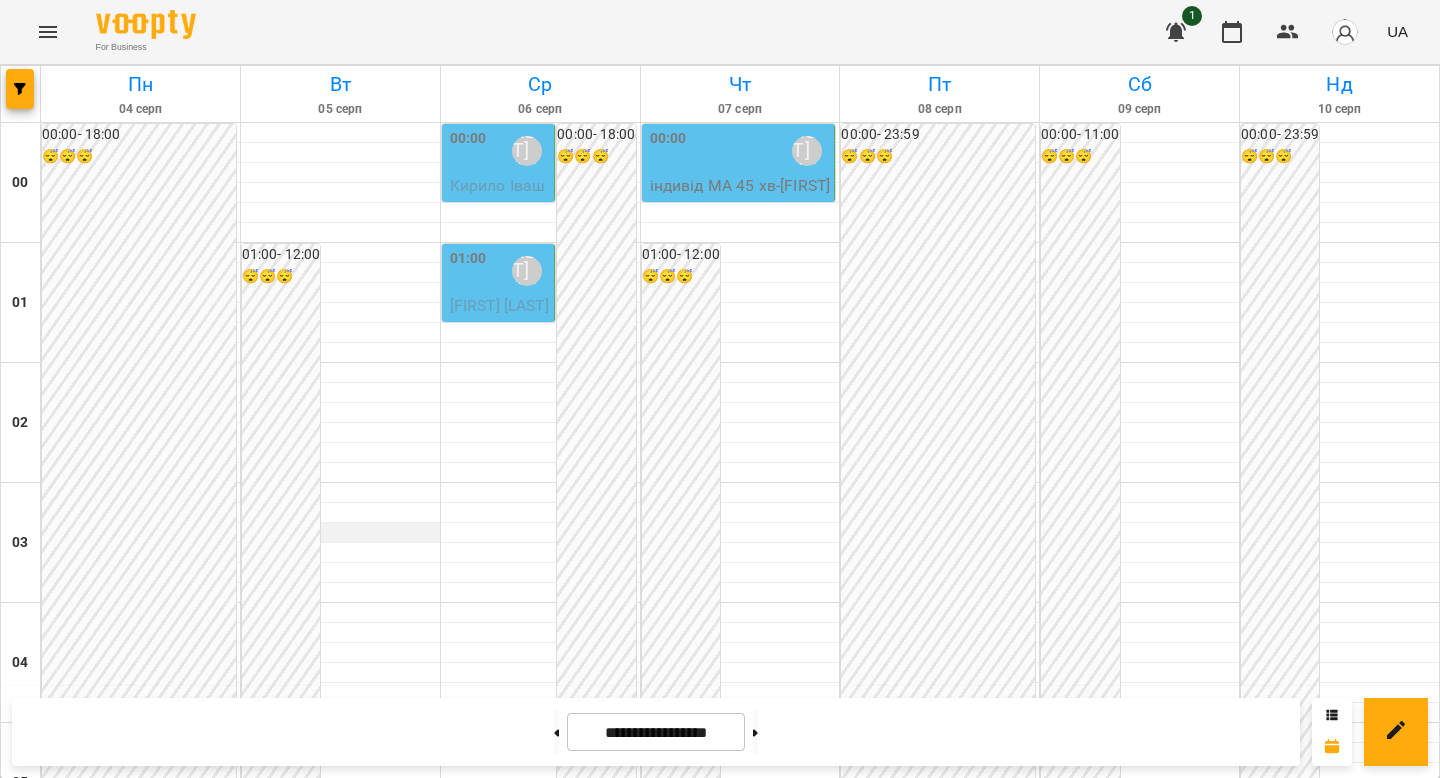 scroll, scrollTop: 1890, scrollLeft: 0, axis: vertical 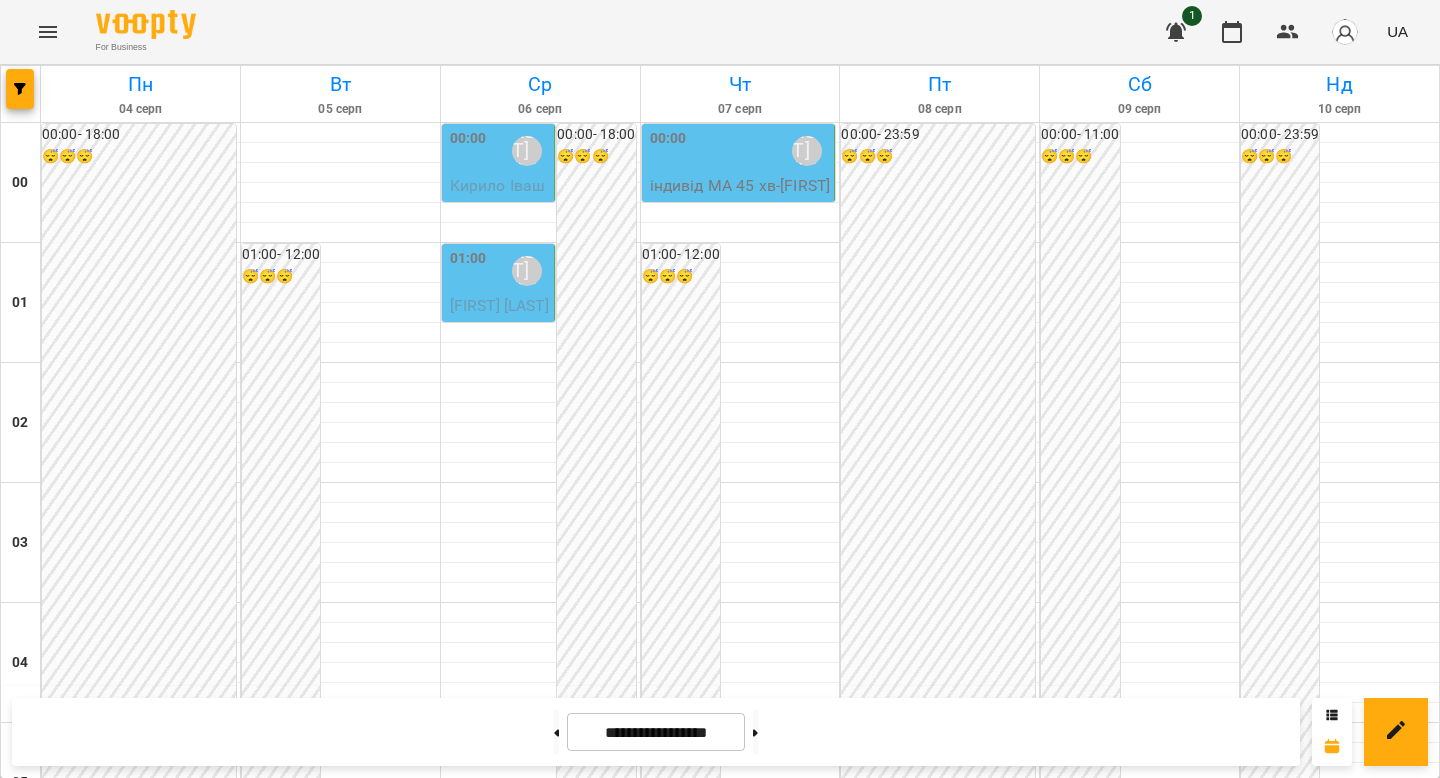 click on "[LAST] [NAME]" at bounding box center (408, 2191) 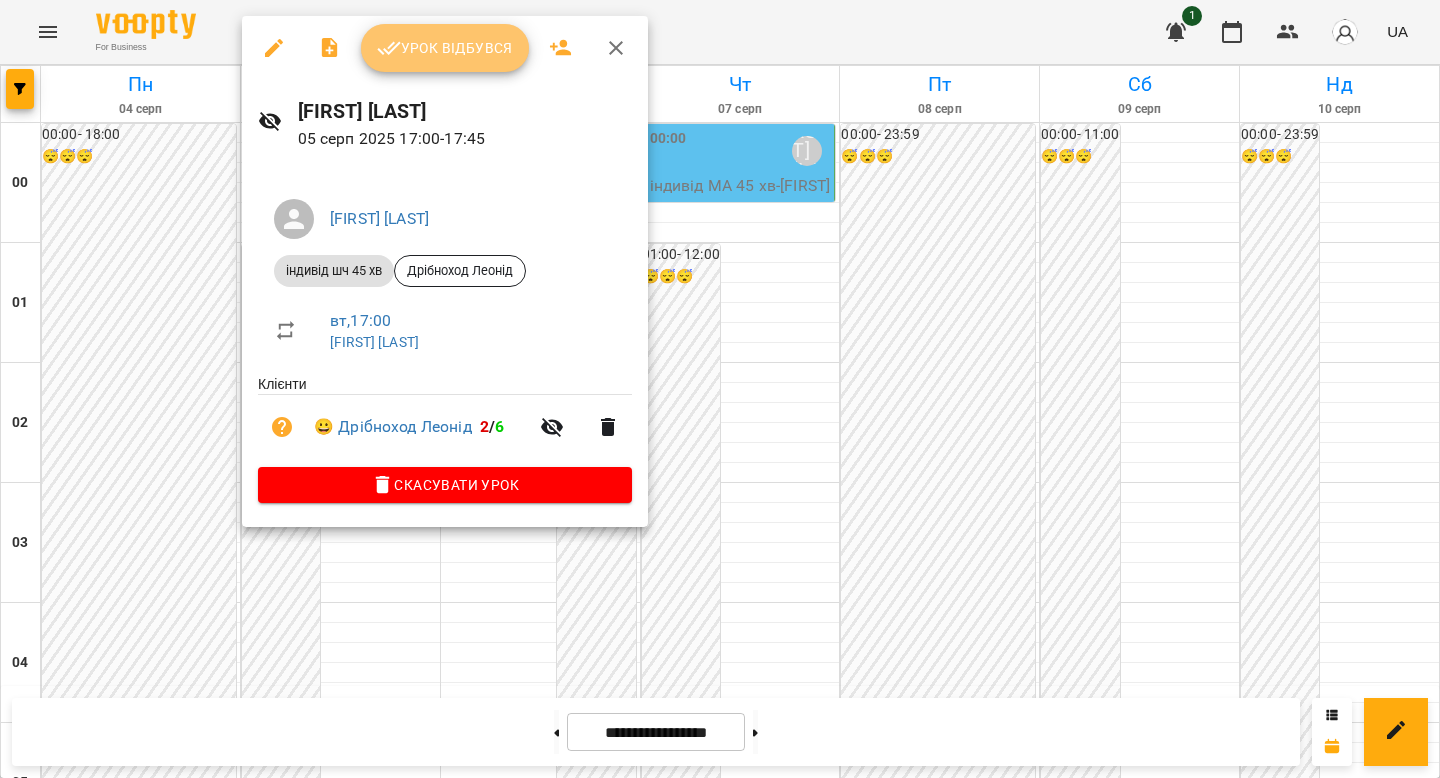 click on "Урок відбувся" at bounding box center [445, 48] 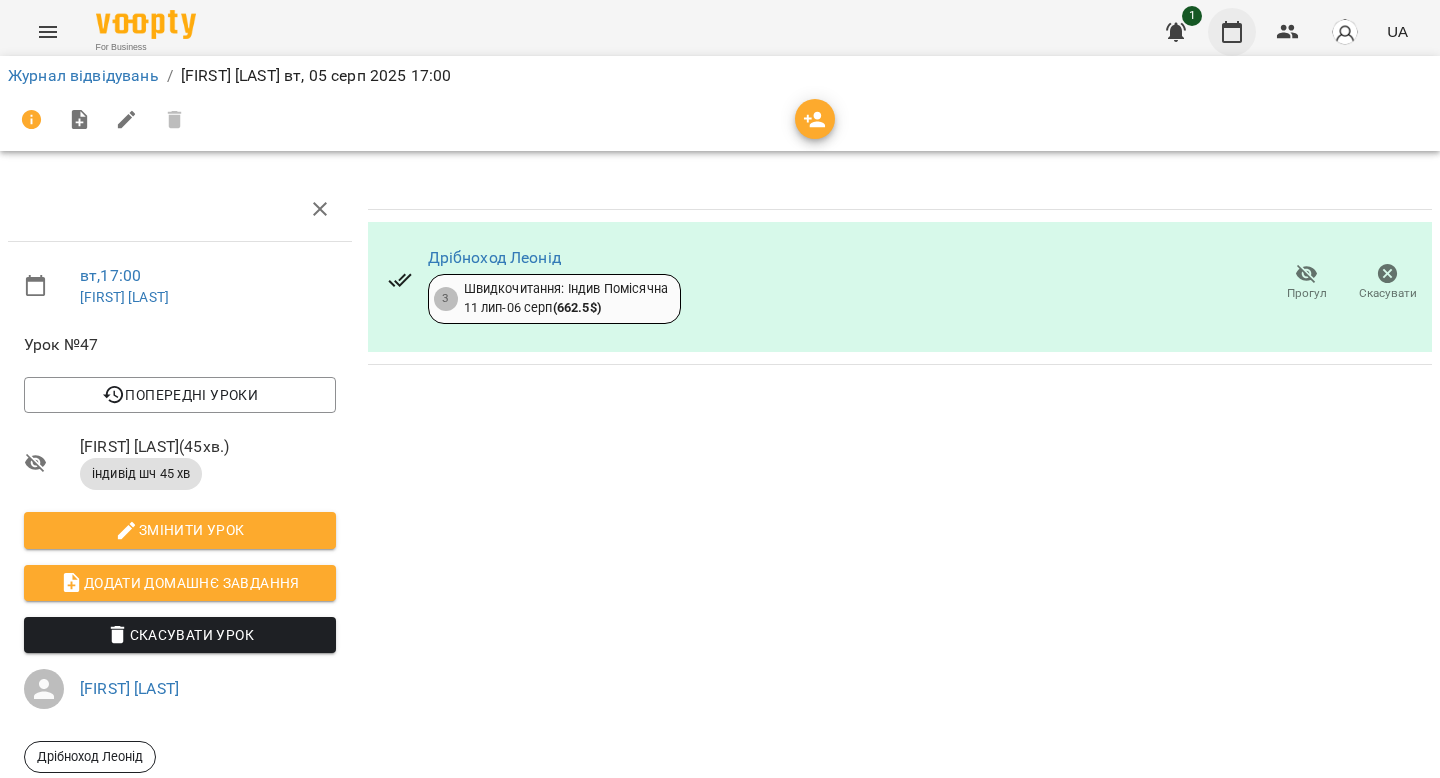 click at bounding box center [1232, 32] 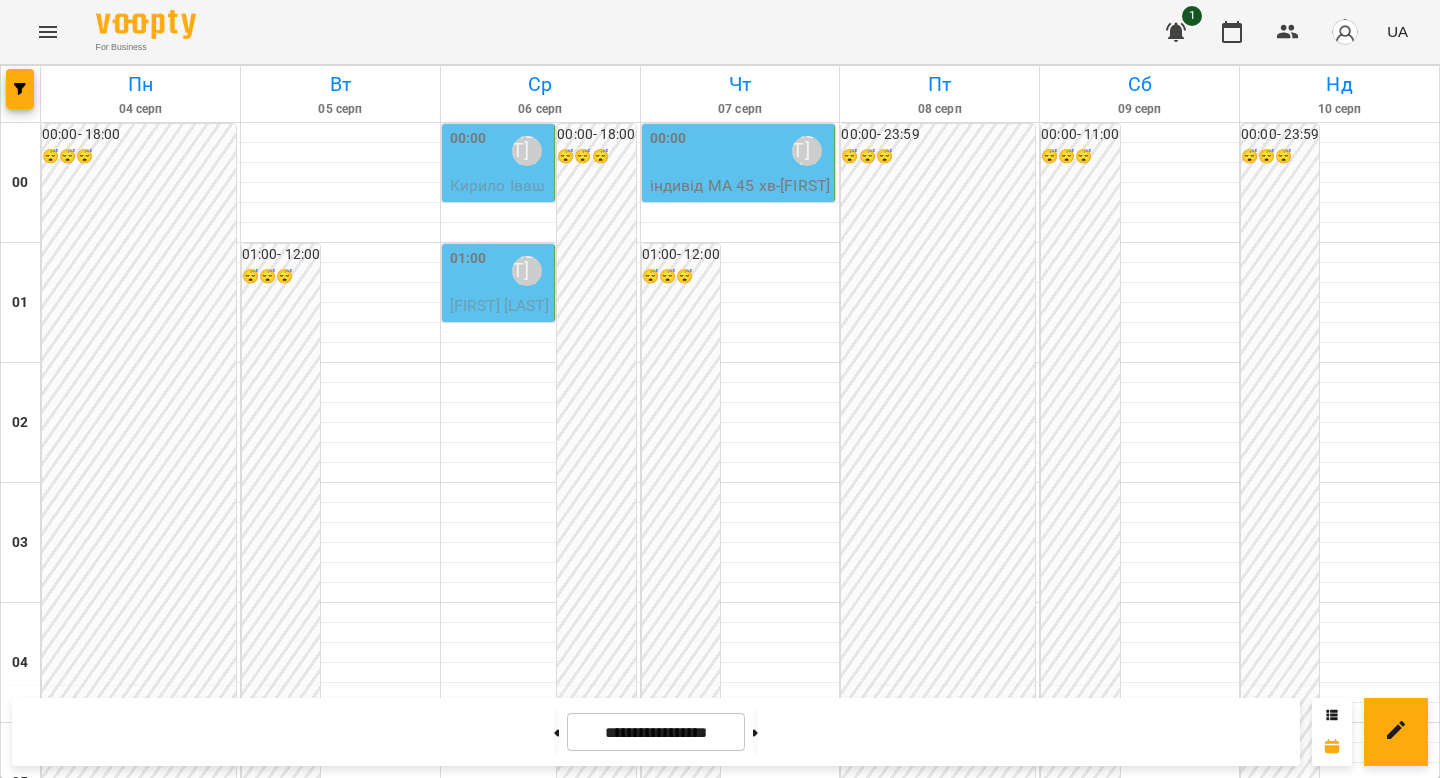 scroll, scrollTop: 1965, scrollLeft: 0, axis: vertical 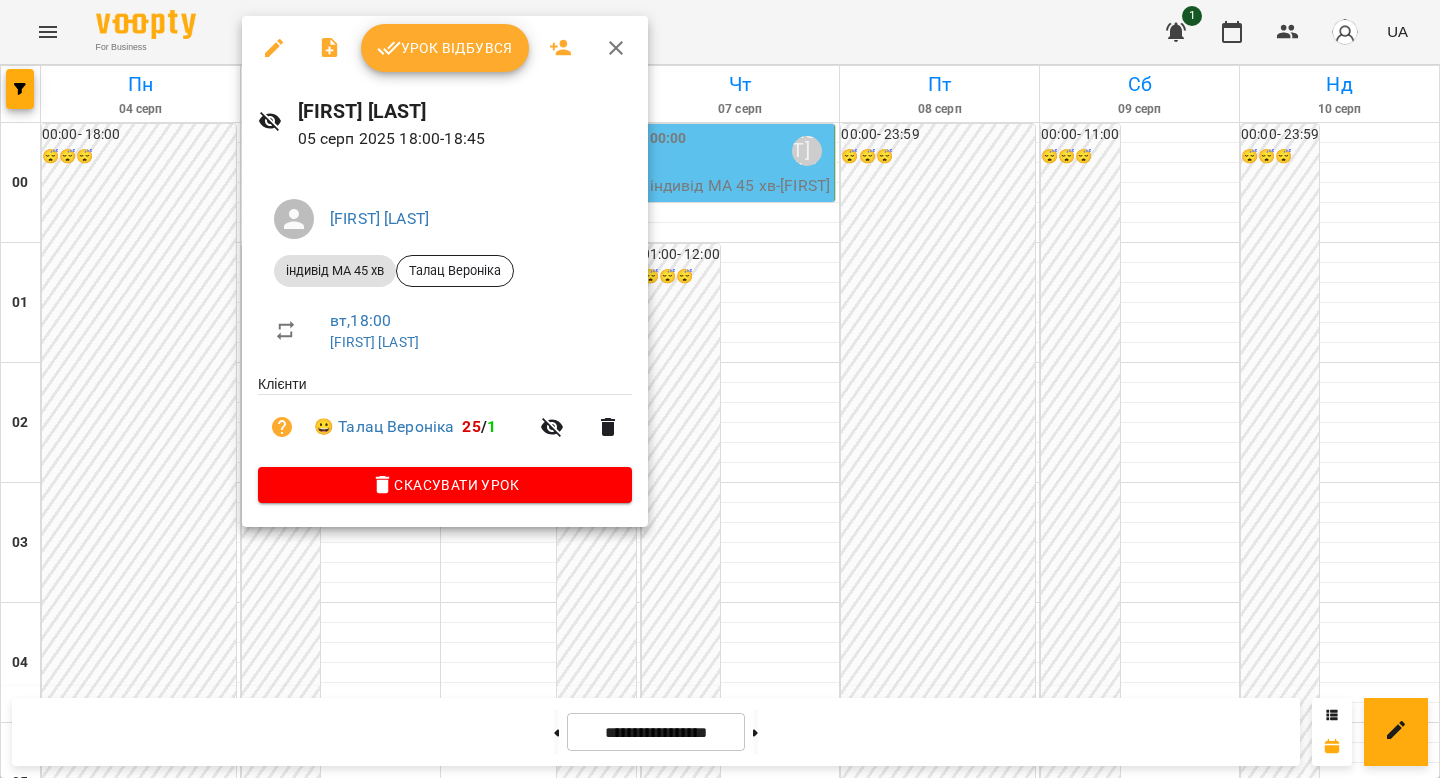 click on "Урок відбувся" at bounding box center [445, 48] 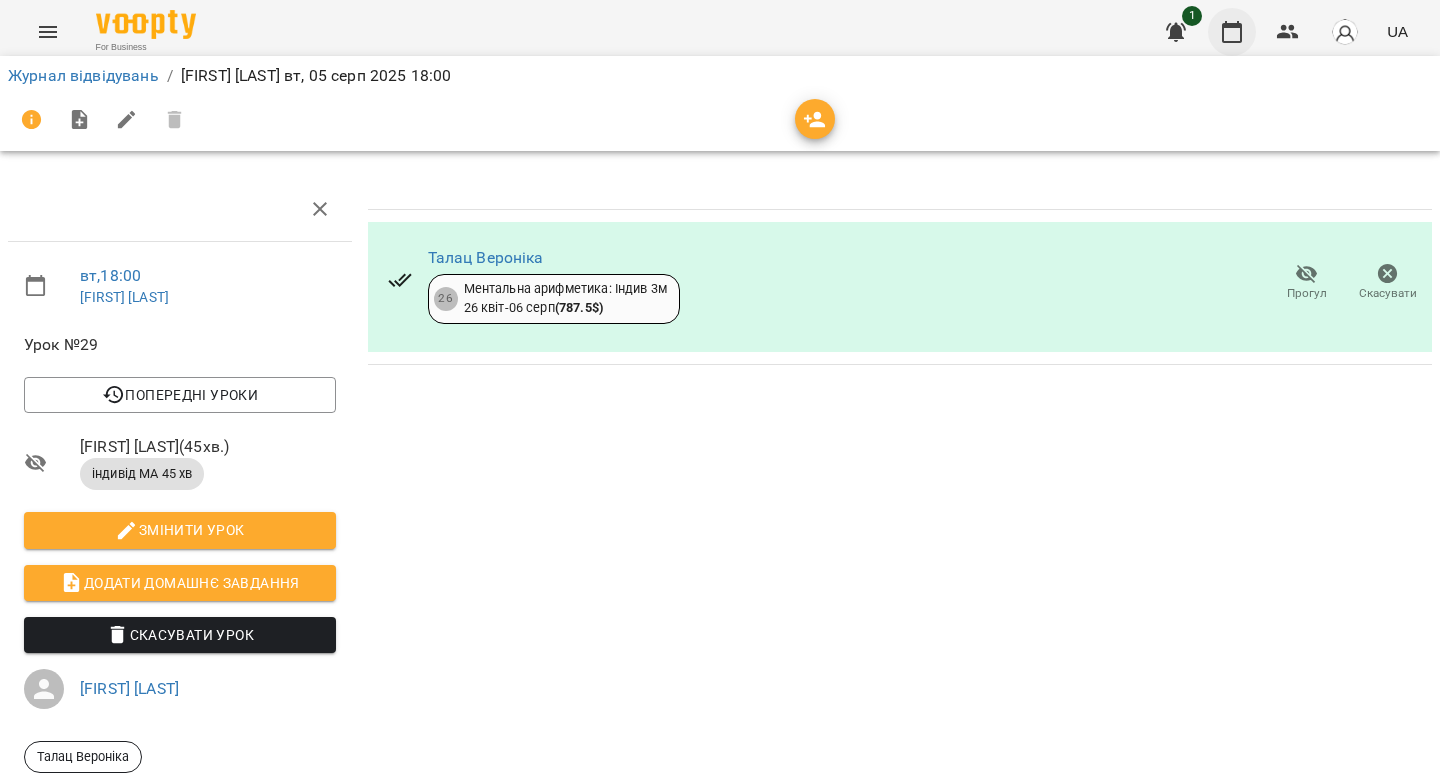 click 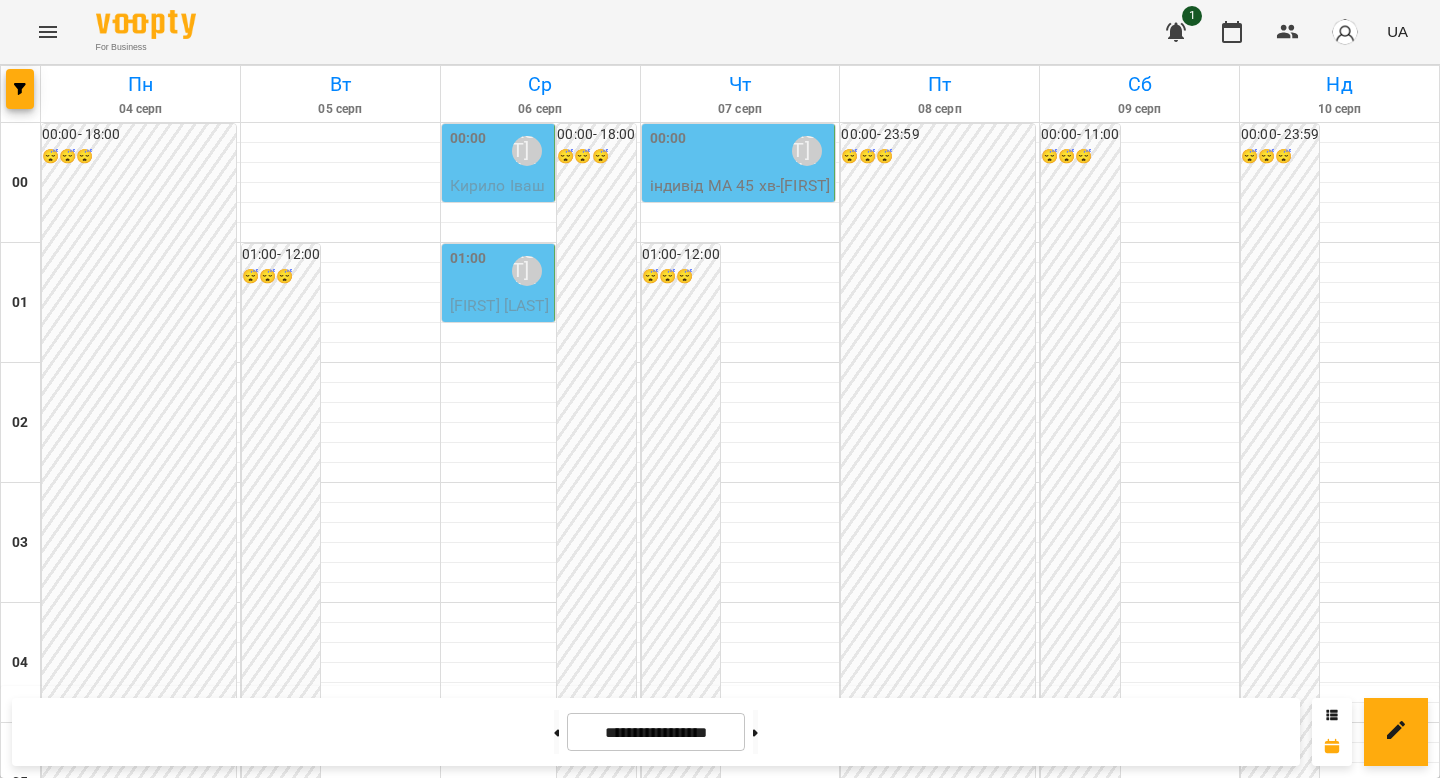 click on "[LAST] [NAME]" at bounding box center (527, 151) 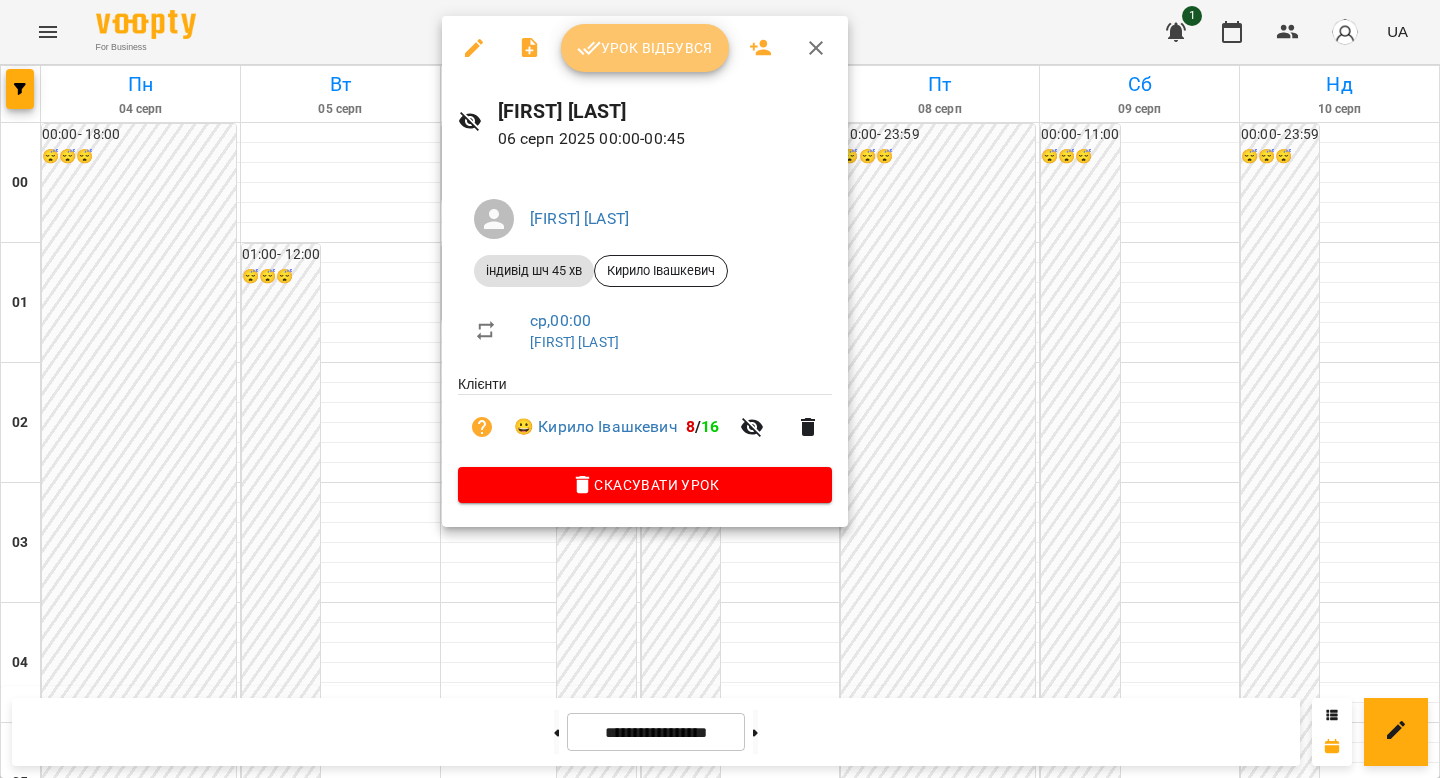 click on "Урок відбувся" at bounding box center [645, 48] 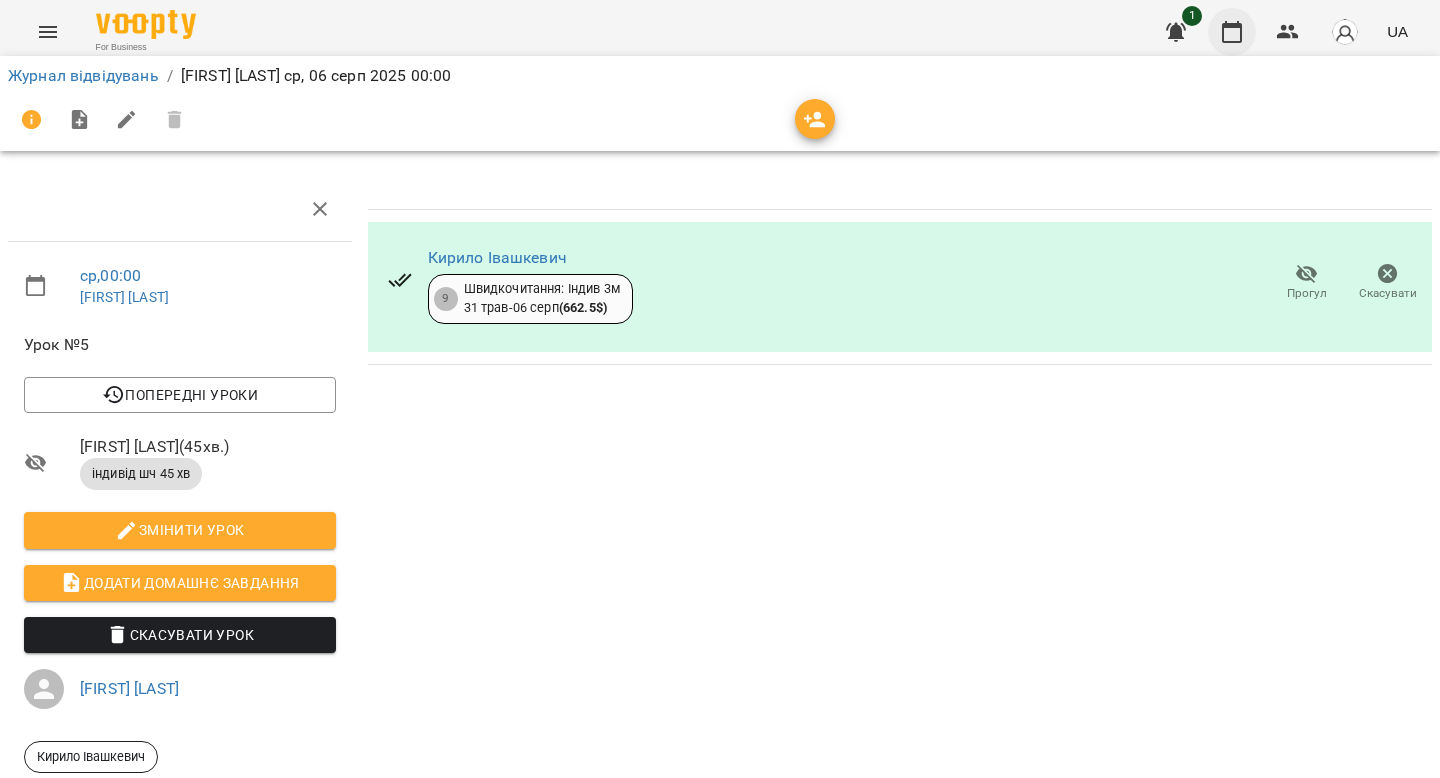 click 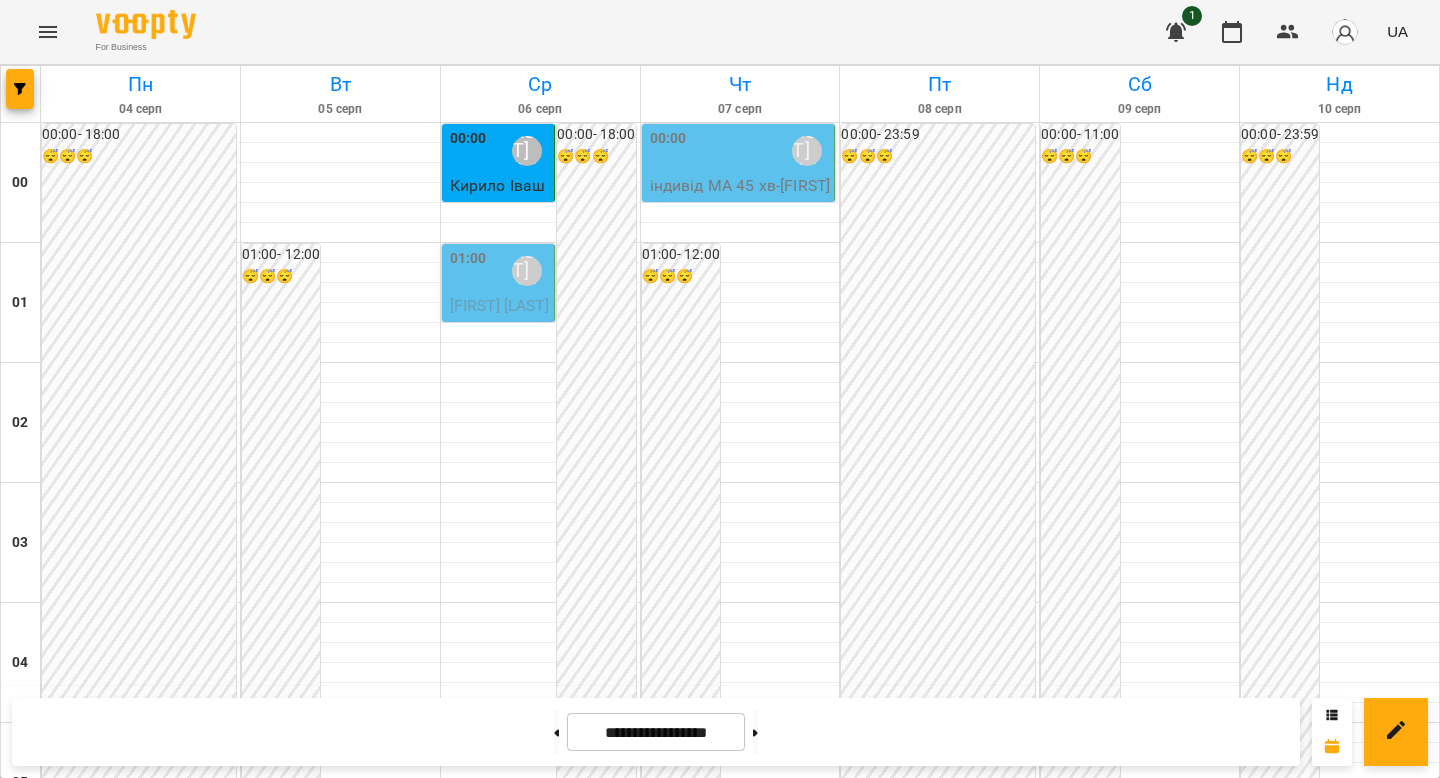 click on "[LAST] [NAME]" at bounding box center (527, 271) 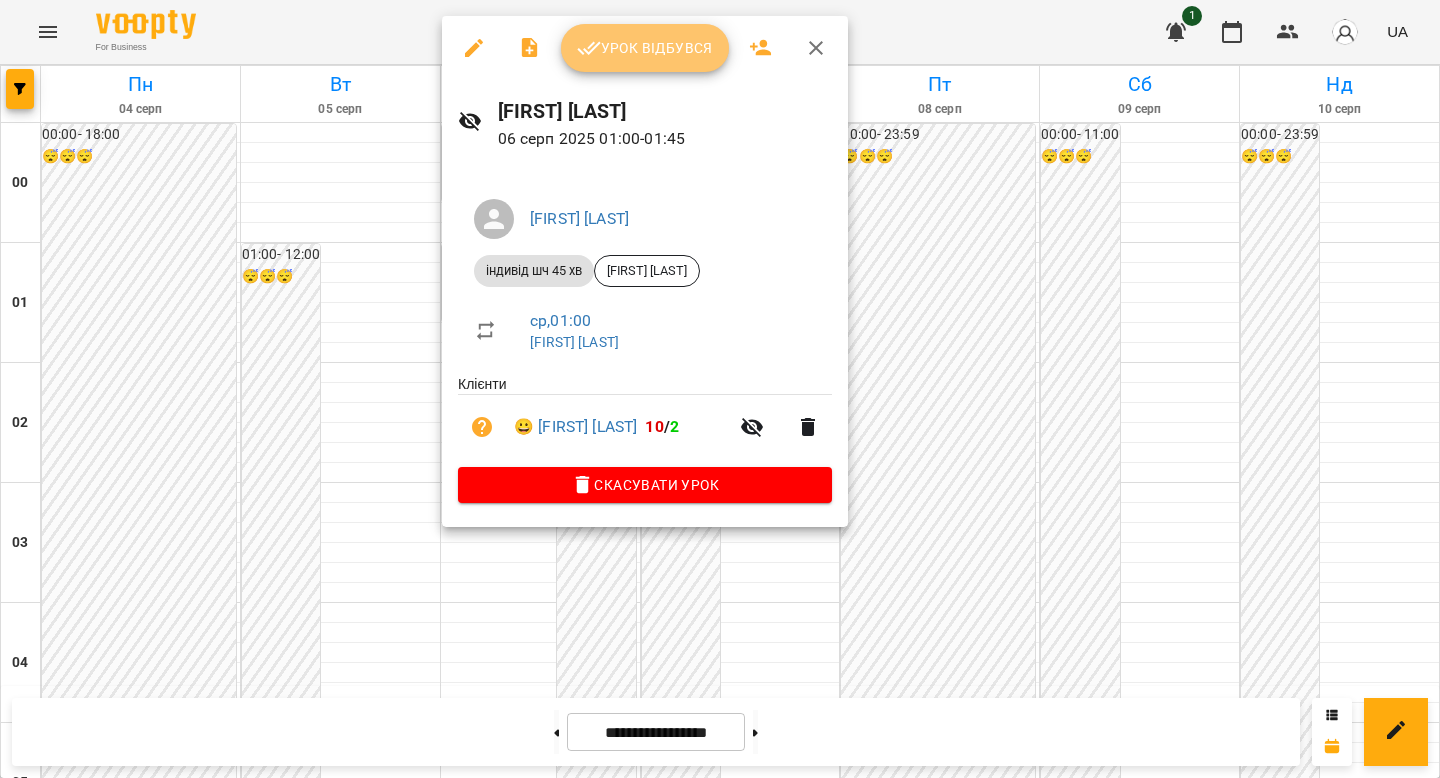 click on "Урок відбувся" at bounding box center [645, 48] 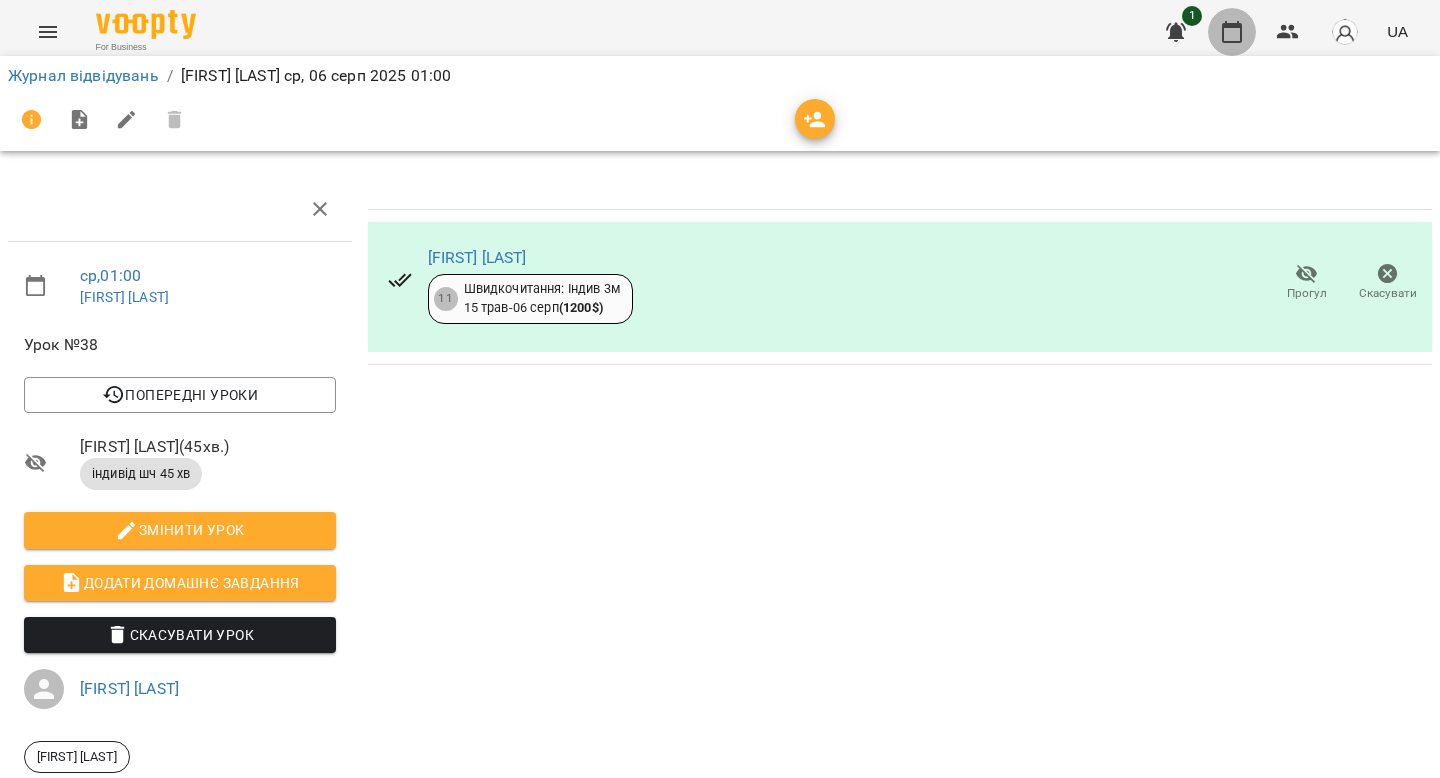 click 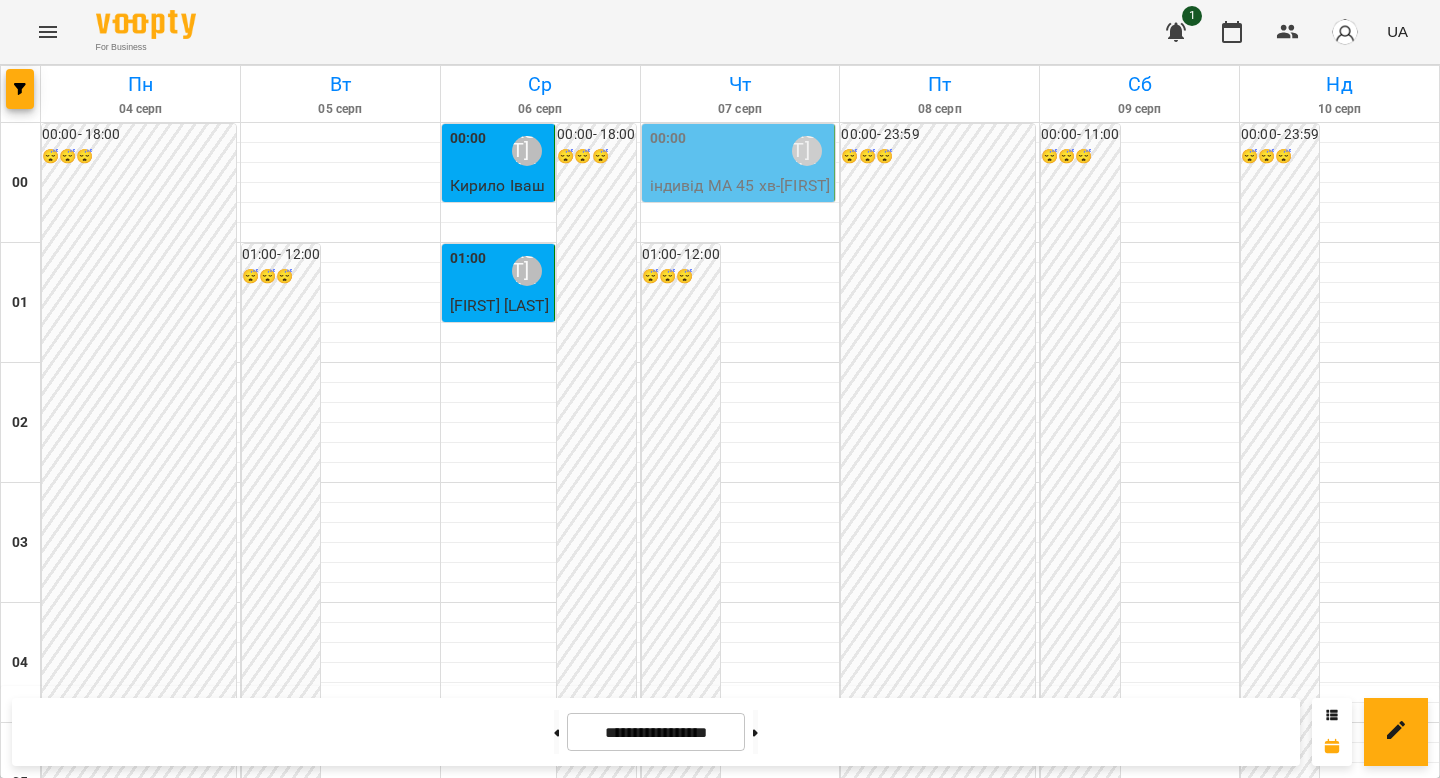scroll, scrollTop: 1316, scrollLeft: 0, axis: vertical 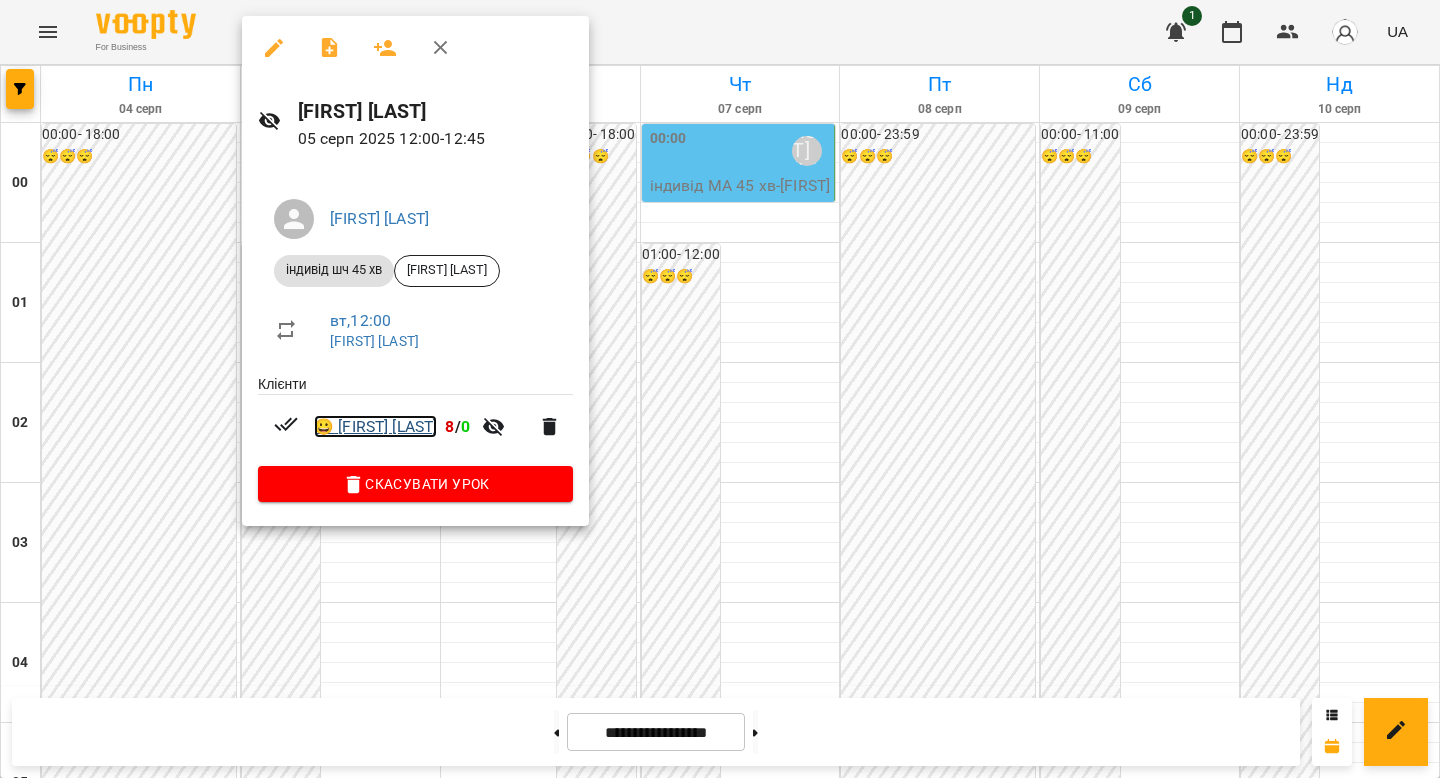 click on "😀   Босенко Анастасія" at bounding box center [375, 427] 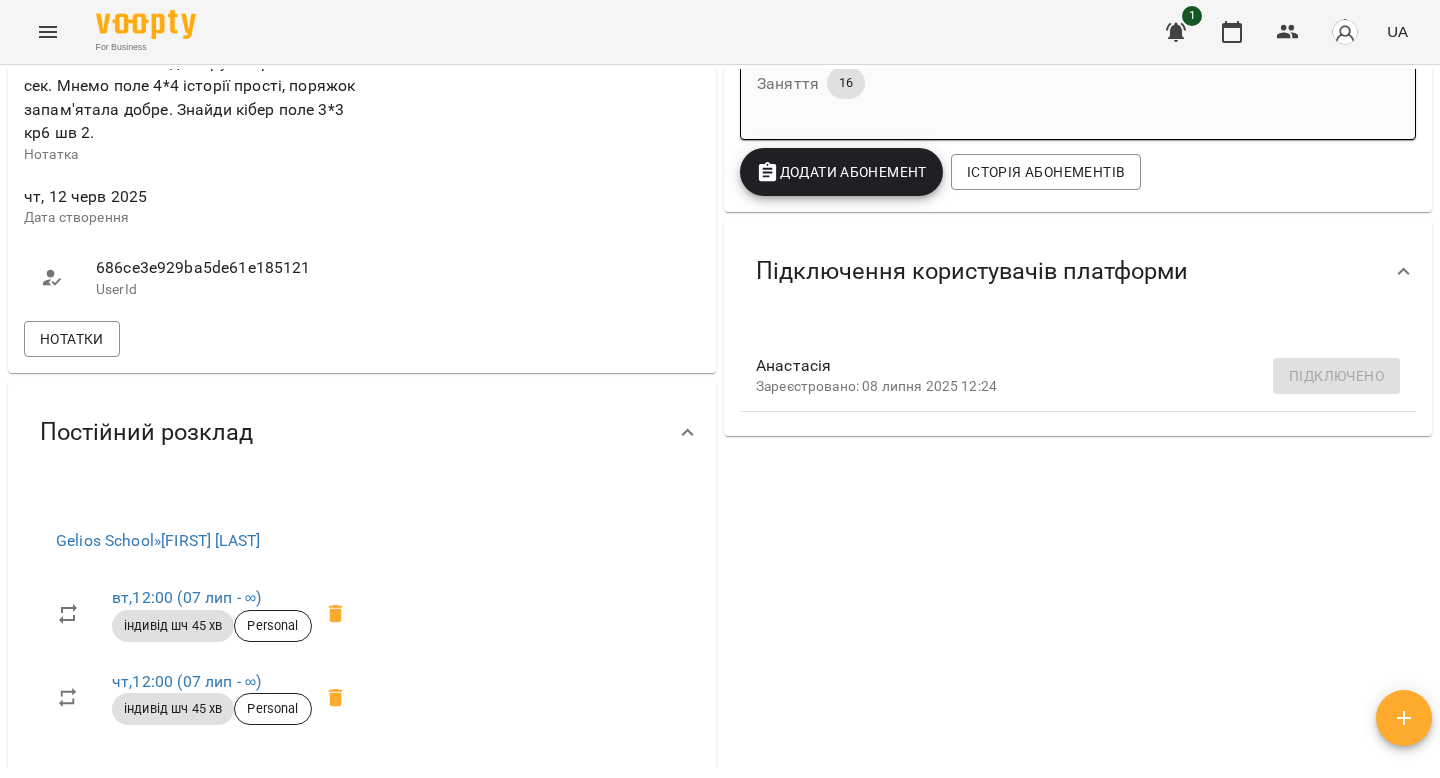scroll, scrollTop: 699, scrollLeft: 0, axis: vertical 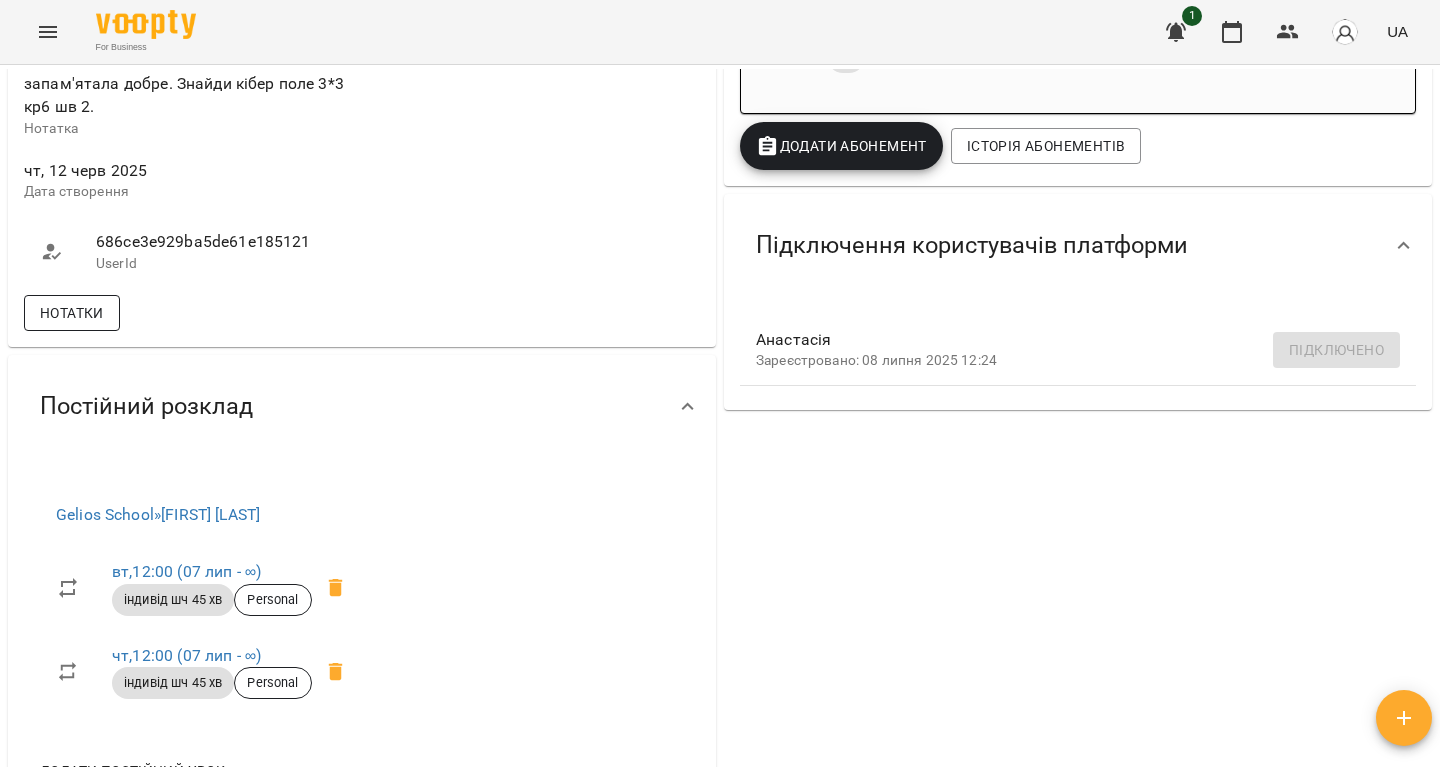 click on "Нотатки" at bounding box center [72, 313] 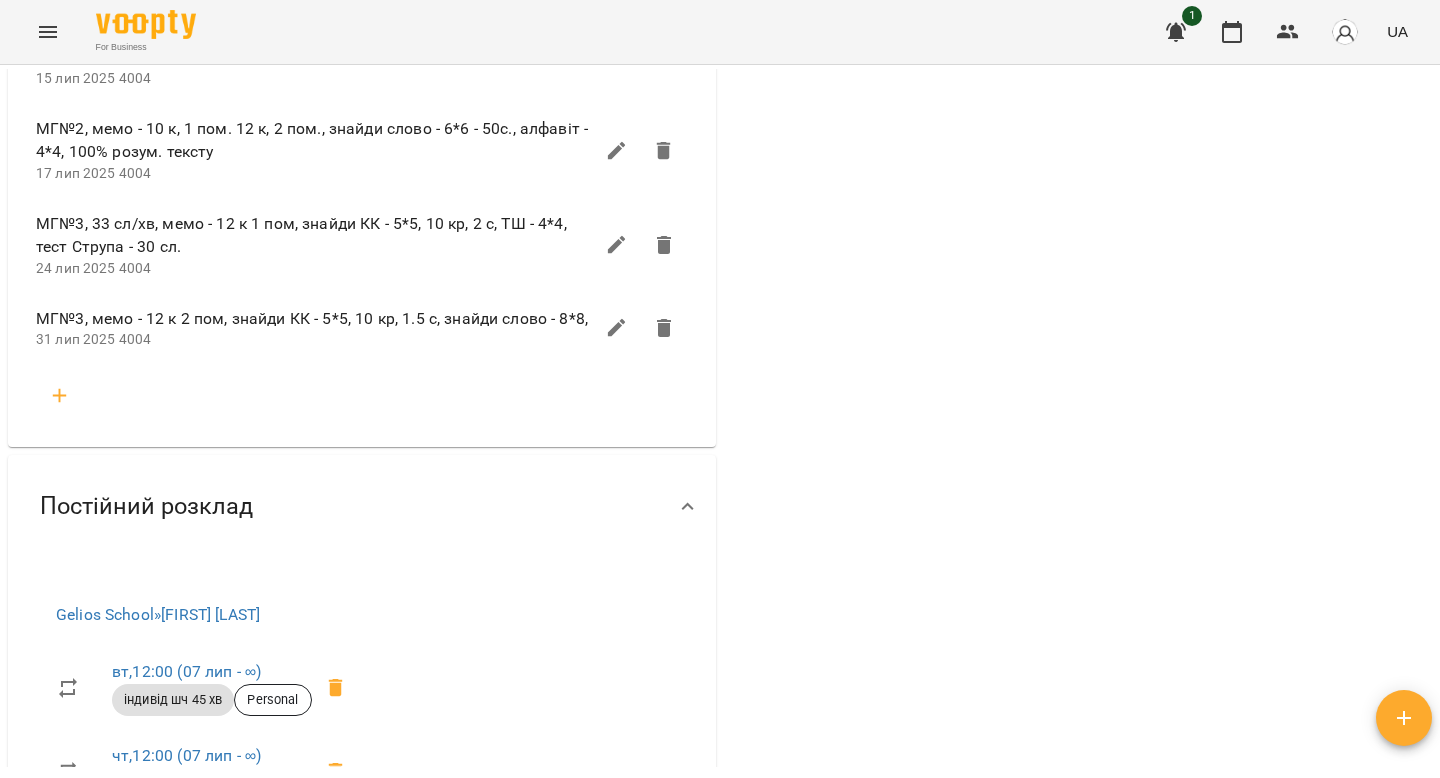 scroll, scrollTop: 1128, scrollLeft: 0, axis: vertical 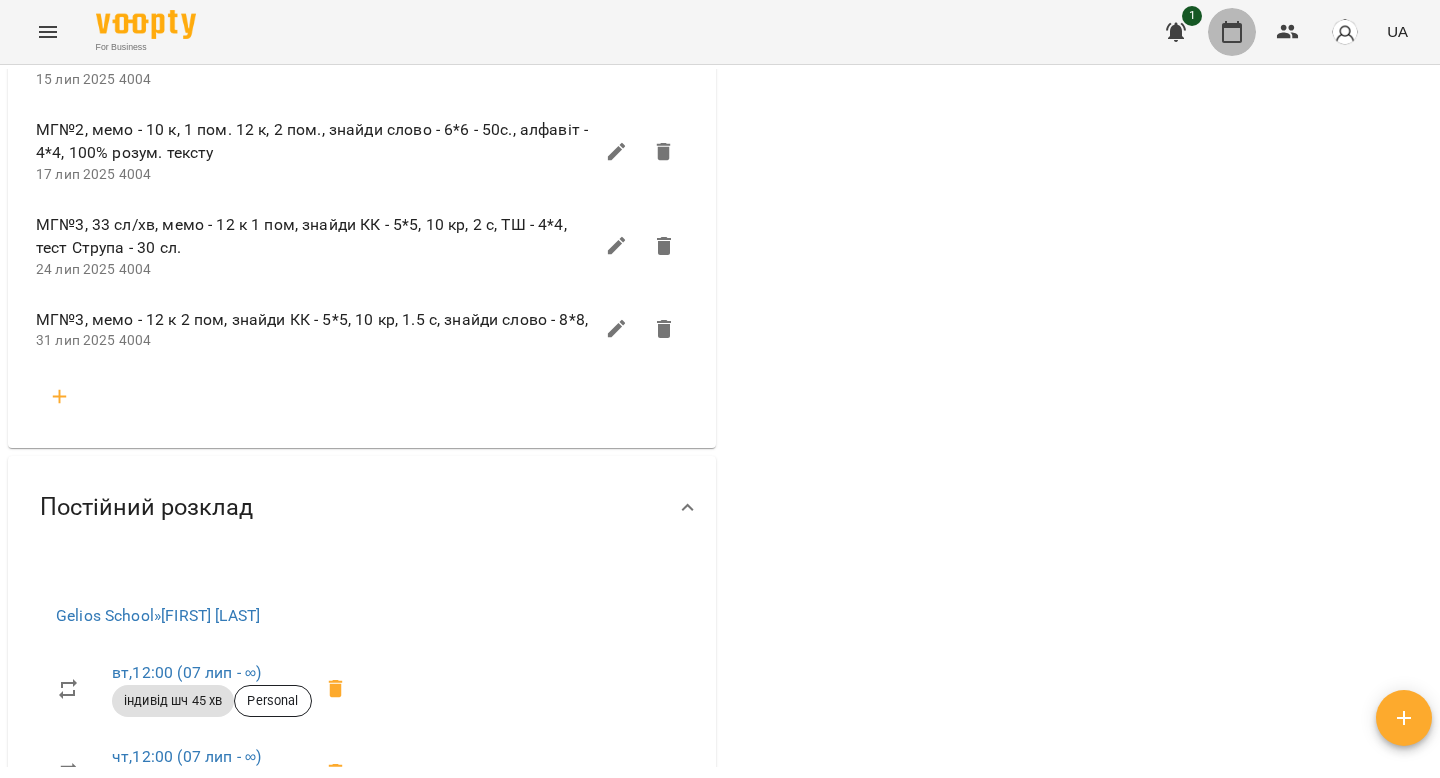 click at bounding box center [1232, 32] 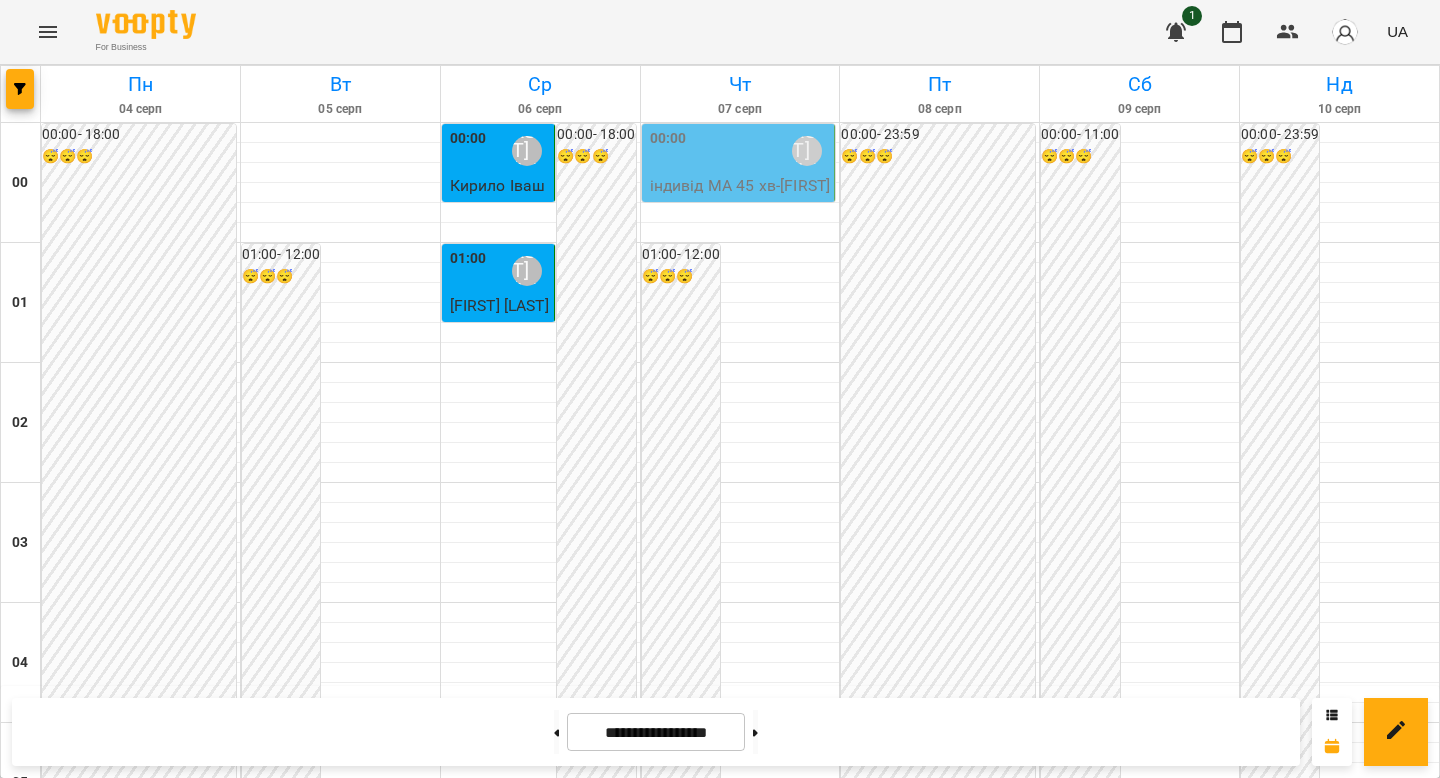 scroll, scrollTop: 1859, scrollLeft: 0, axis: vertical 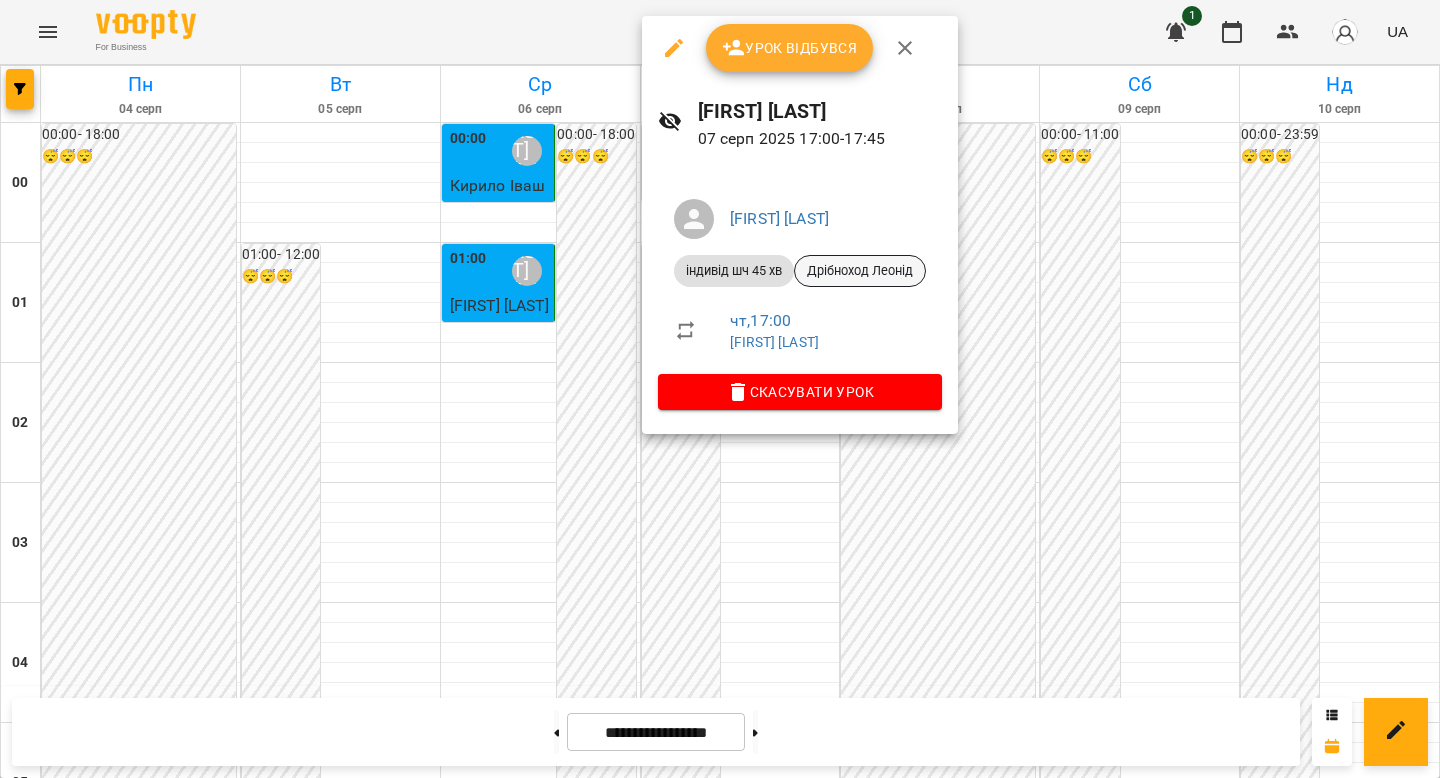 click on "Дрібноход Леонід" at bounding box center (860, 271) 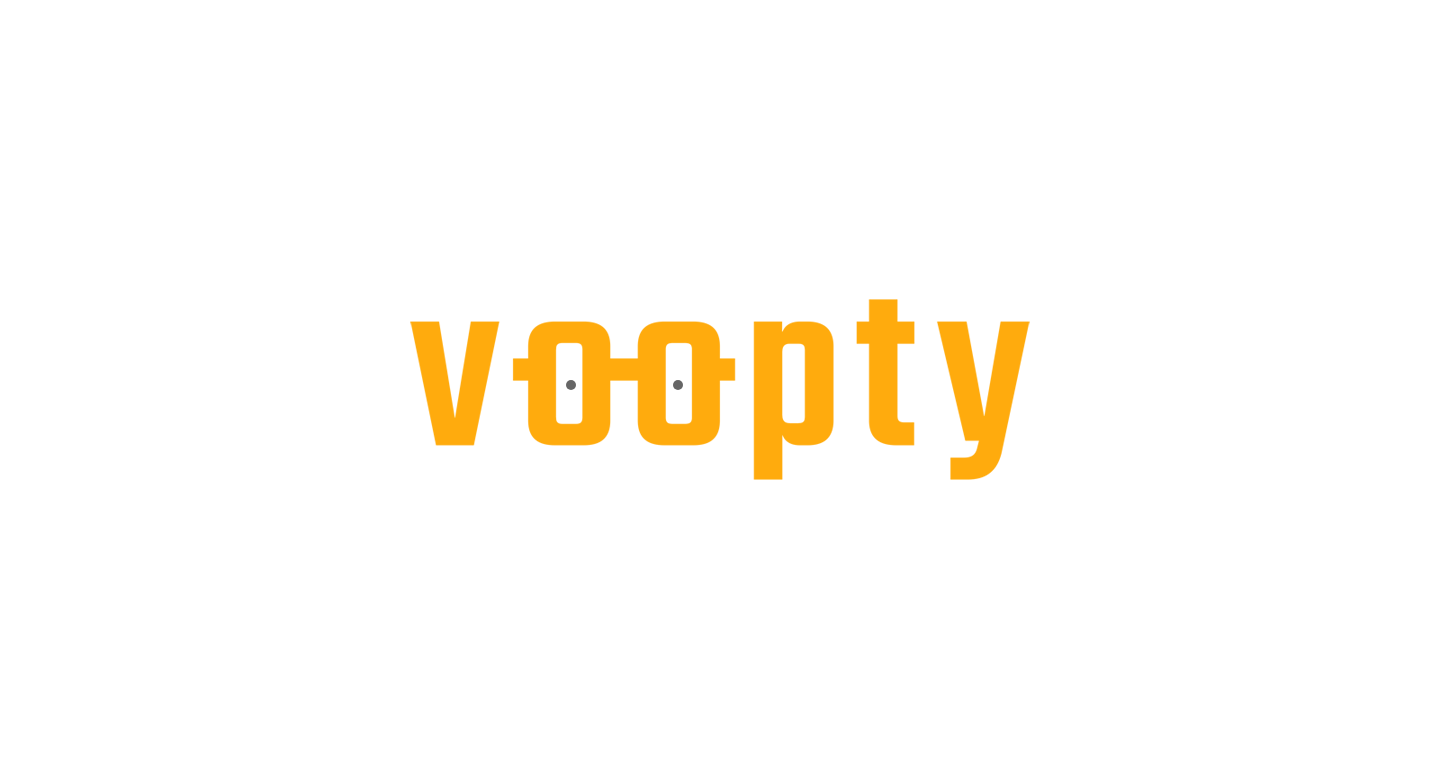 scroll, scrollTop: 0, scrollLeft: 0, axis: both 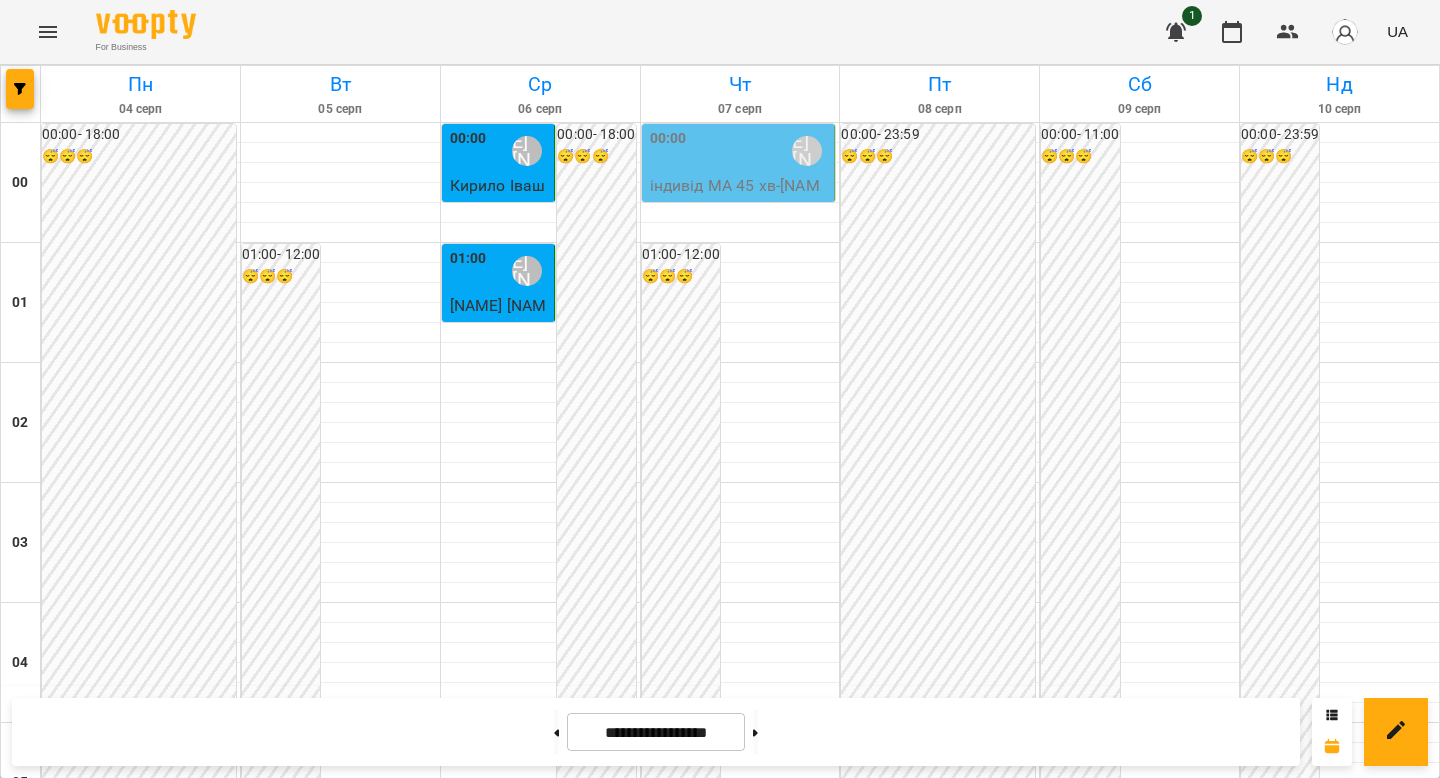 click on "[FIRST] [LAST]" at bounding box center [727, 2431] 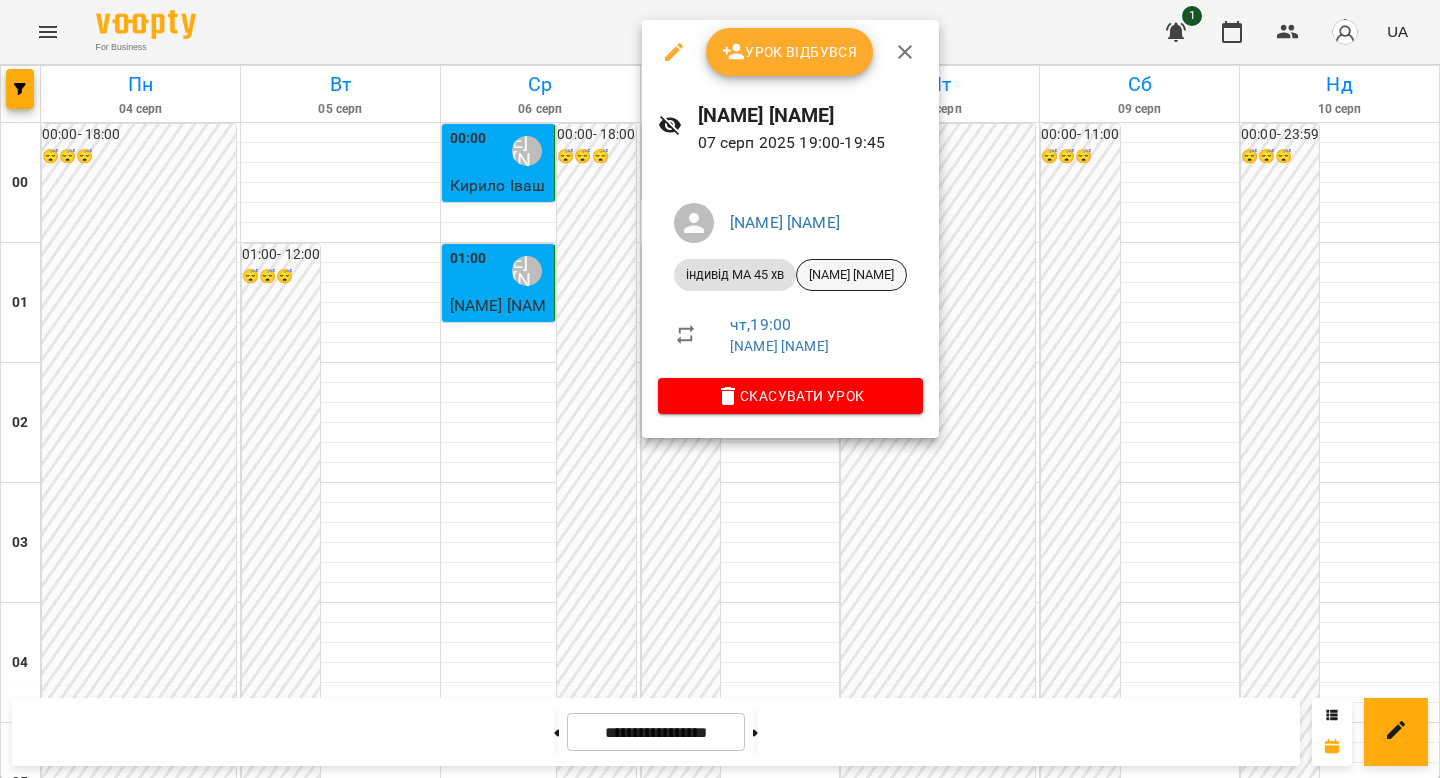 click on "Захарій Савченко" at bounding box center [851, 275] 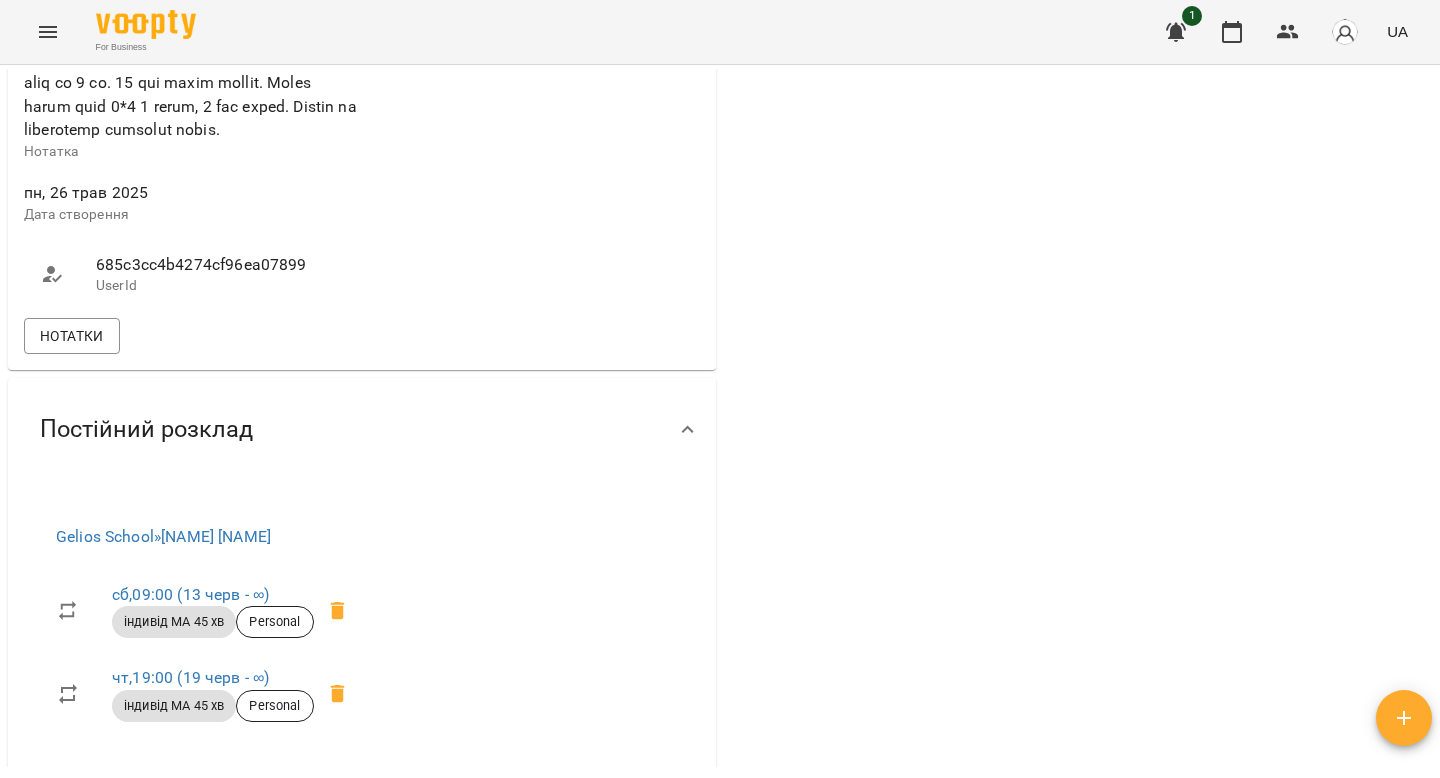 scroll, scrollTop: 1068, scrollLeft: 0, axis: vertical 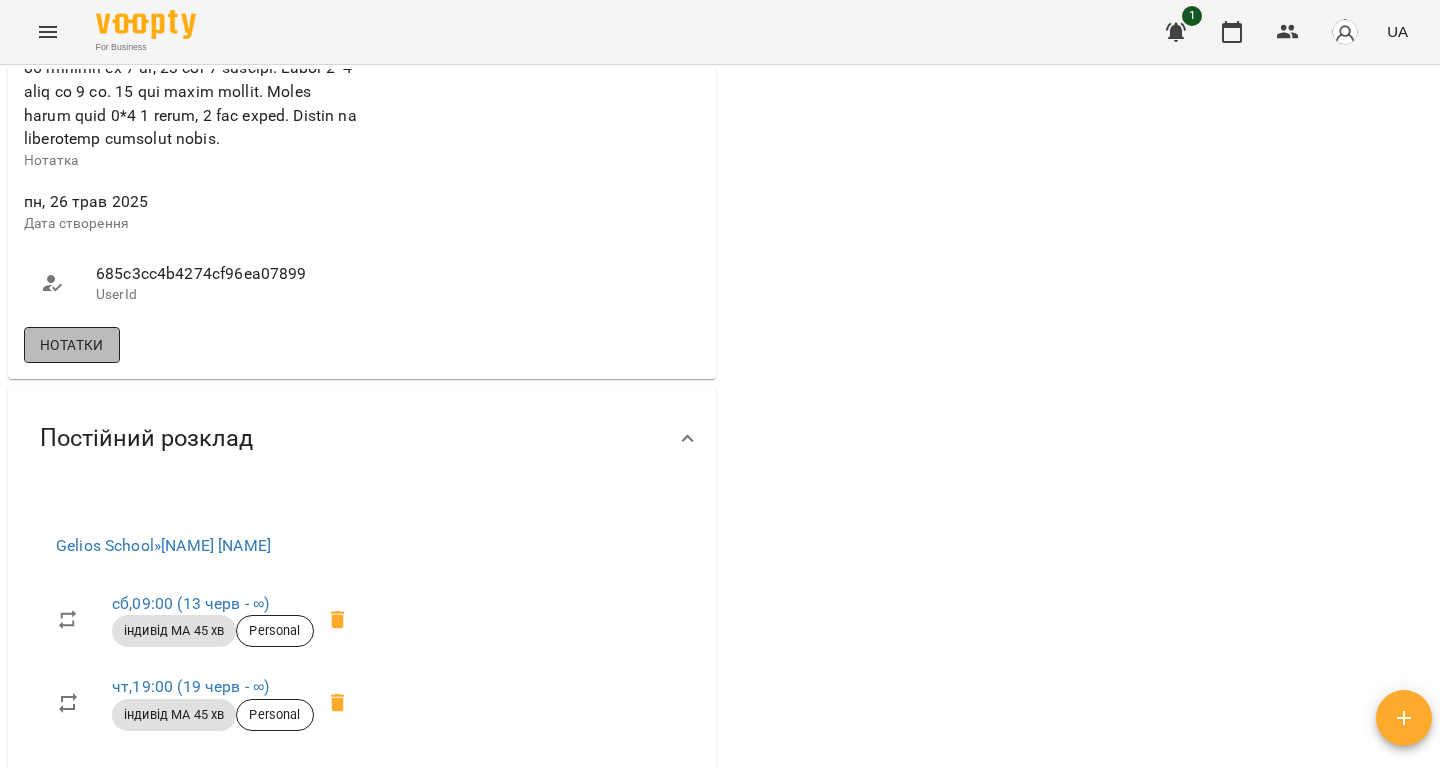 click on "Нотатки" at bounding box center [72, 345] 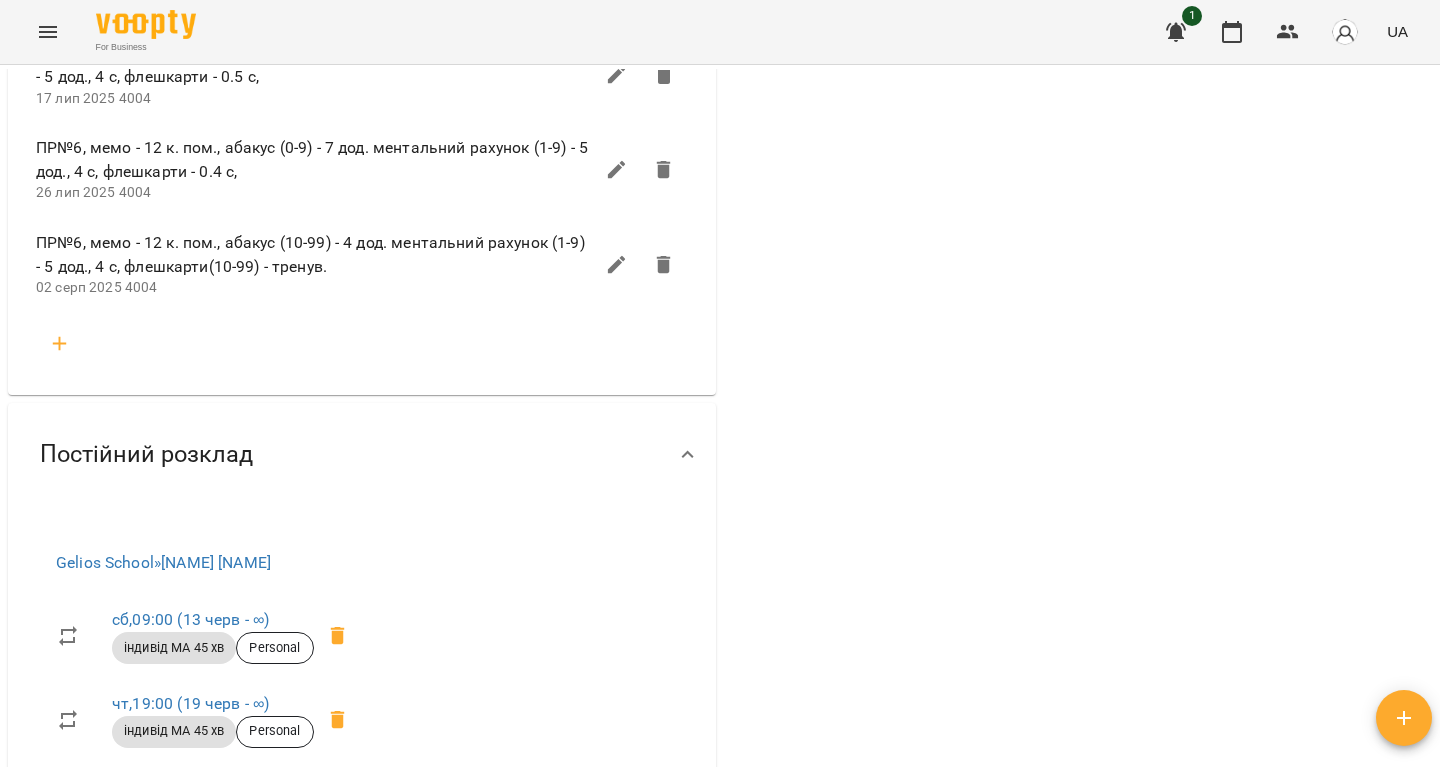 scroll, scrollTop: 2153, scrollLeft: 0, axis: vertical 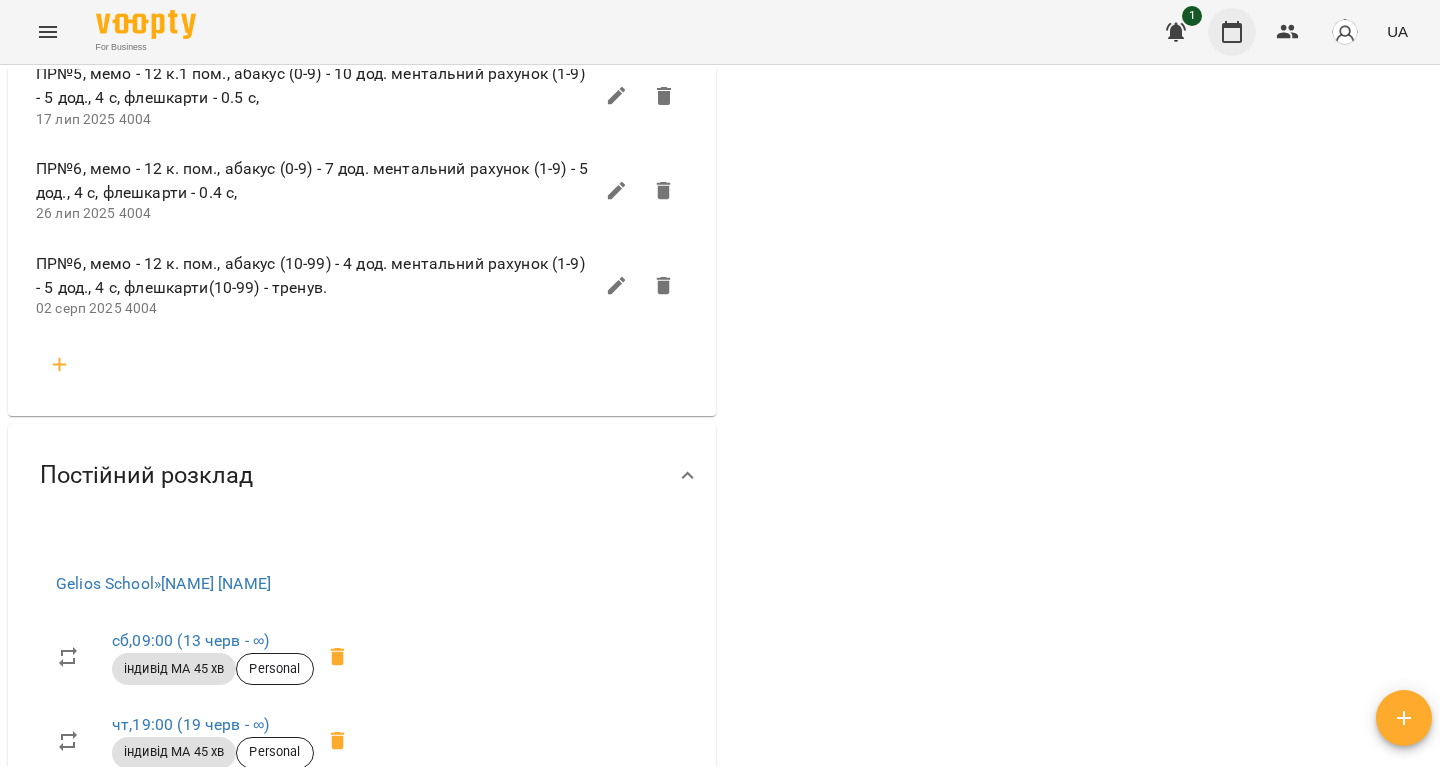 click at bounding box center [1232, 32] 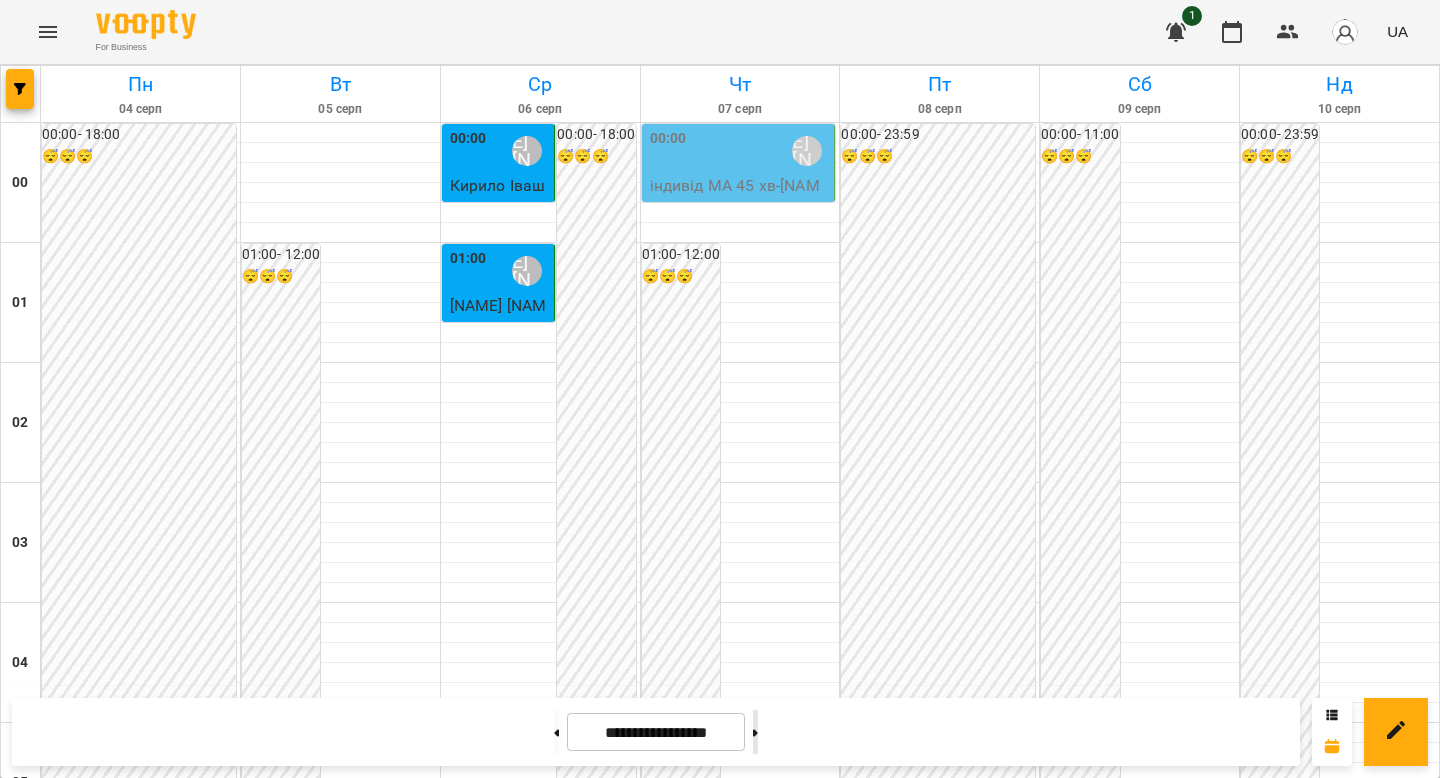 click at bounding box center (755, 732) 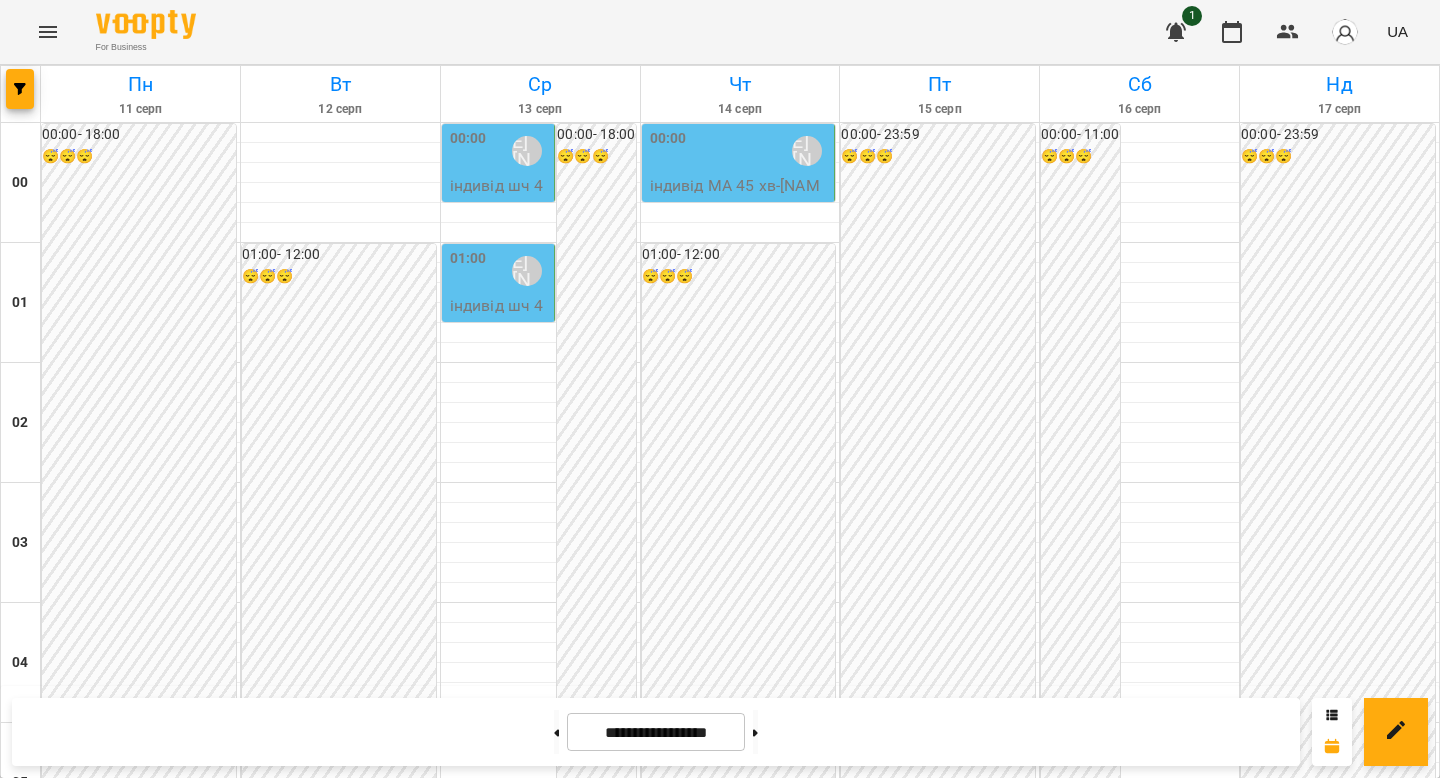 click on "**********" at bounding box center [656, 732] 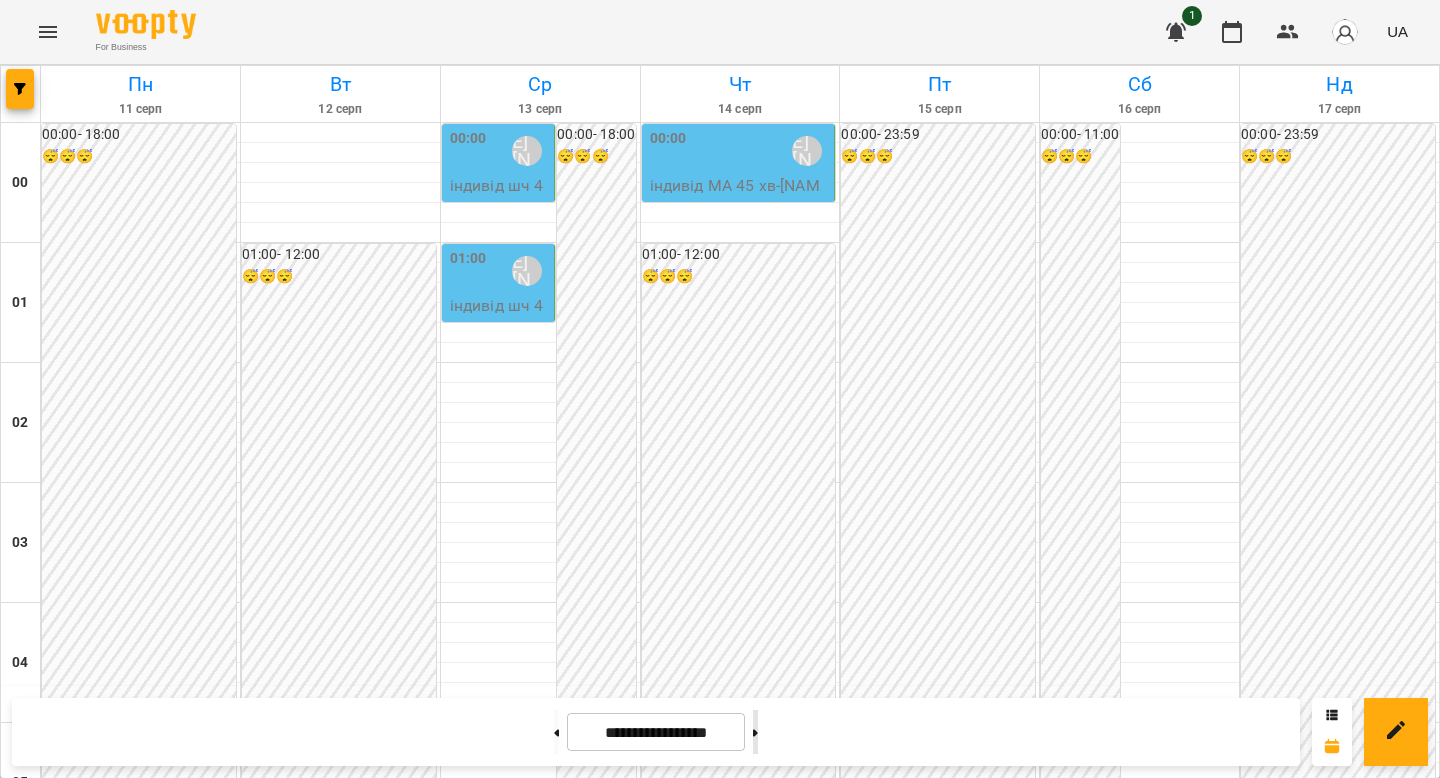 click at bounding box center [755, 732] 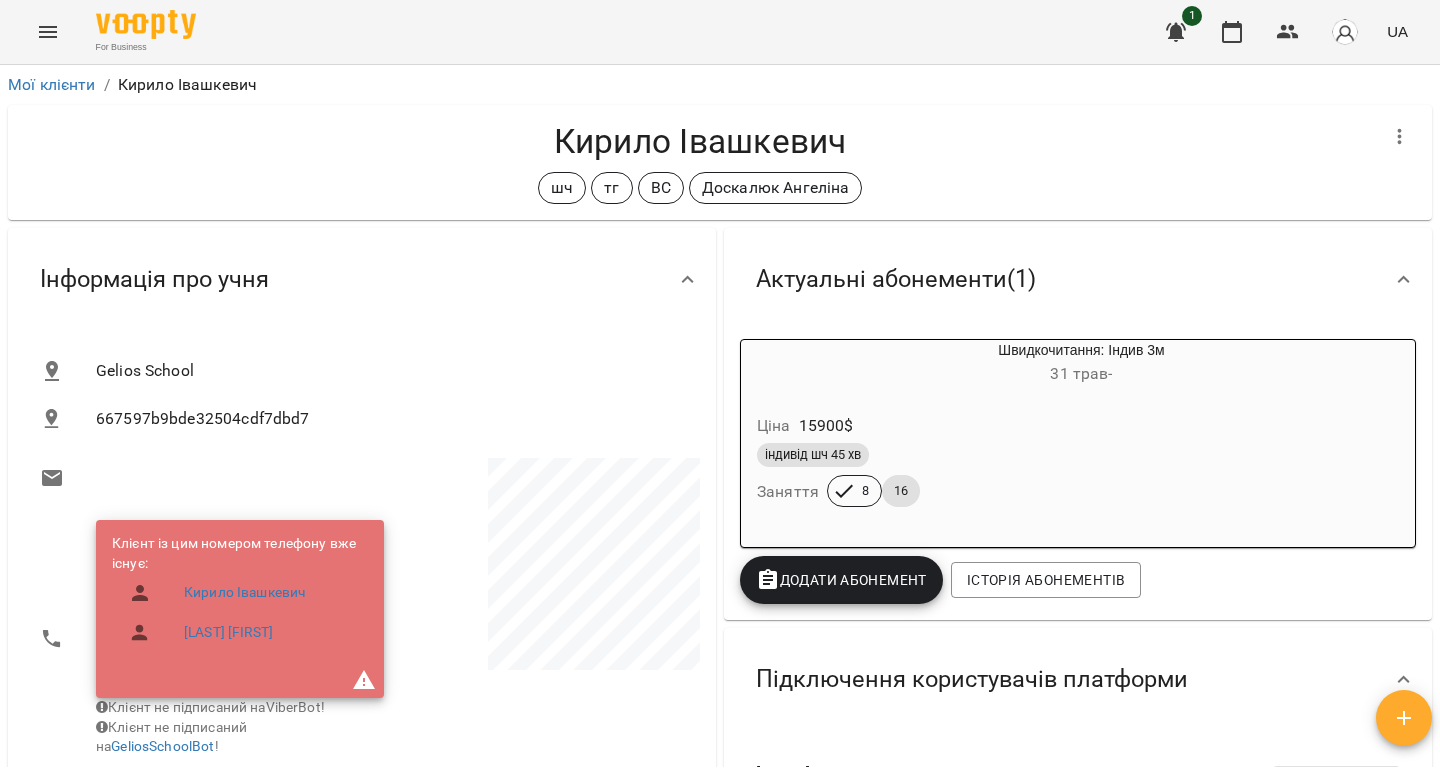 scroll, scrollTop: 0, scrollLeft: 0, axis: both 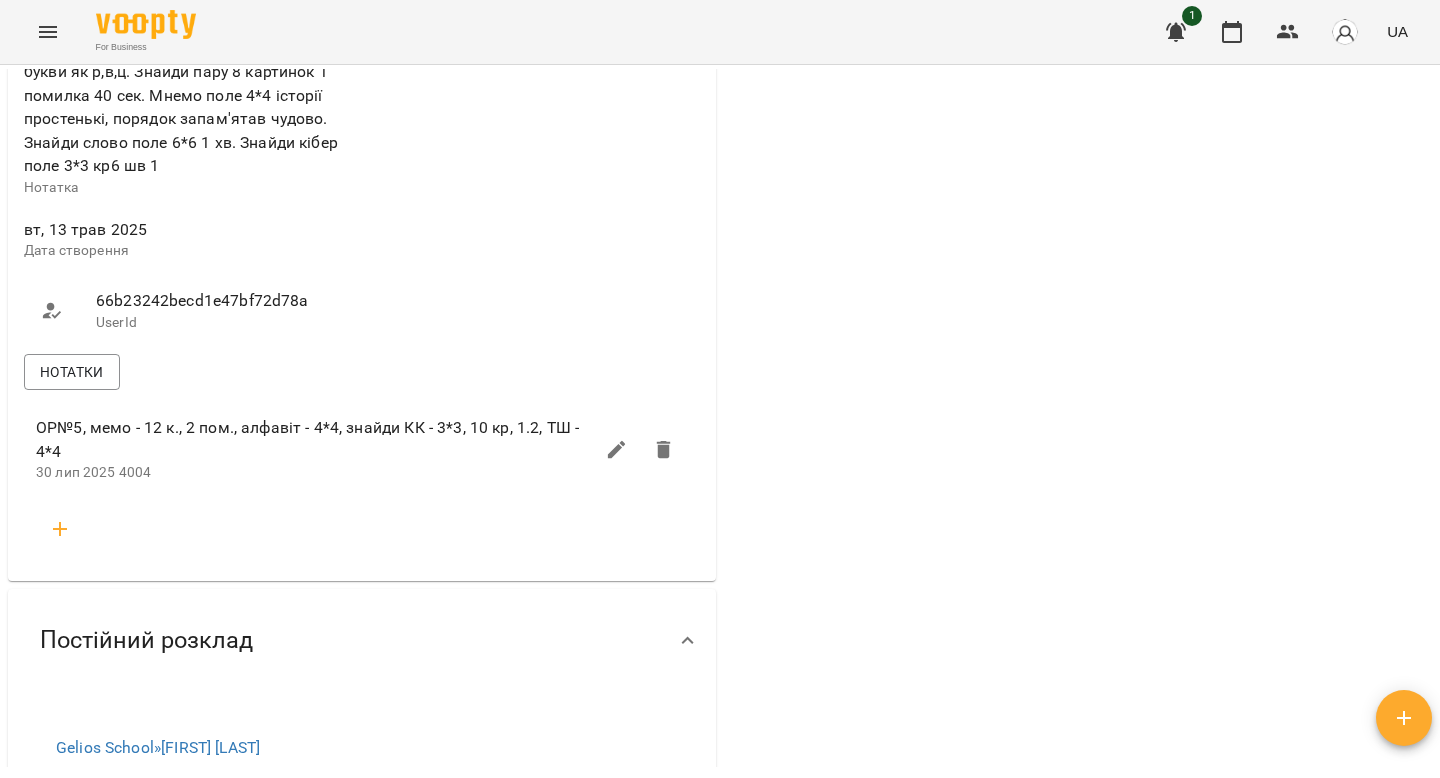 click 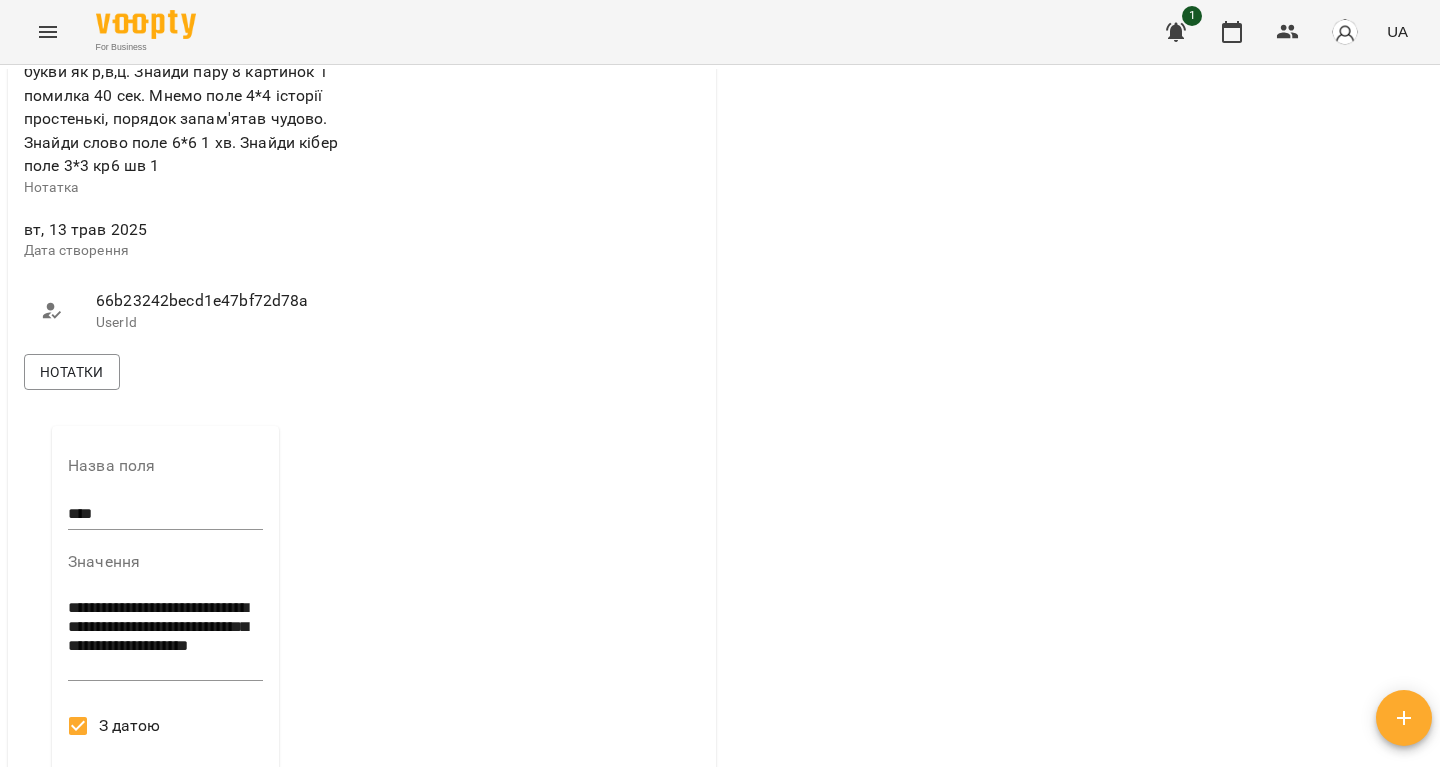 scroll, scrollTop: 1005, scrollLeft: 0, axis: vertical 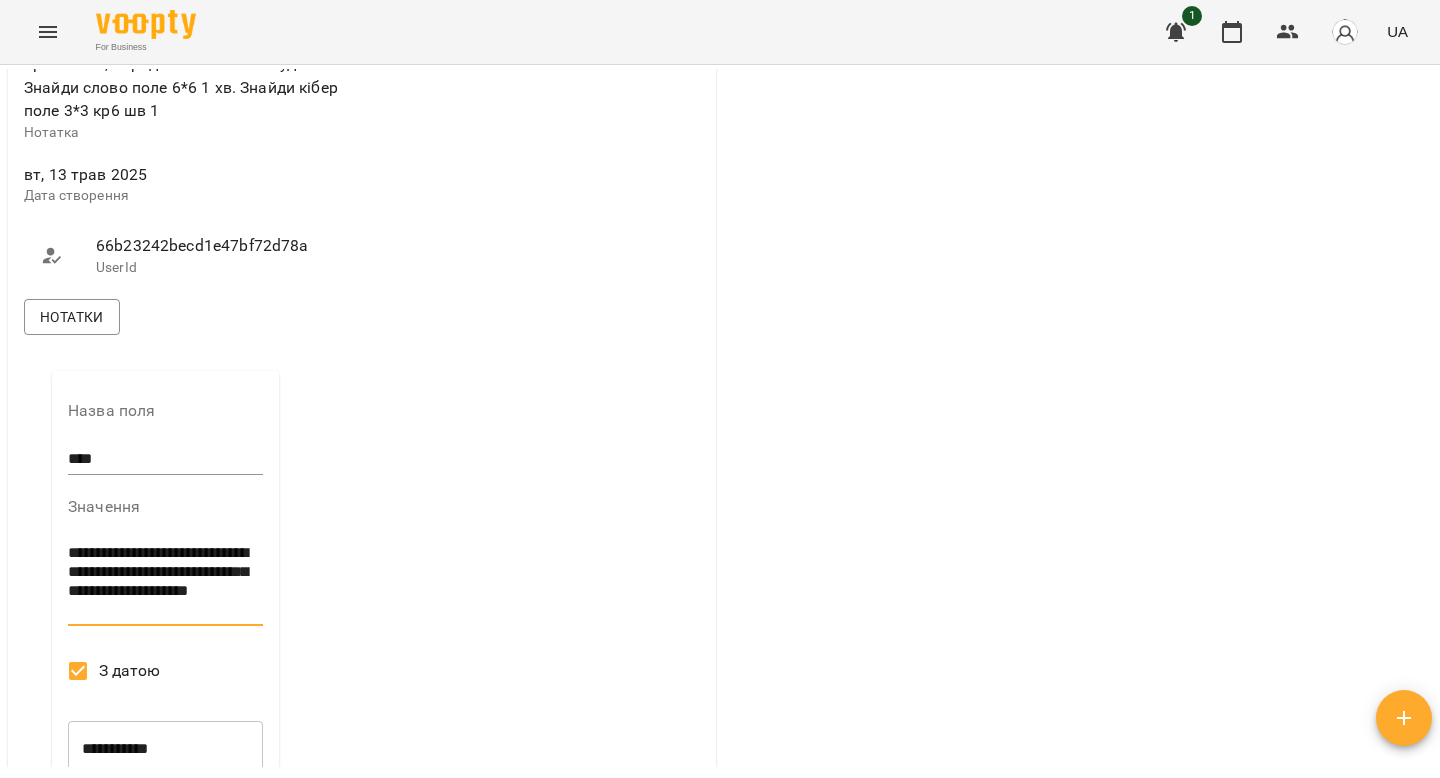 click on "**********" at bounding box center [165, 581] 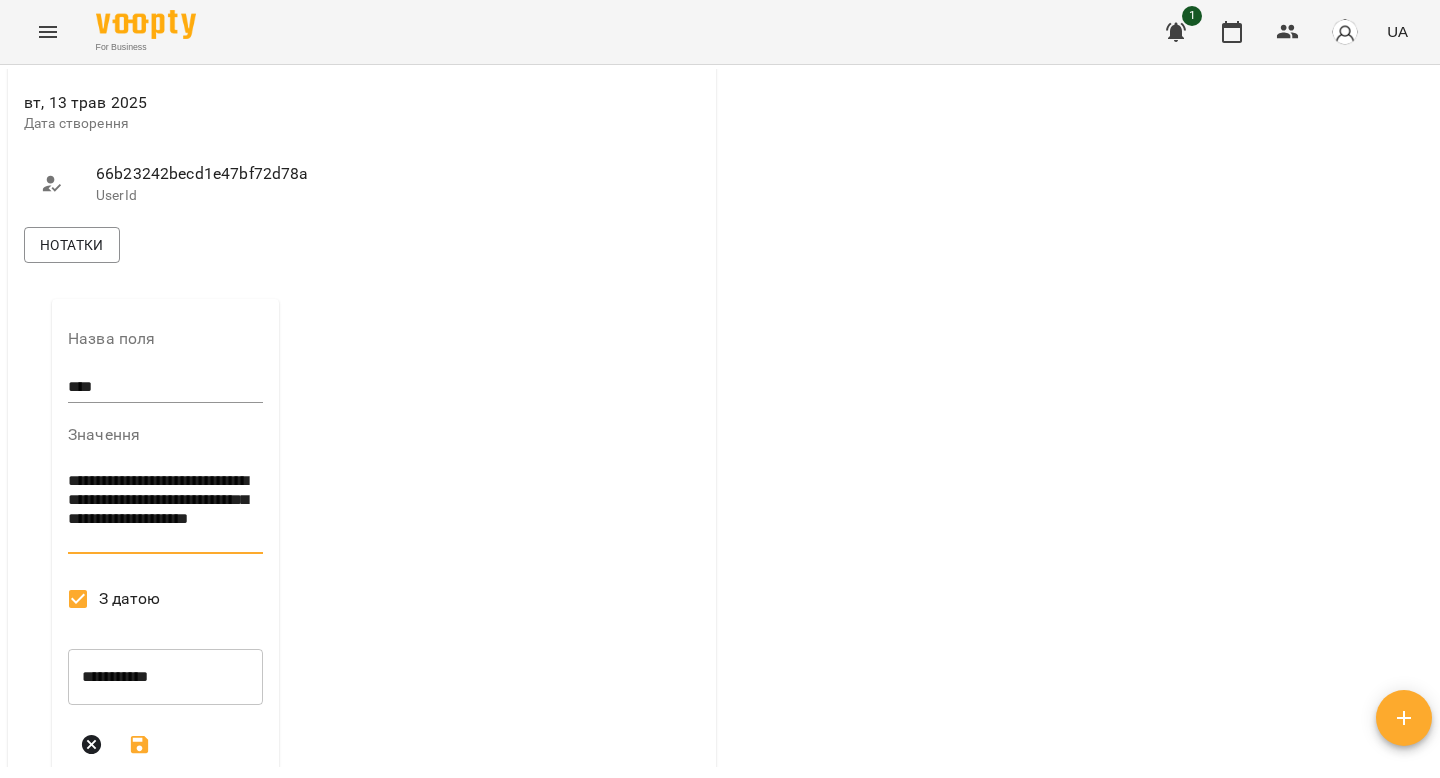 scroll, scrollTop: 1087, scrollLeft: 0, axis: vertical 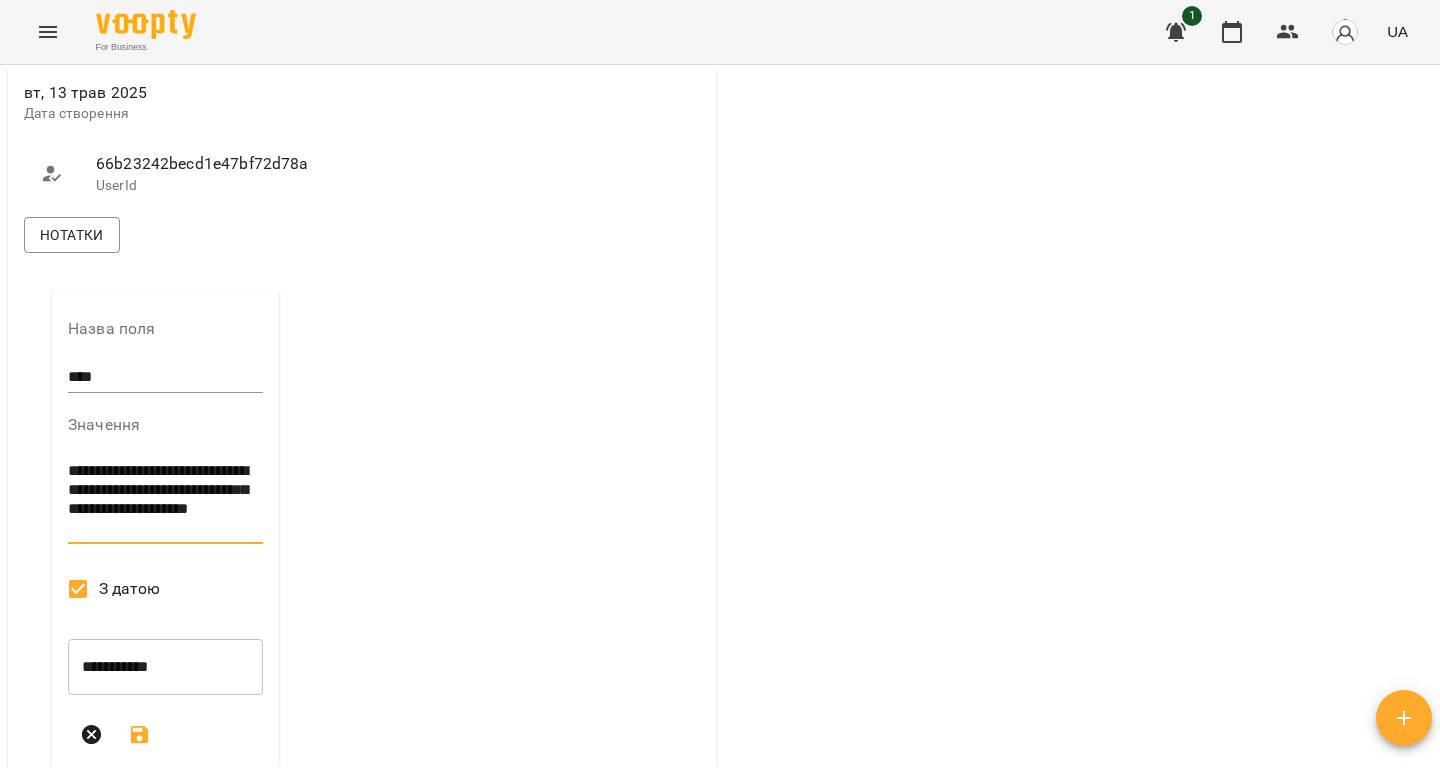 type on "**********" 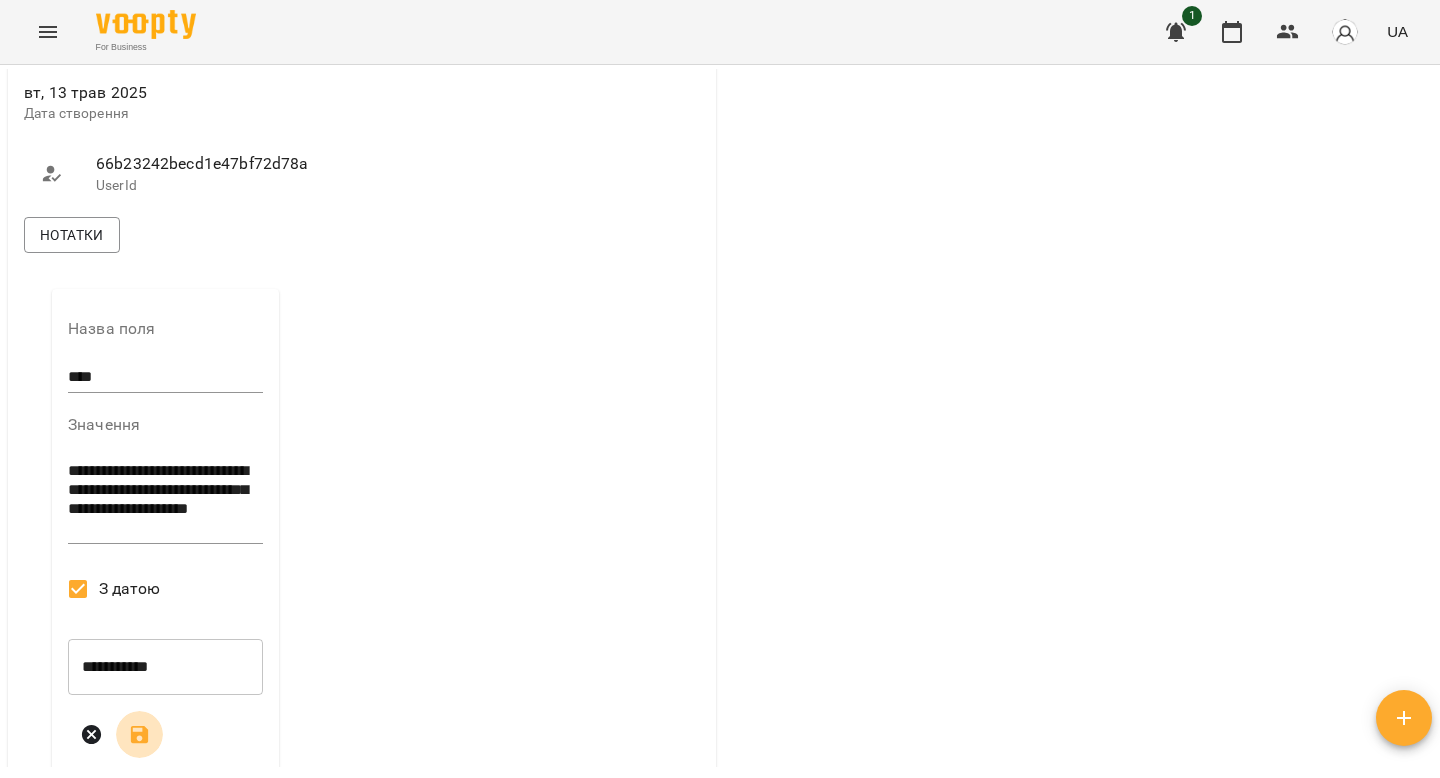 click 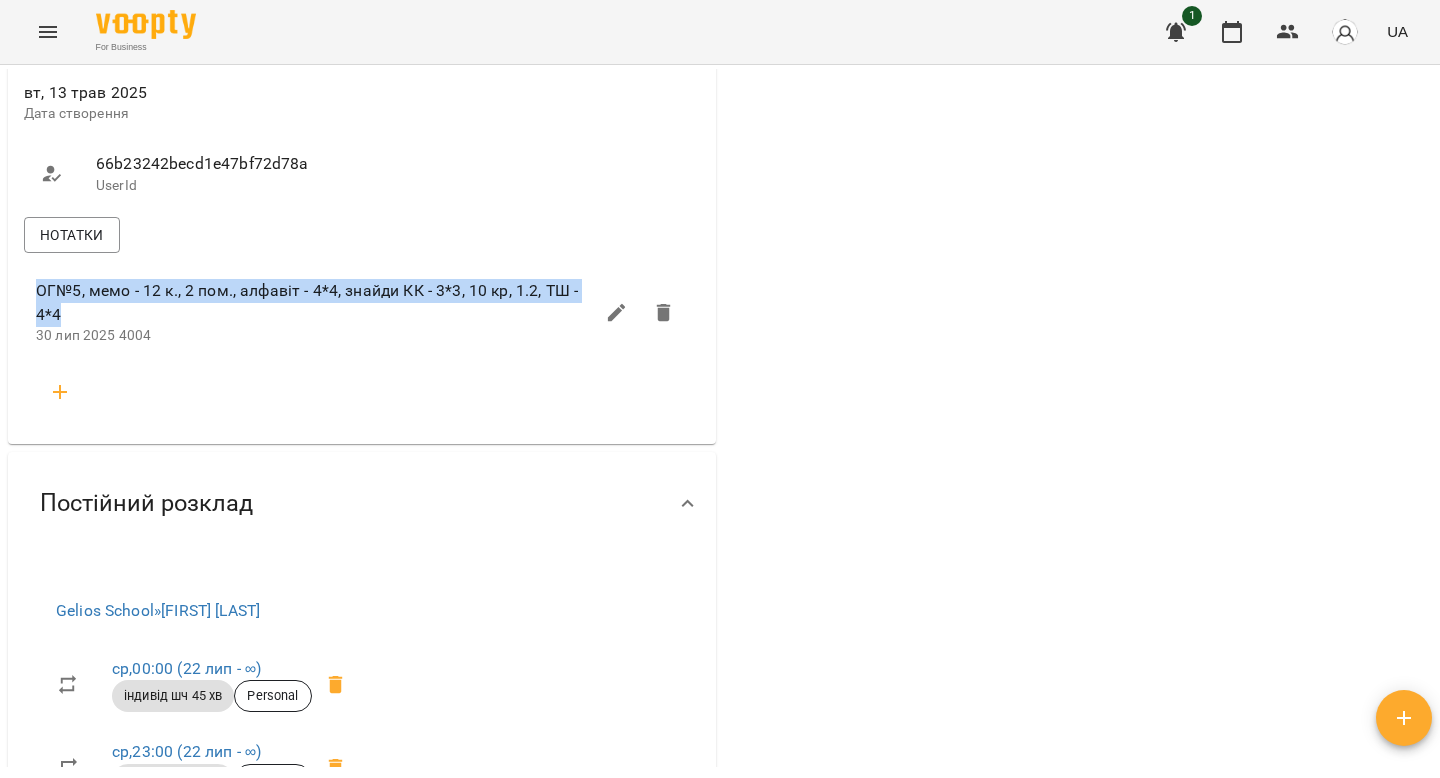 drag, startPoint x: 73, startPoint y: 329, endPoint x: 32, endPoint y: 315, distance: 43.32436 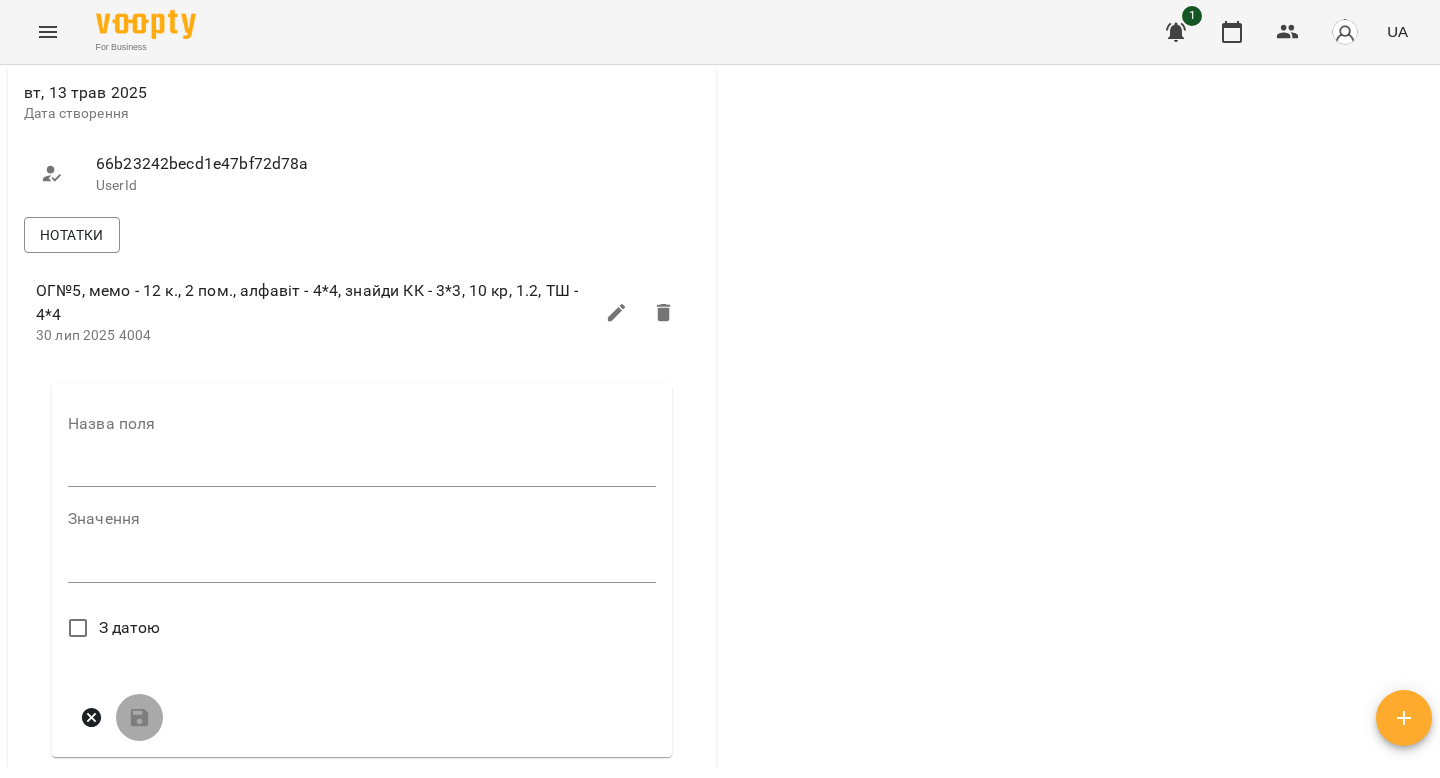 click at bounding box center [362, 472] 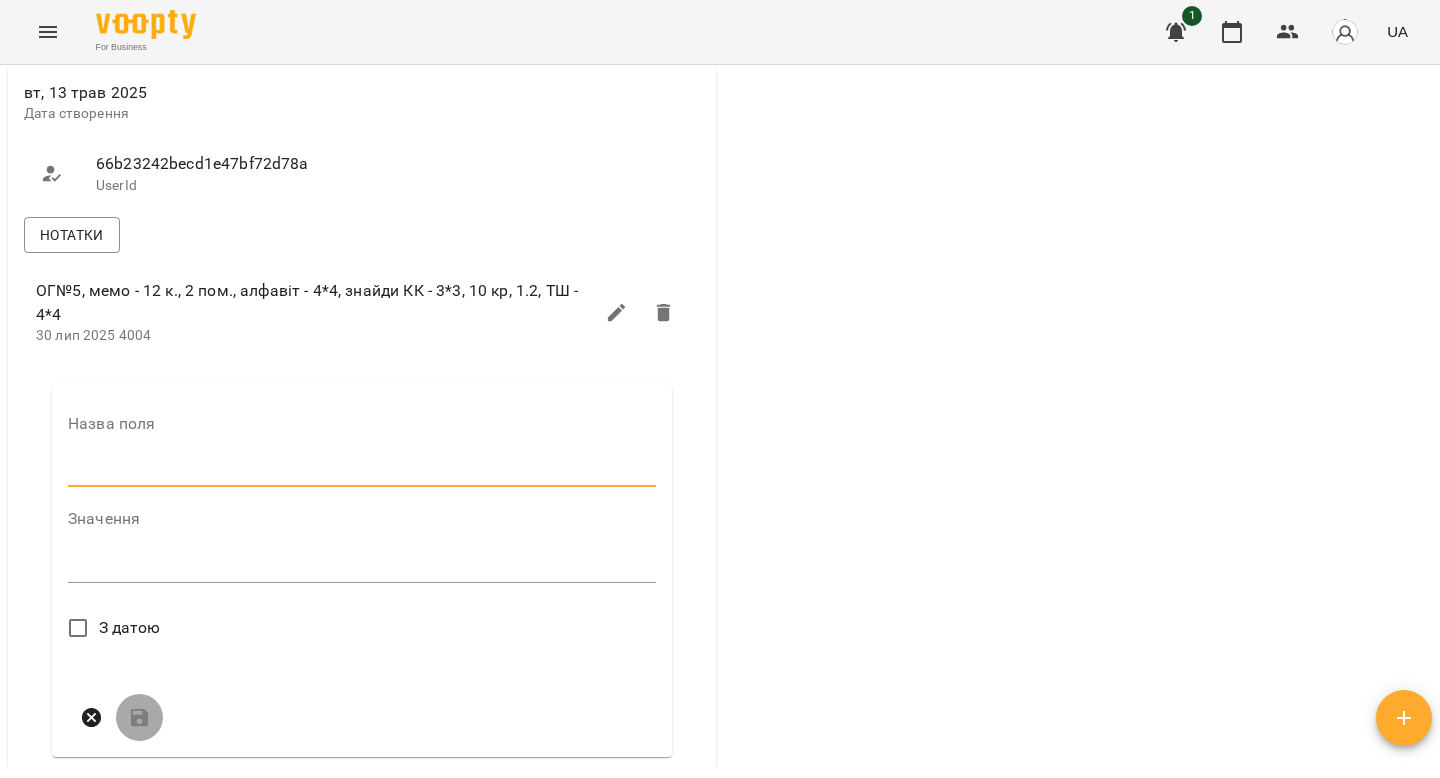 type on "****" 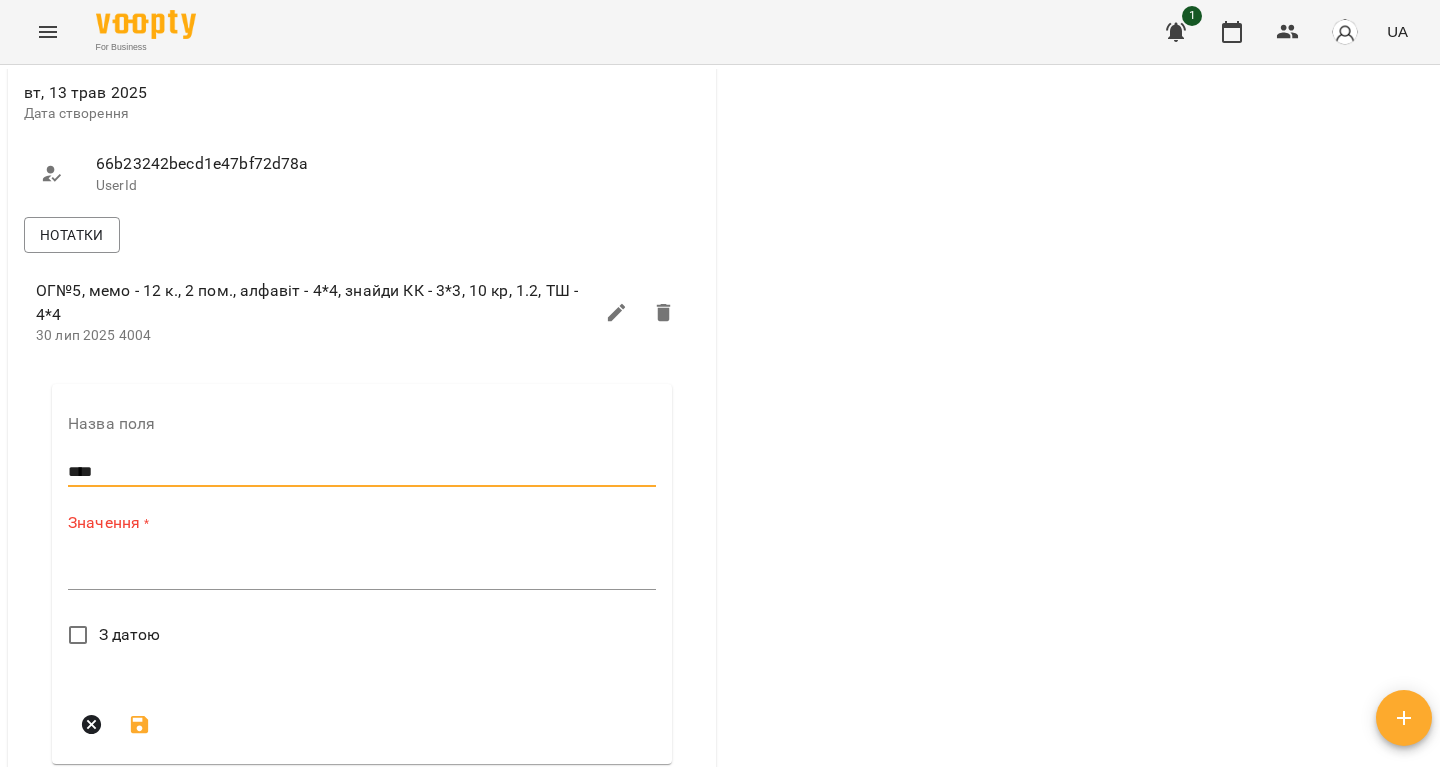 click at bounding box center (362, 573) 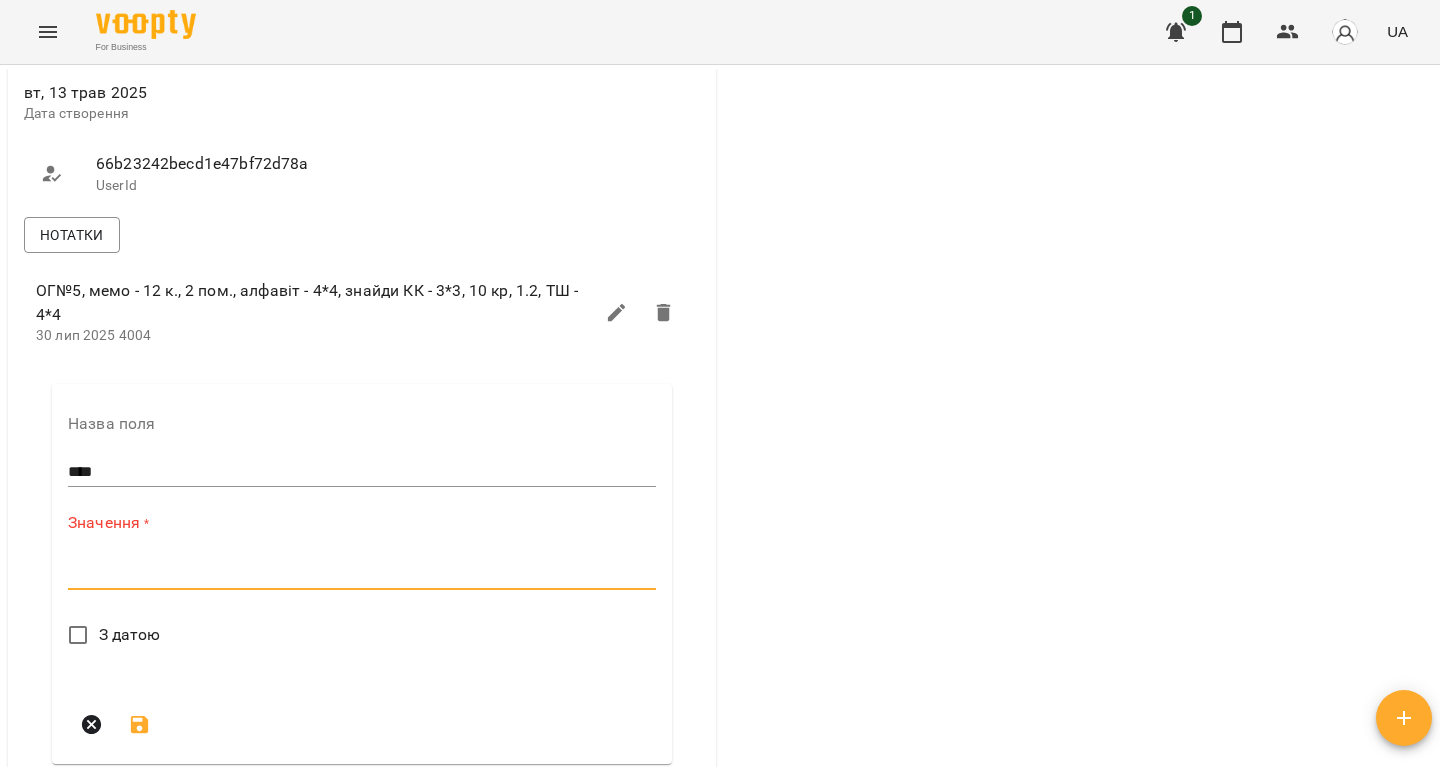 paste on "**********" 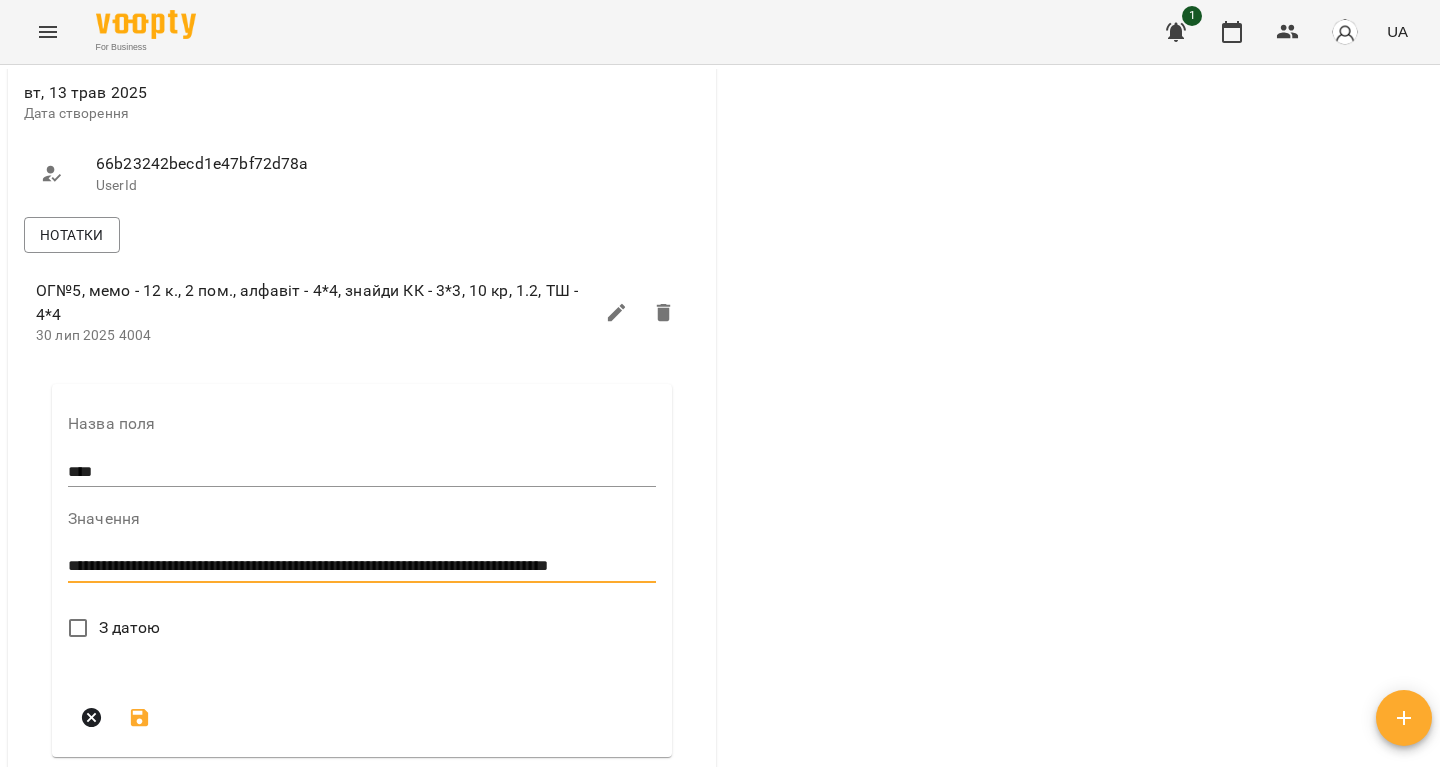 click on "**********" at bounding box center [362, 566] 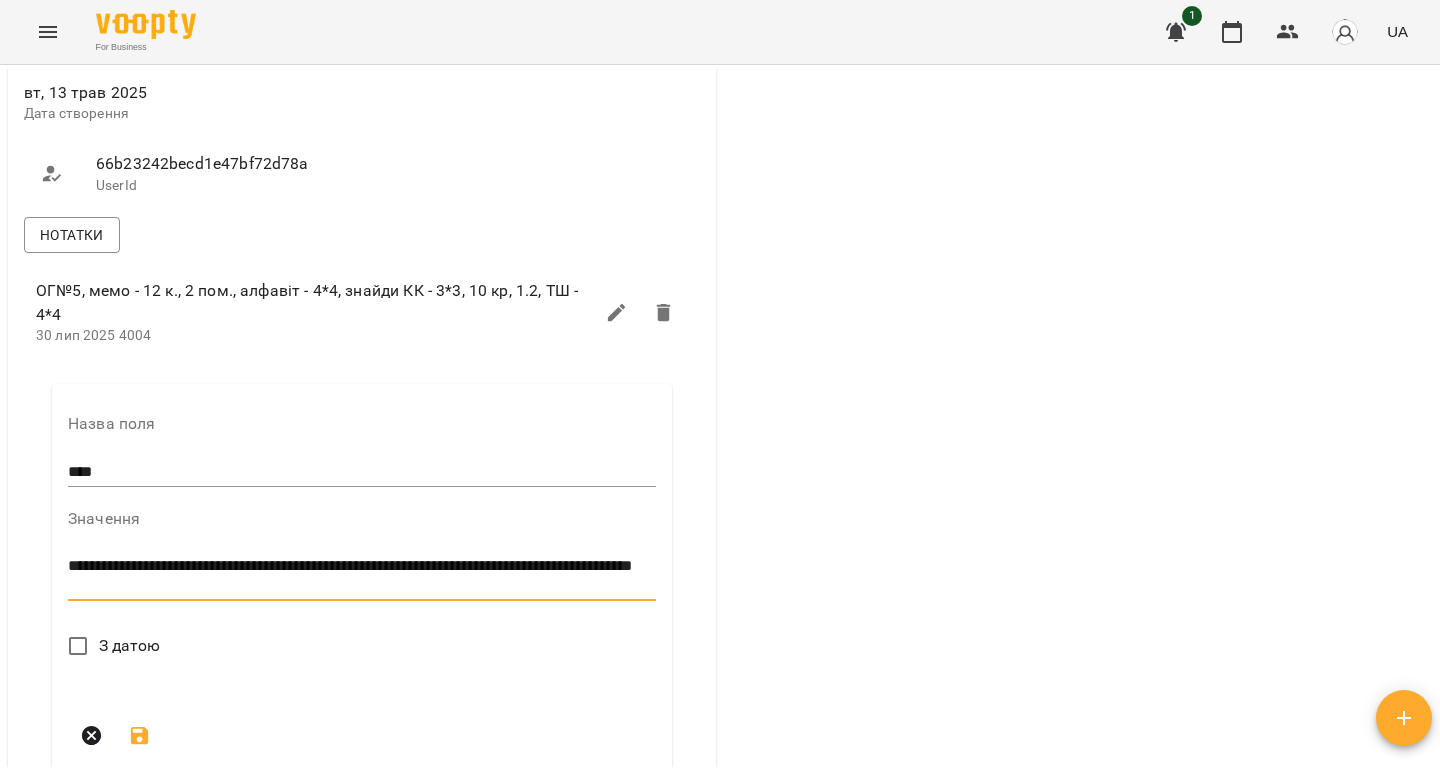drag, startPoint x: 97, startPoint y: 599, endPoint x: 164, endPoint y: 598, distance: 67.00746 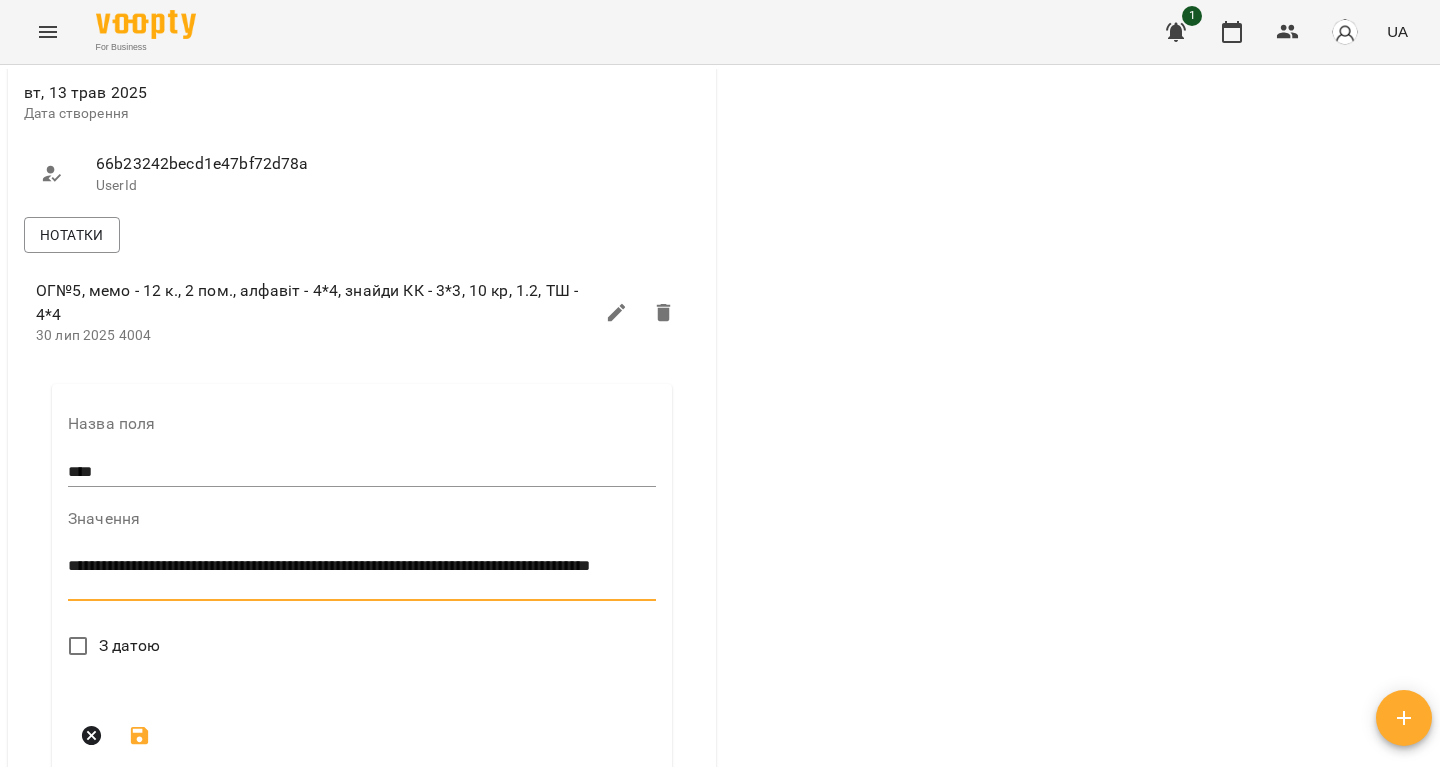 scroll, scrollTop: 0, scrollLeft: 0, axis: both 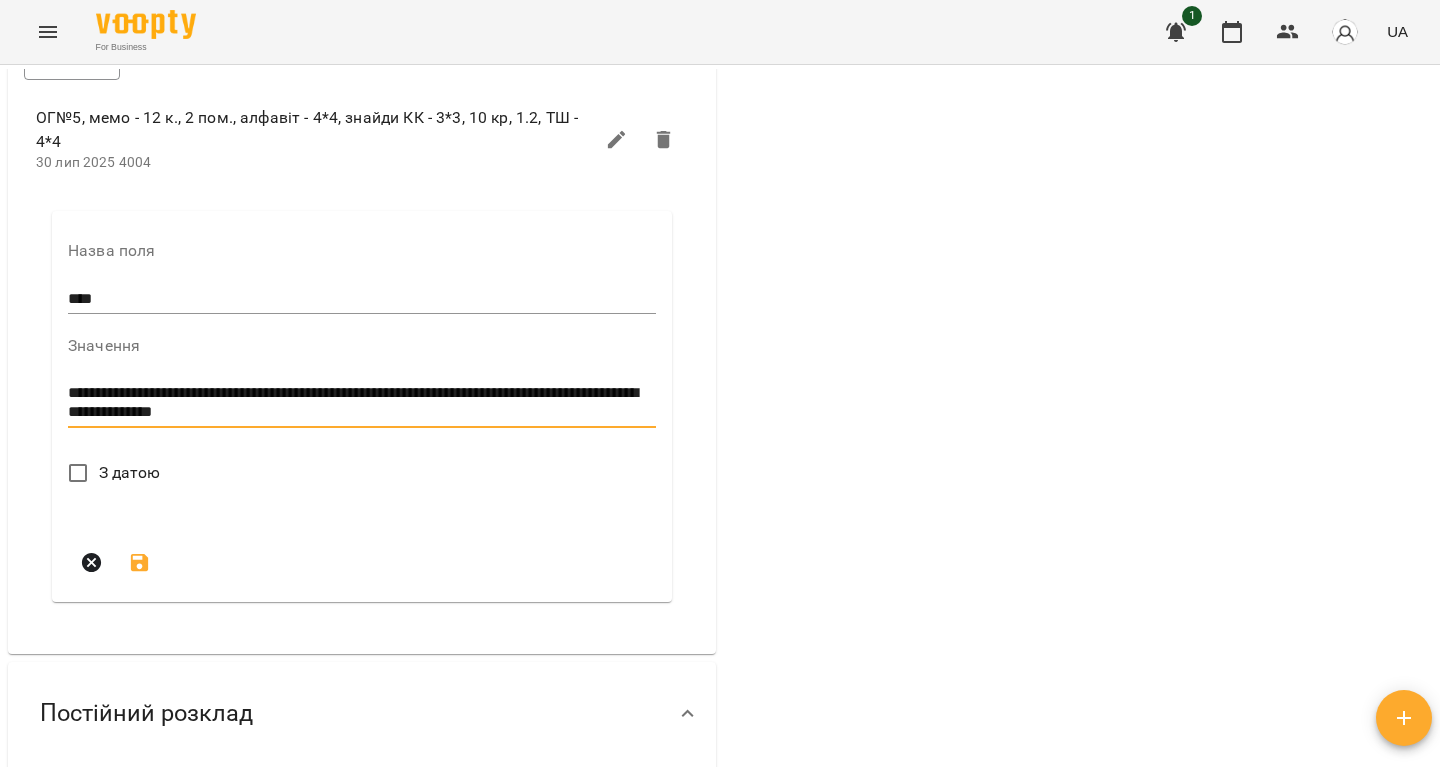 type on "**********" 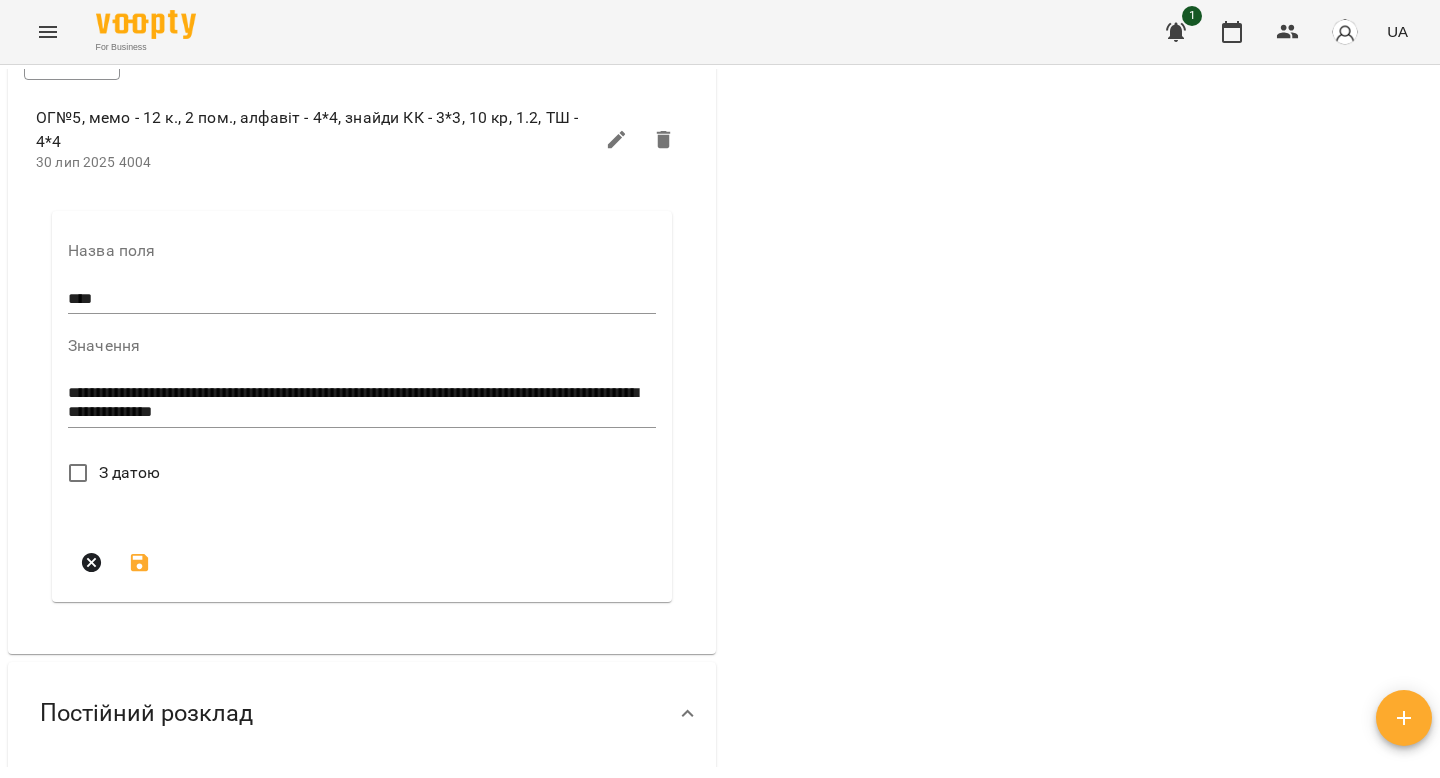 click on "З датою" at bounding box center [130, 473] 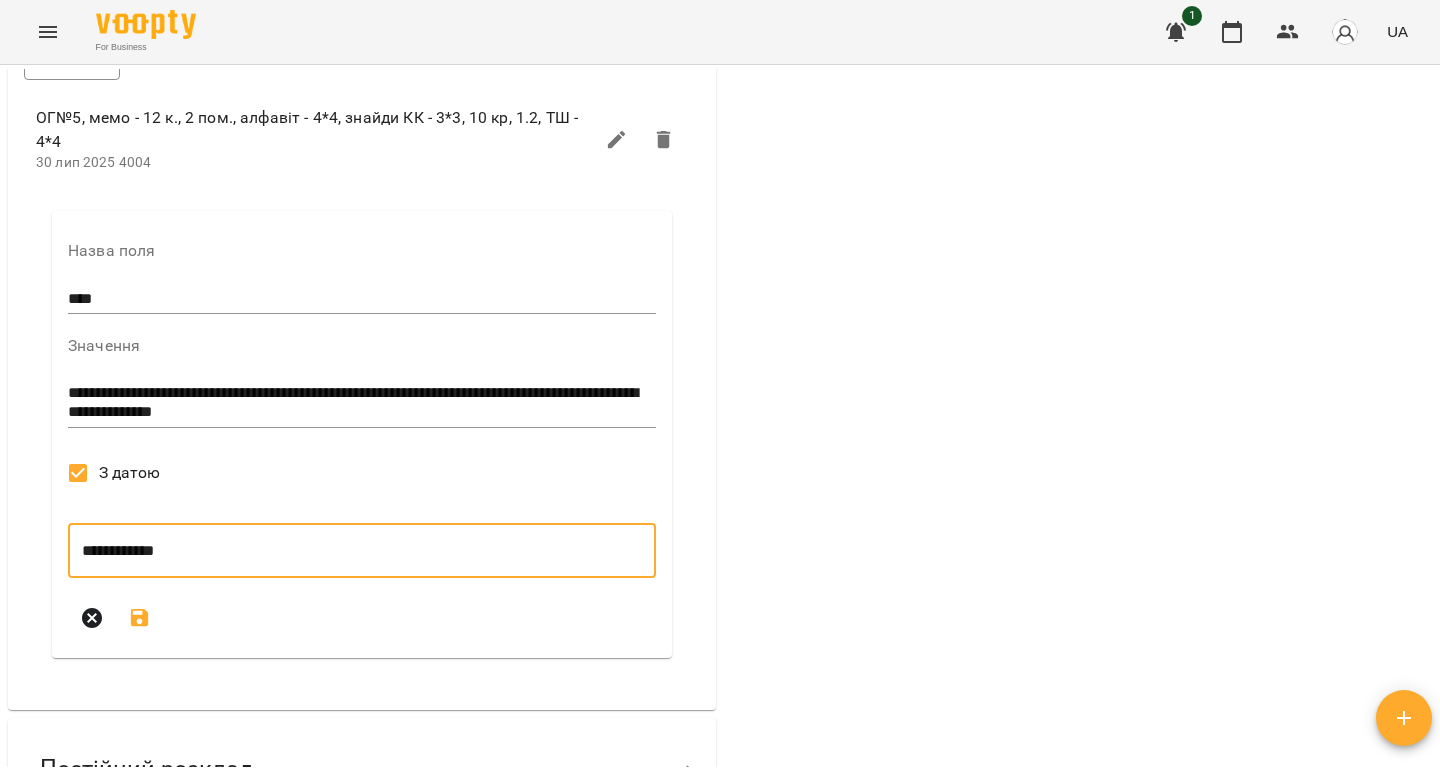 click on "**********" at bounding box center [362, 551] 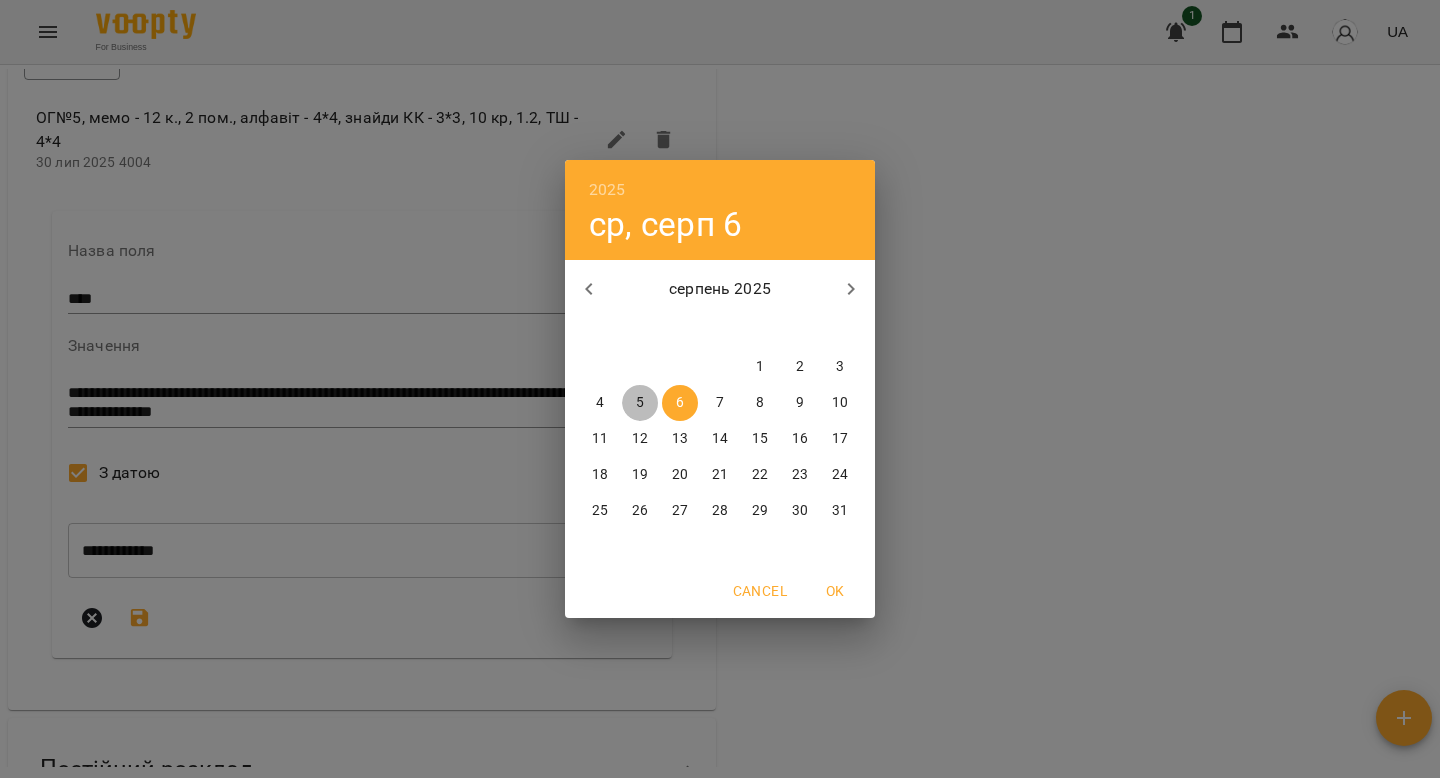 click on "5" at bounding box center (640, 403) 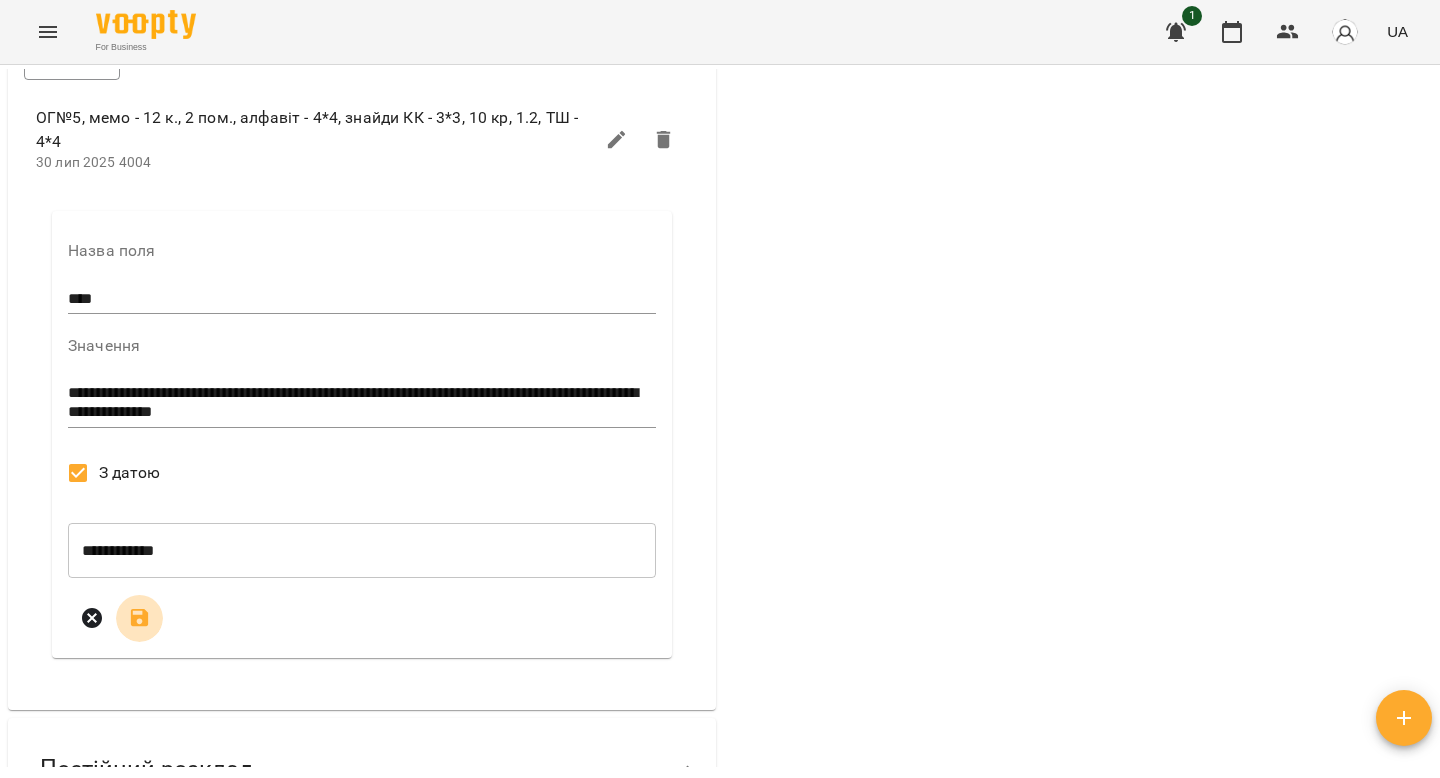 click 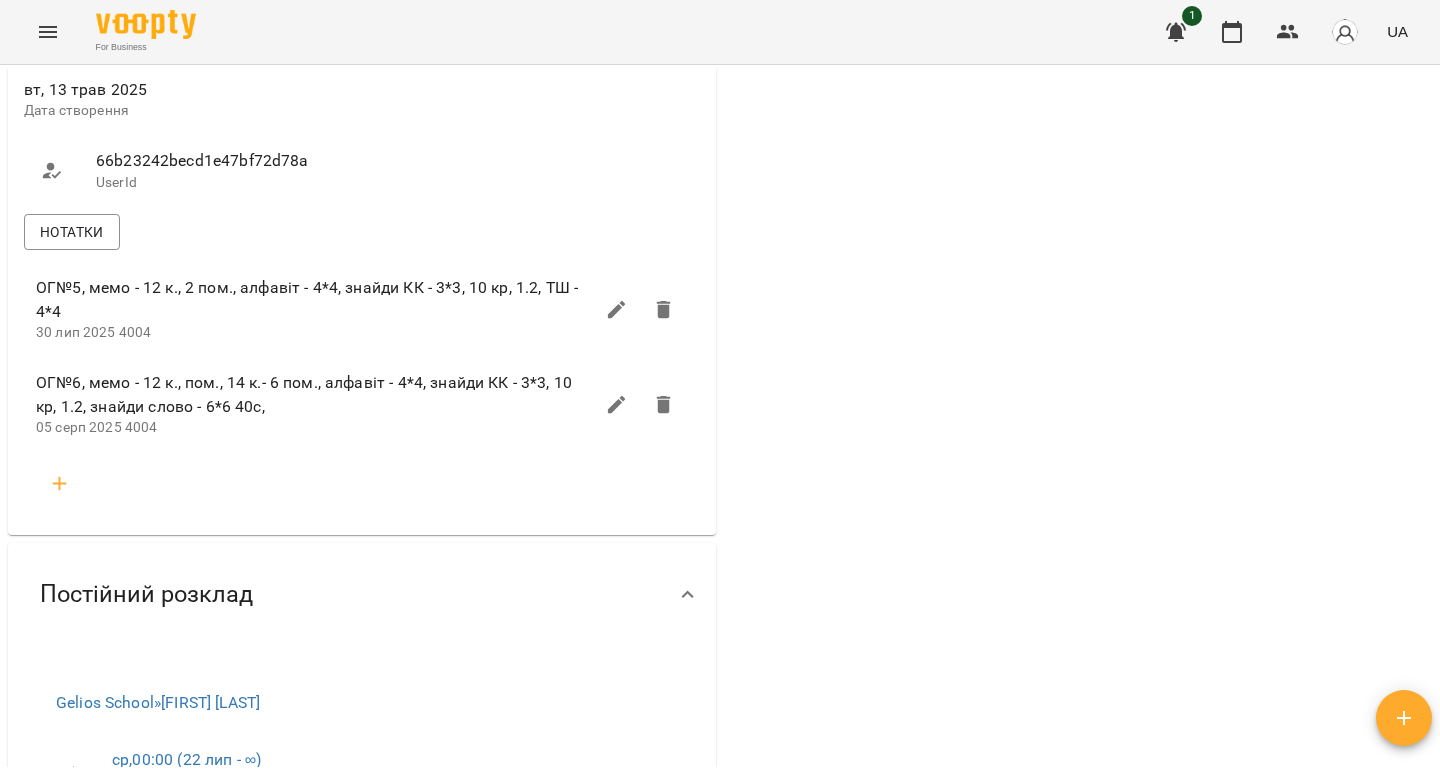scroll, scrollTop: 1087, scrollLeft: 0, axis: vertical 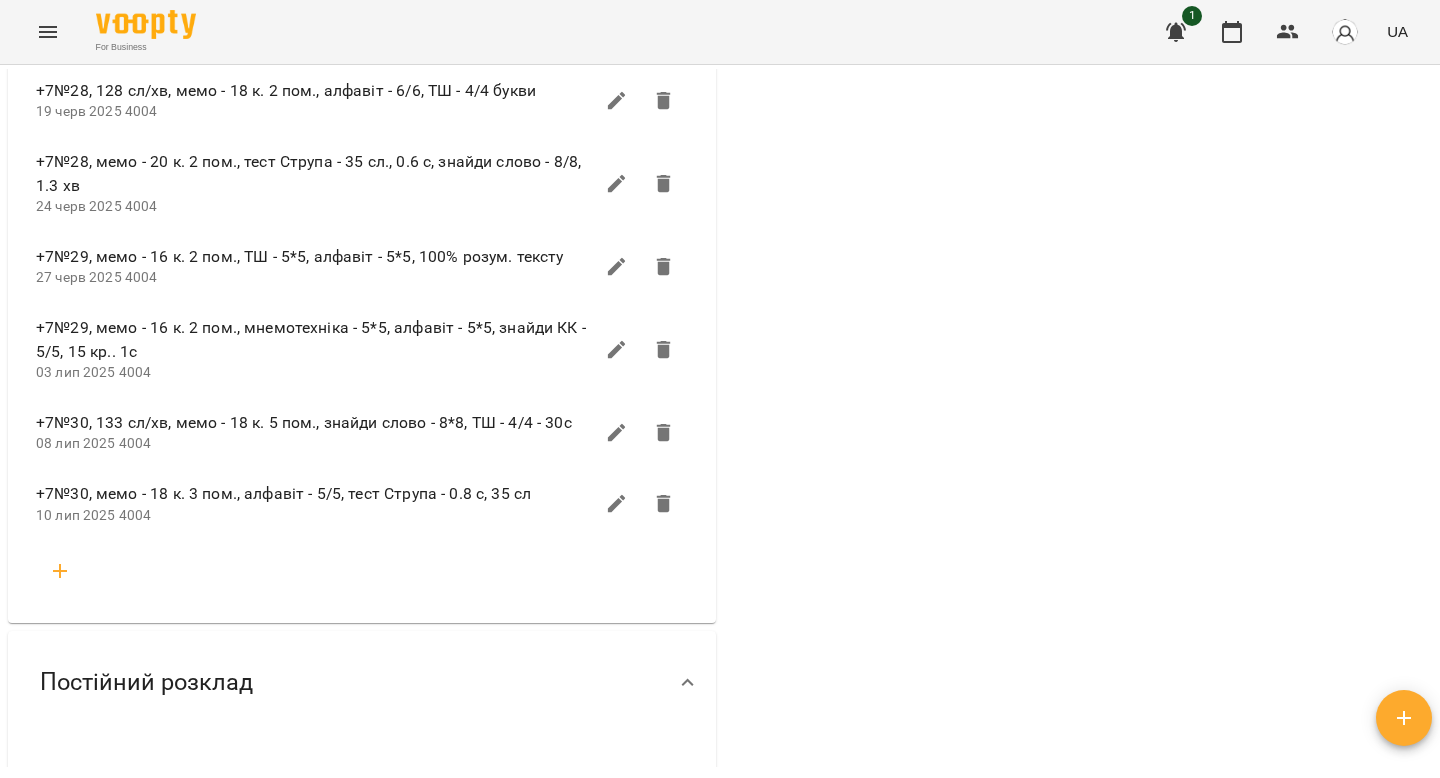 click 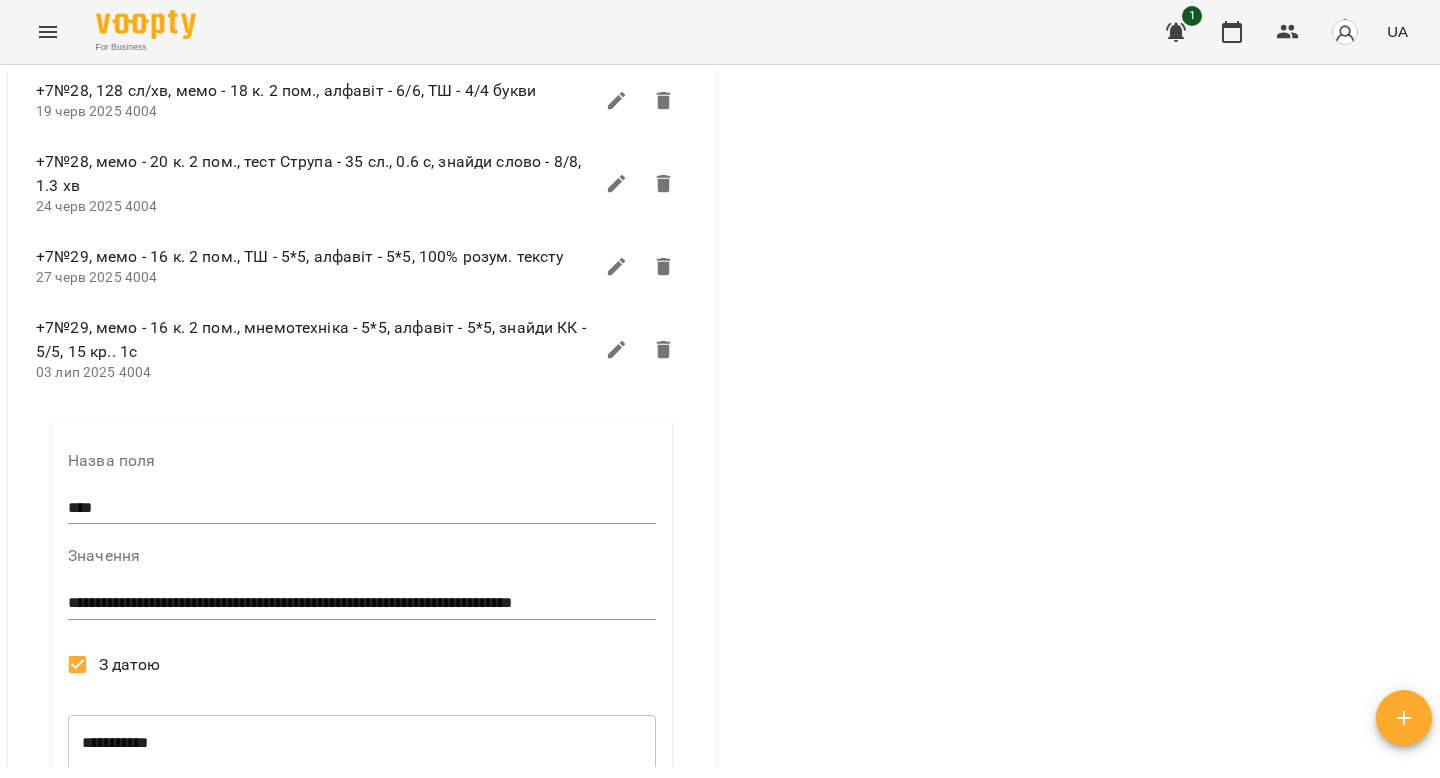 click on "**********" at bounding box center (362, 603) 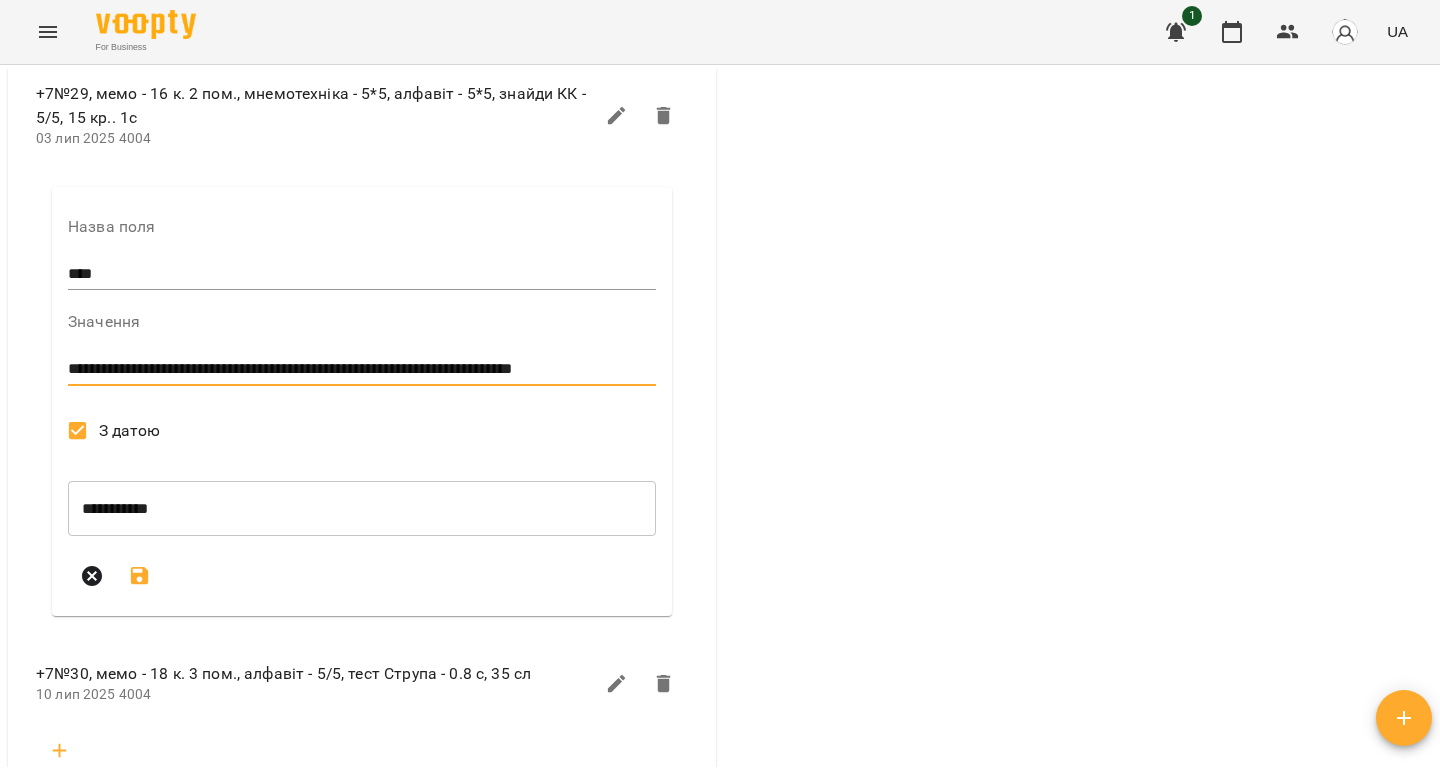 scroll, scrollTop: 5685, scrollLeft: 0, axis: vertical 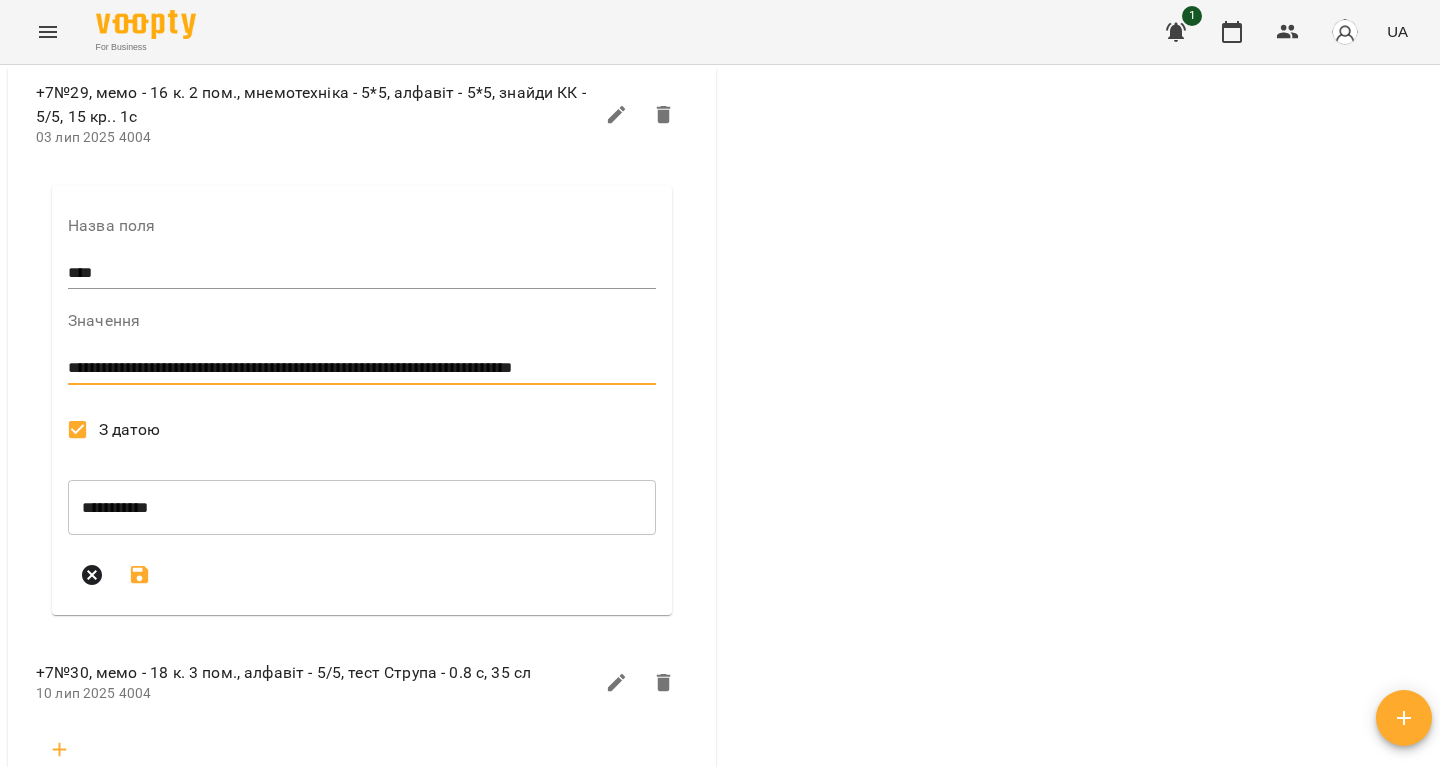 type on "**********" 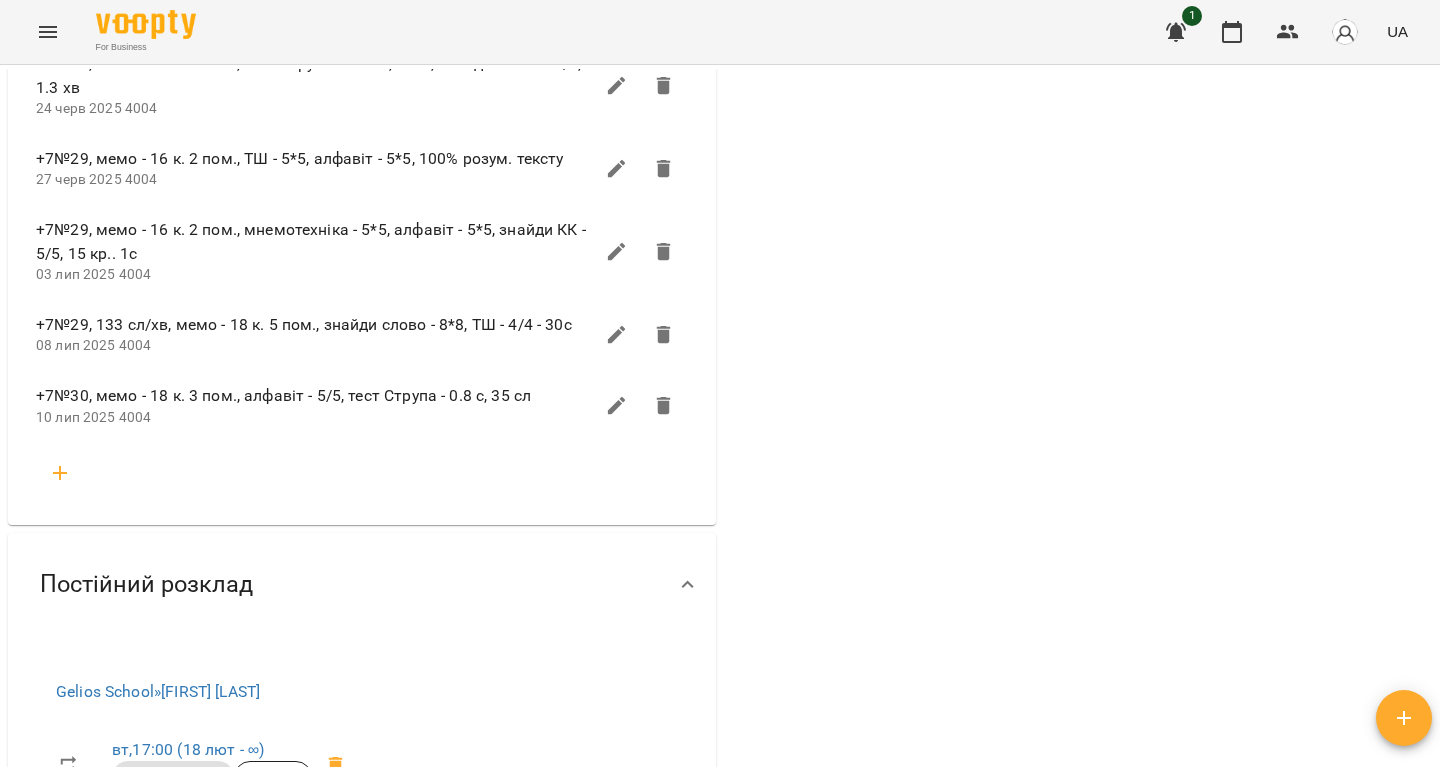 scroll, scrollTop: 5522, scrollLeft: 0, axis: vertical 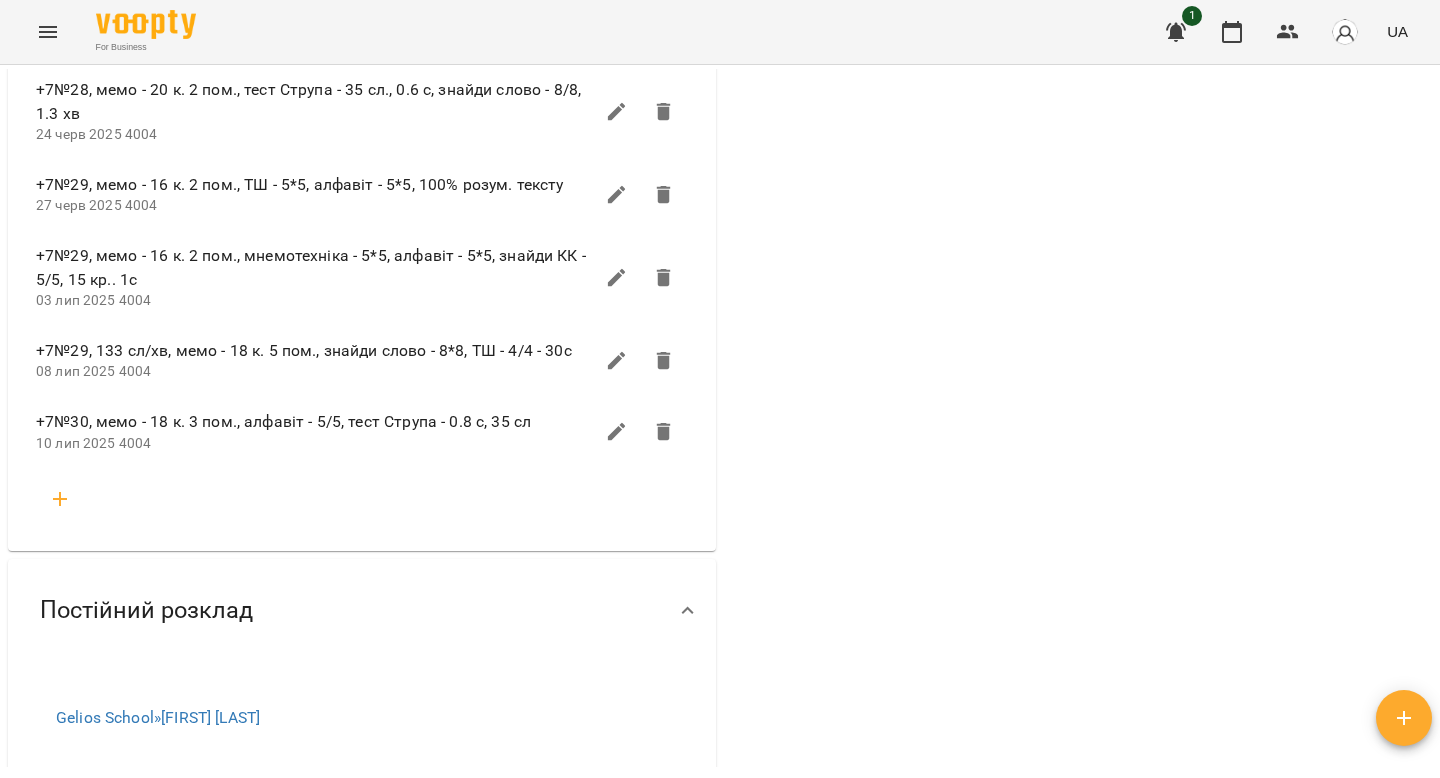 click at bounding box center [60, 499] 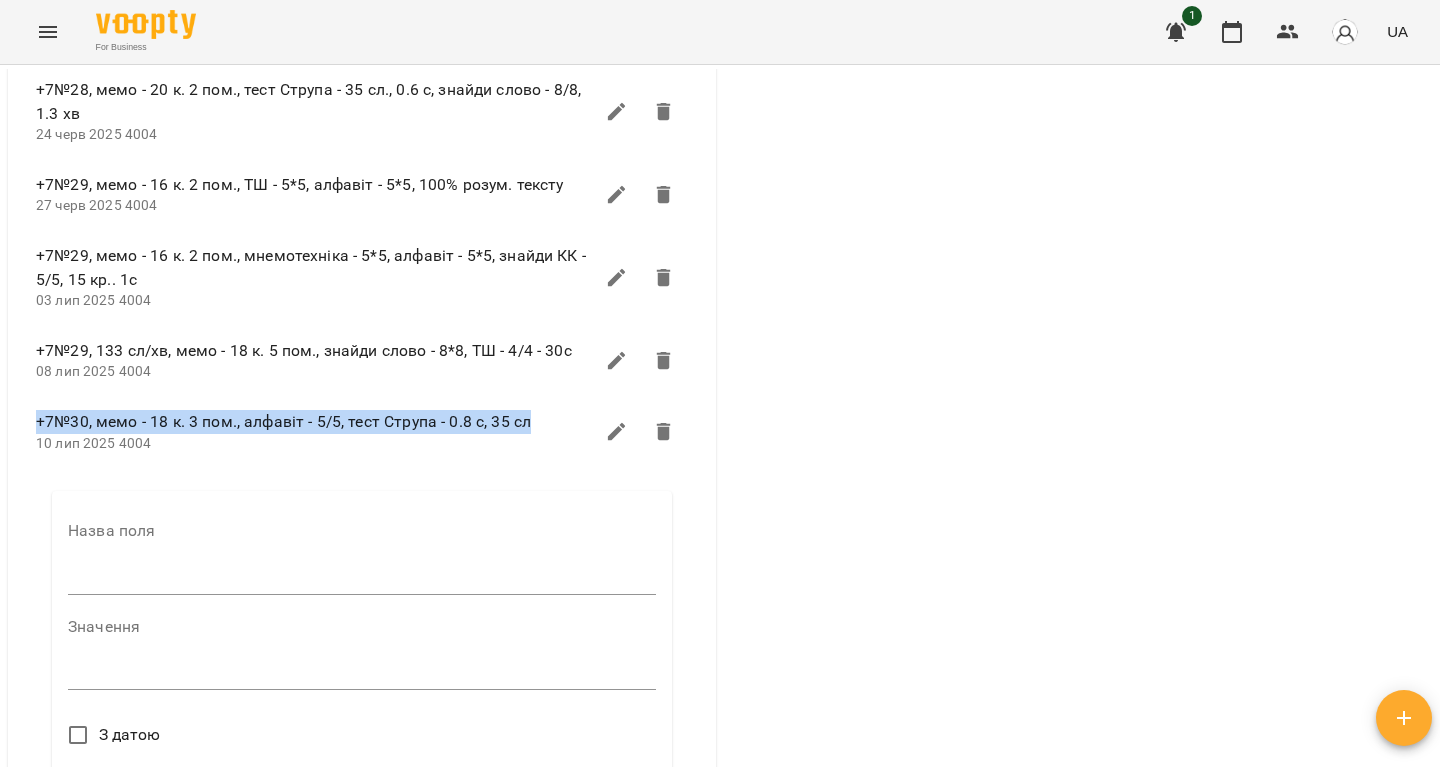 drag, startPoint x: 36, startPoint y: 402, endPoint x: 535, endPoint y: 391, distance: 499.12122 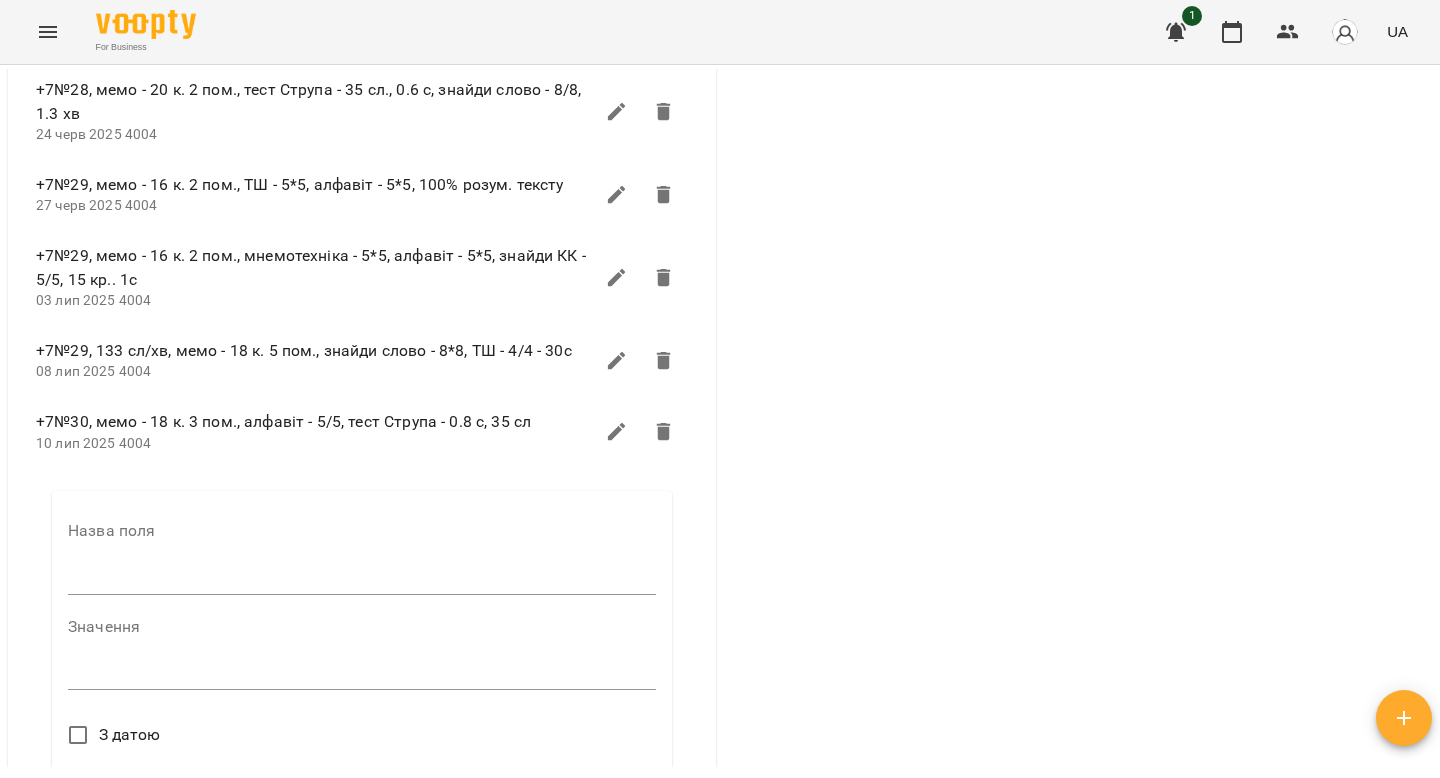 click at bounding box center (362, 579) 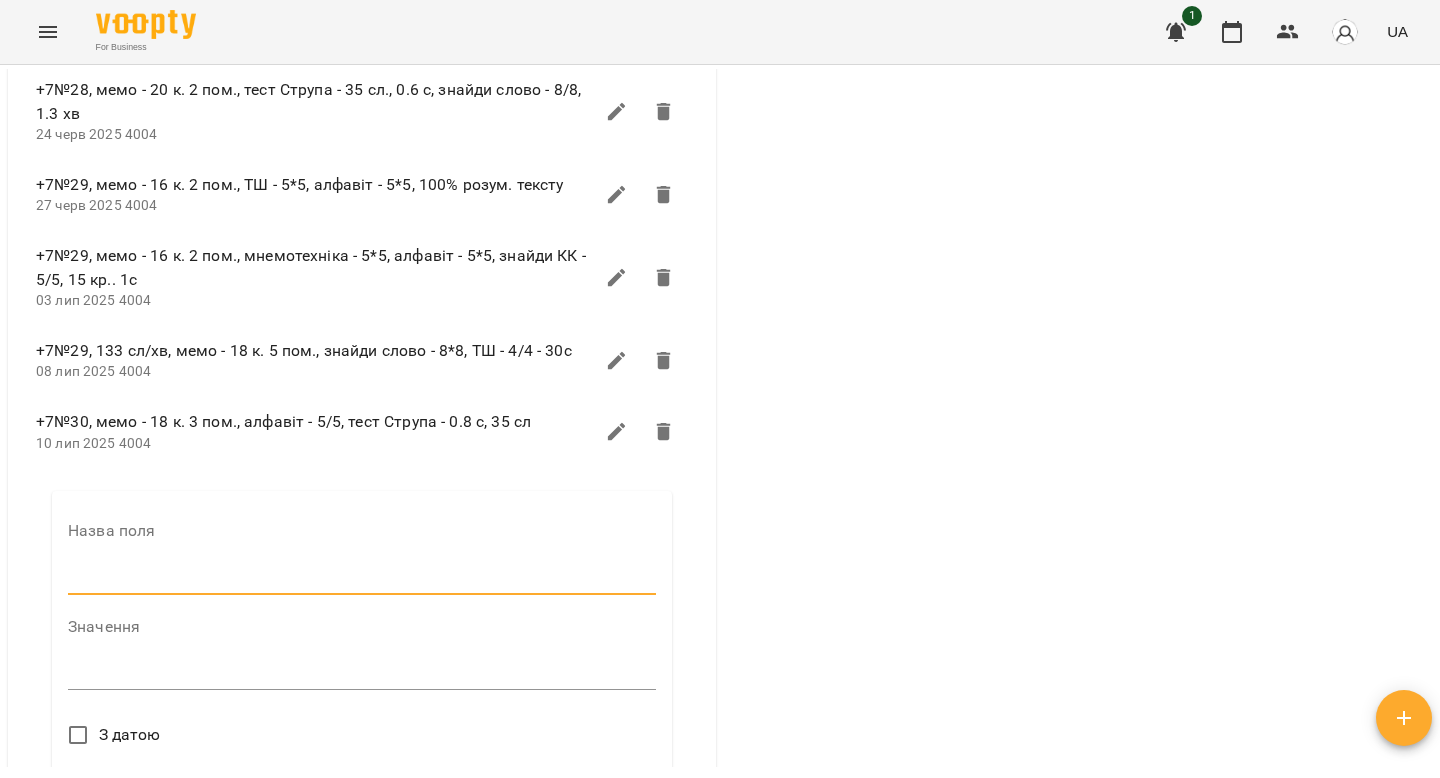 type on "****" 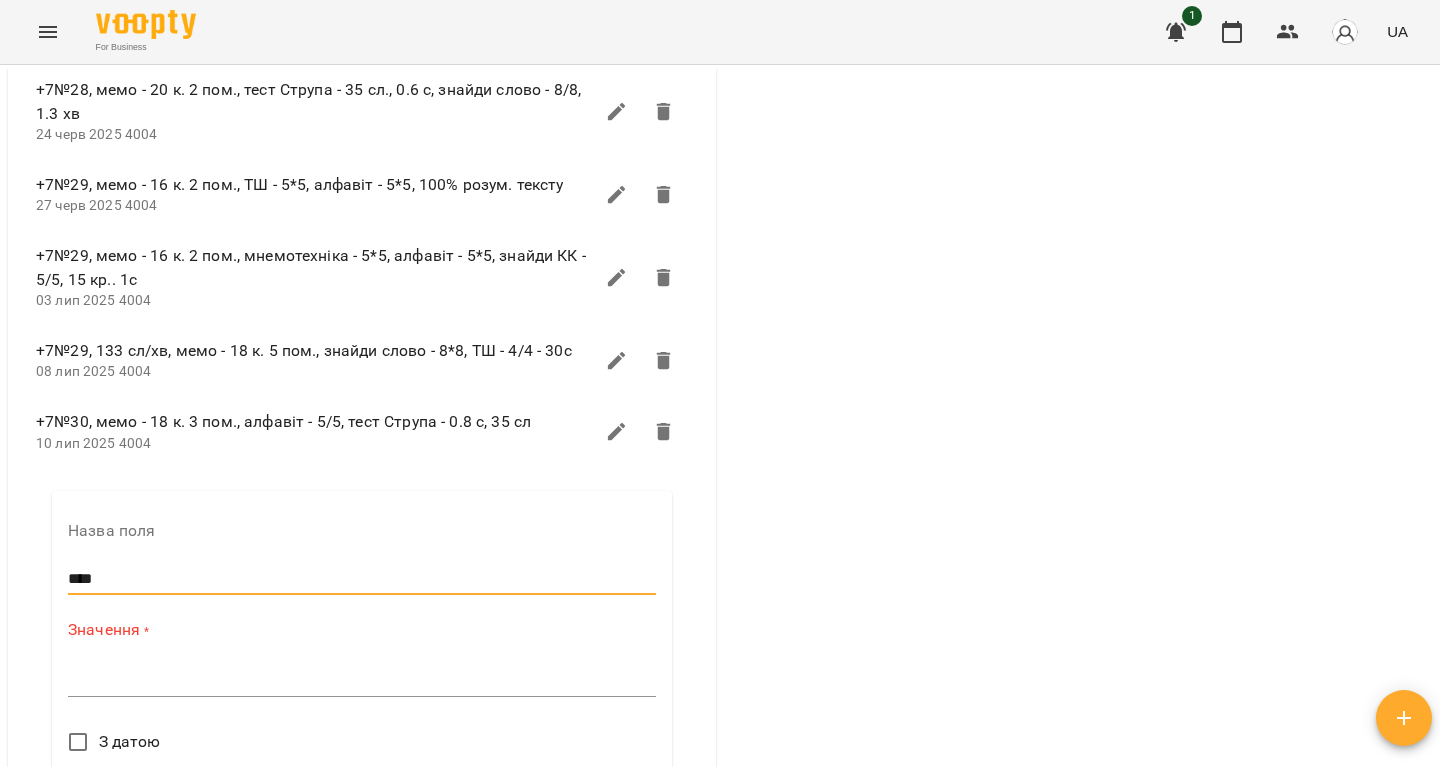 click on "Назва поля **** Значення   * * З датою" at bounding box center [362, 689] 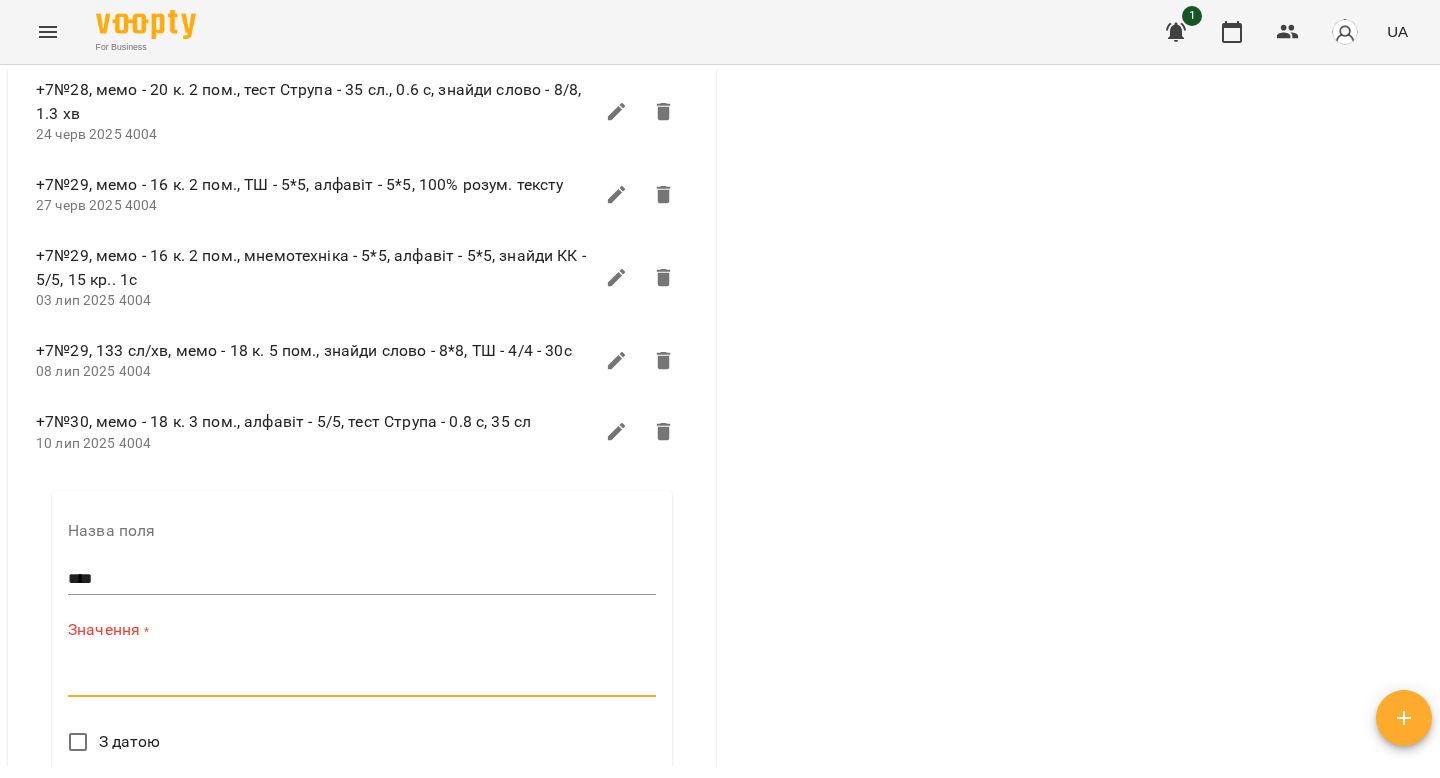 click at bounding box center (362, 680) 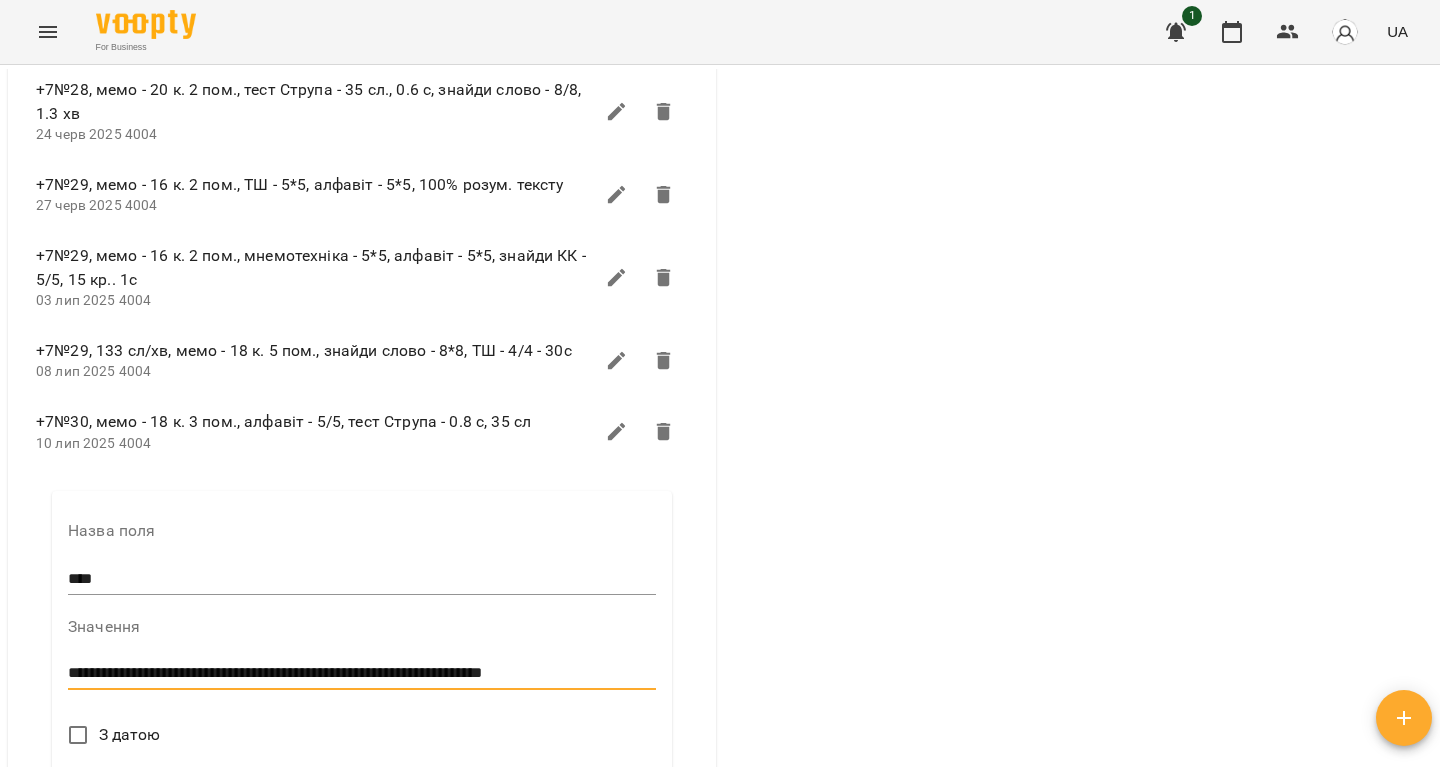 click on "**********" at bounding box center [362, 673] 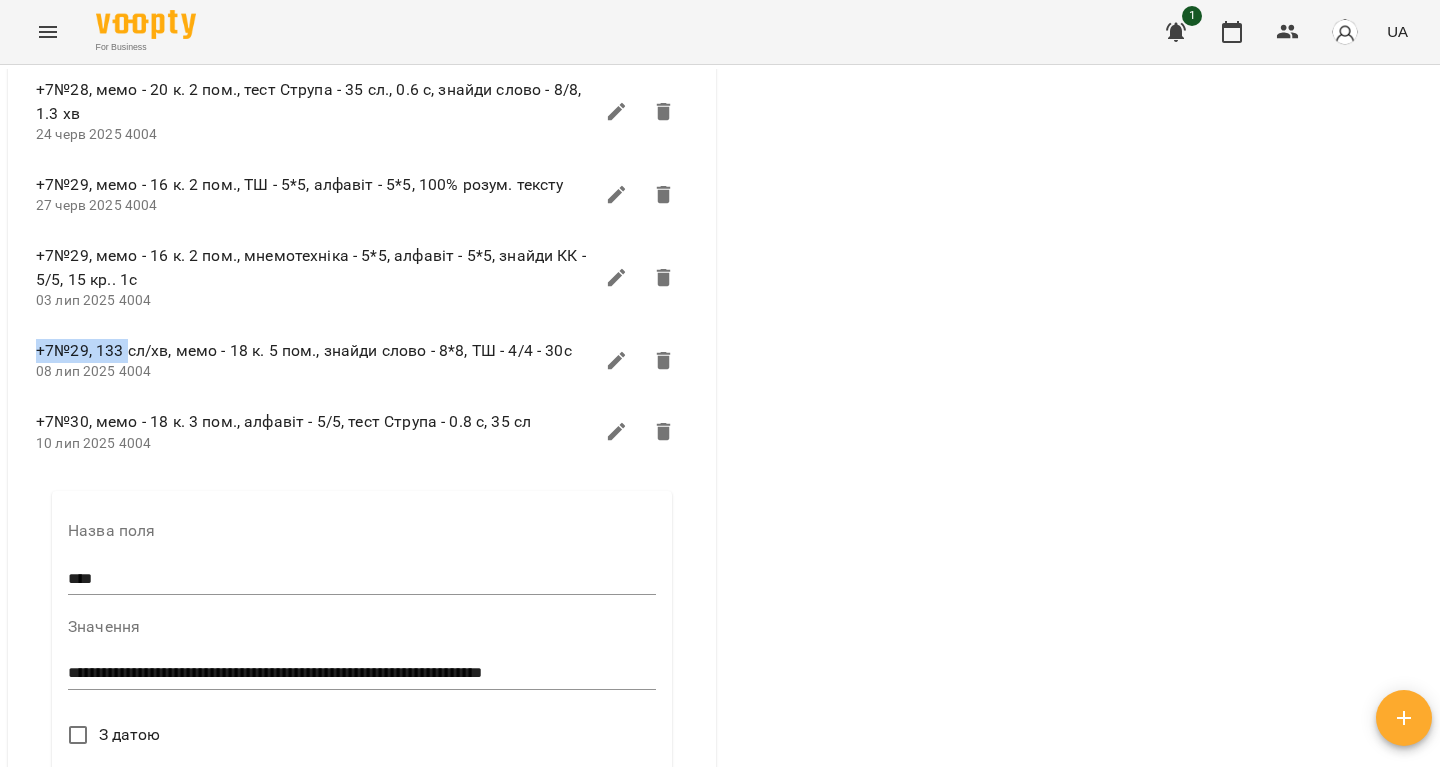 drag, startPoint x: 93, startPoint y: 320, endPoint x: 129, endPoint y: 326, distance: 36.496574 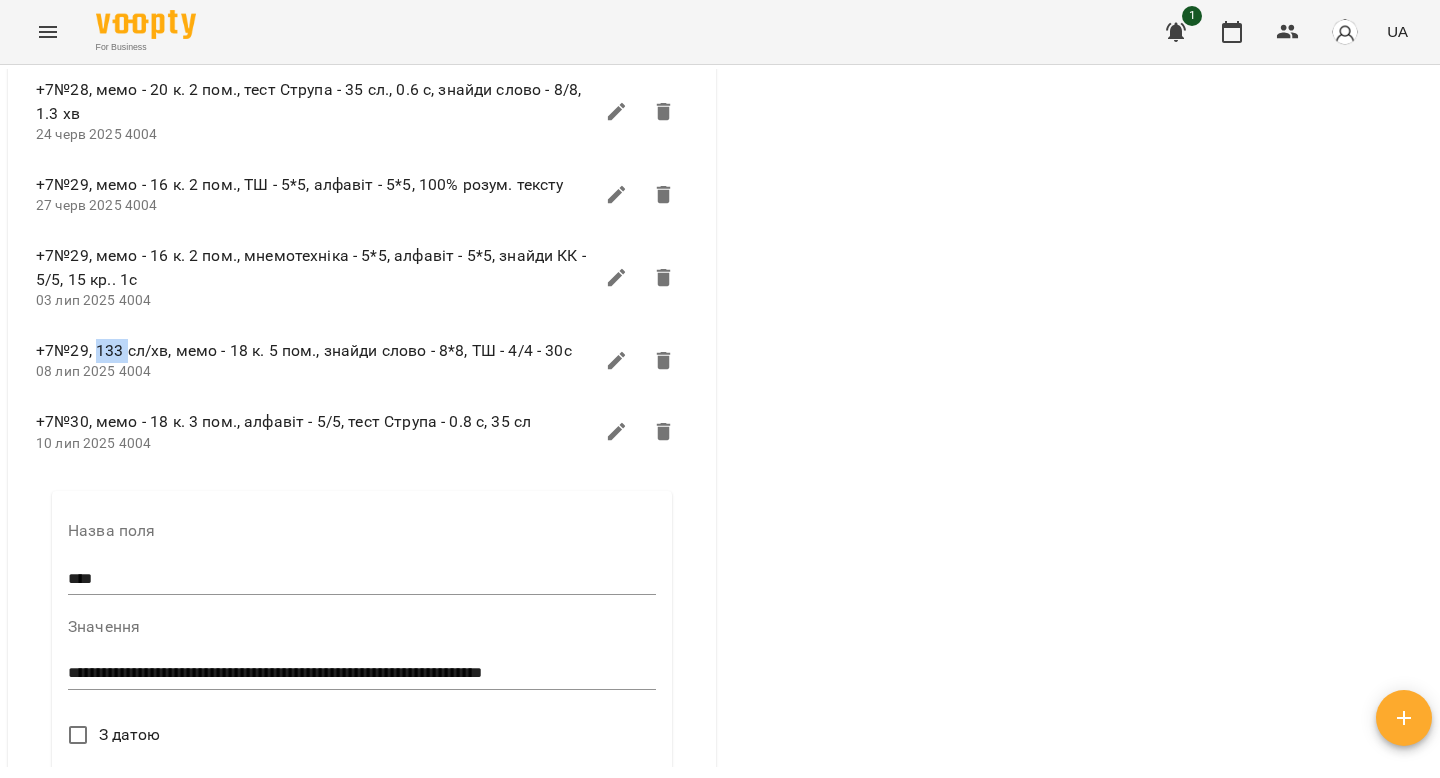drag, startPoint x: 125, startPoint y: 328, endPoint x: 96, endPoint y: 328, distance: 29 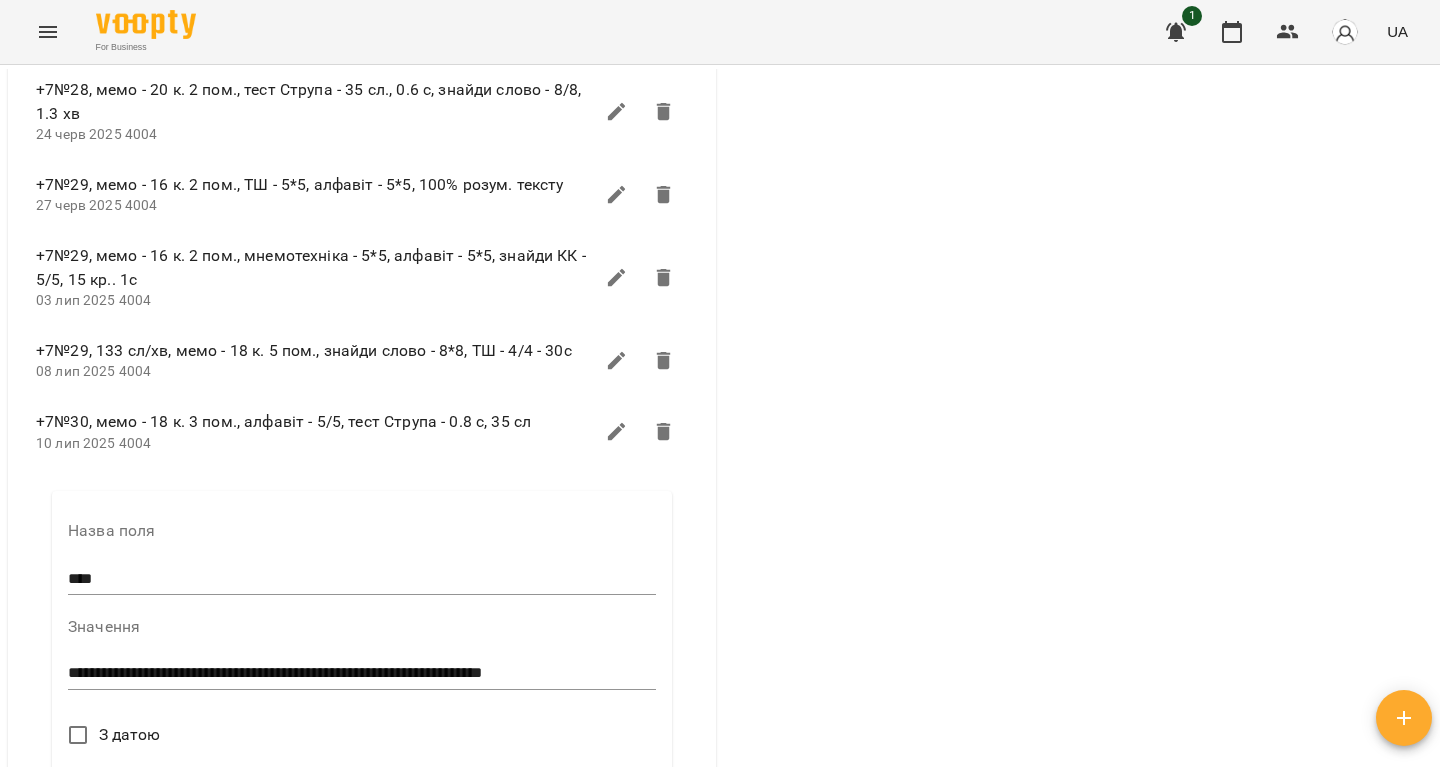 click on "**********" at bounding box center (362, 673) 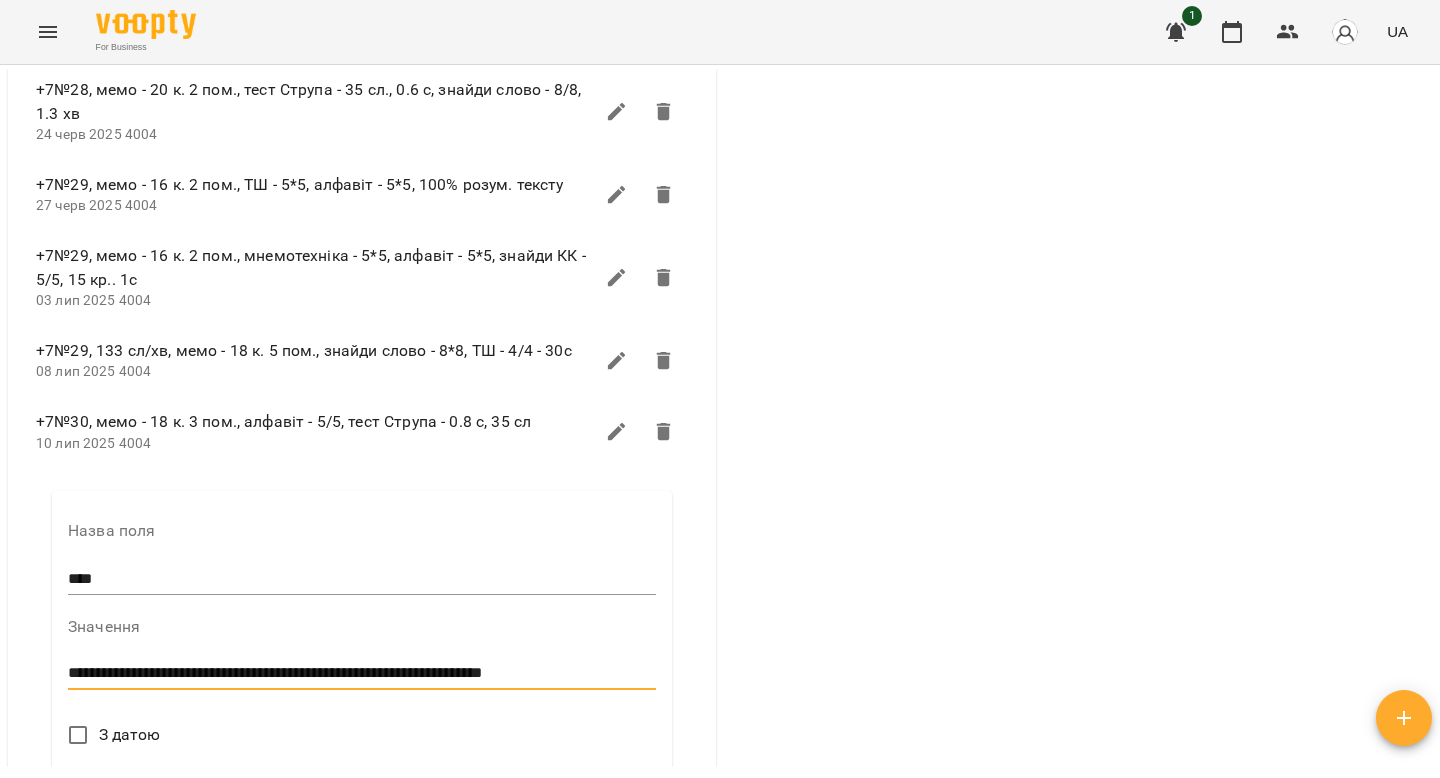 paste on "****" 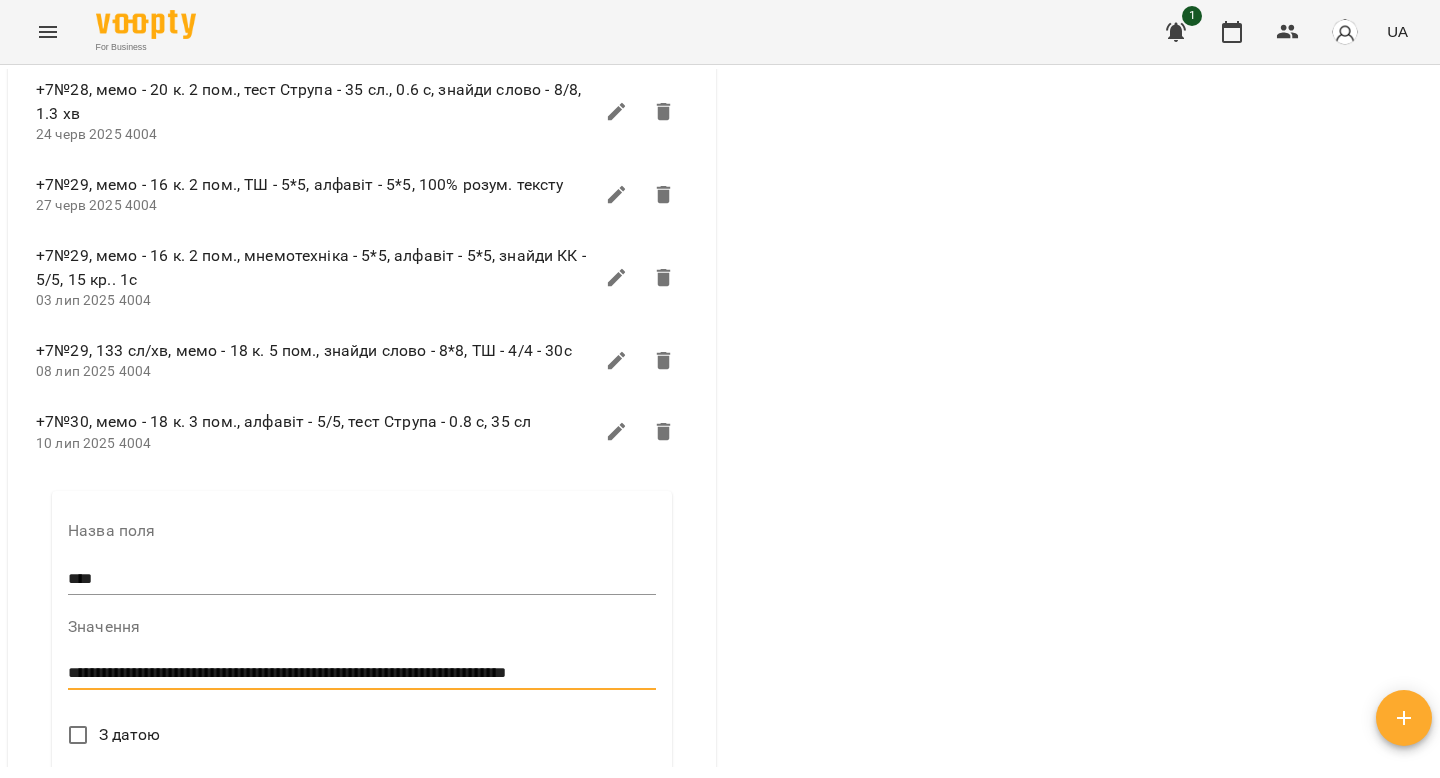 click on "**********" at bounding box center (362, 673) 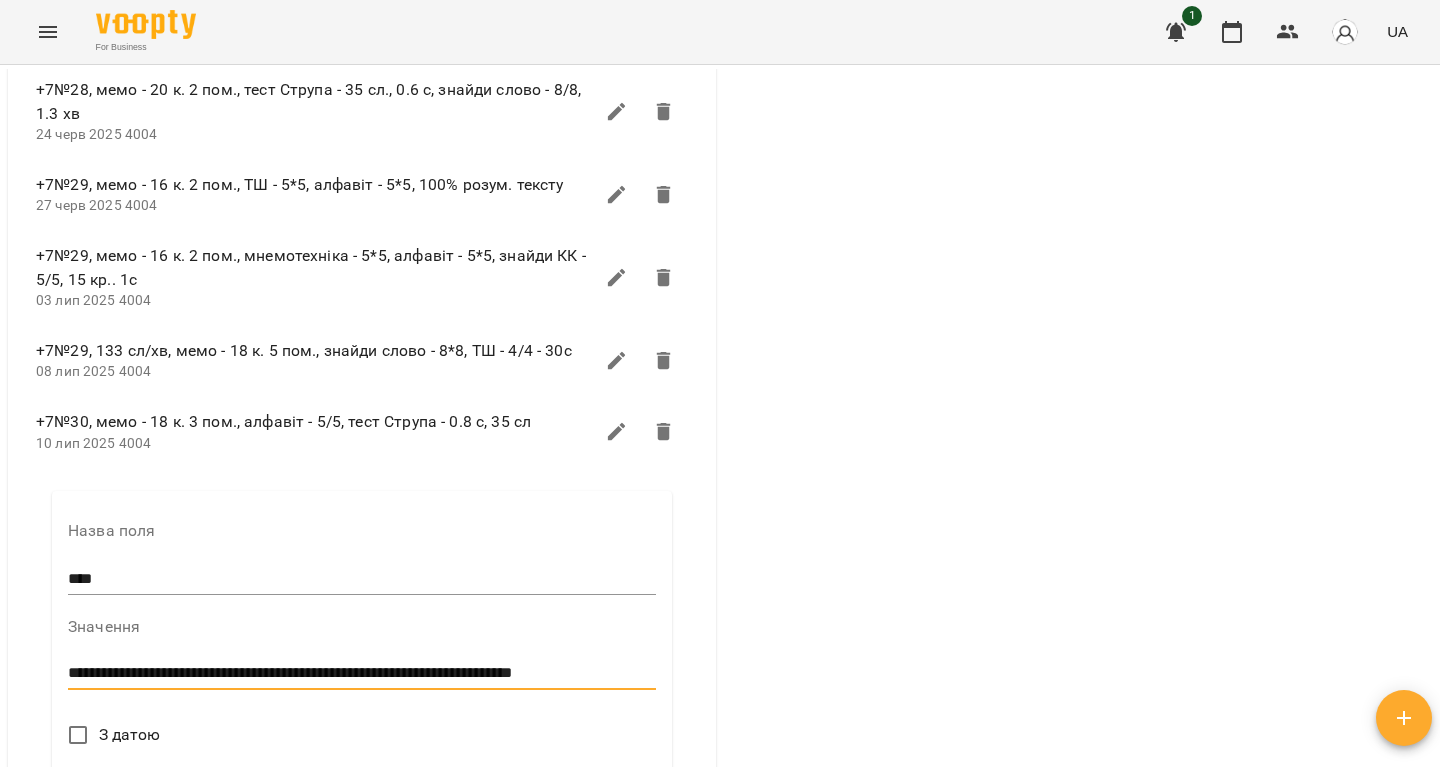 click on "**********" at bounding box center (362, 673) 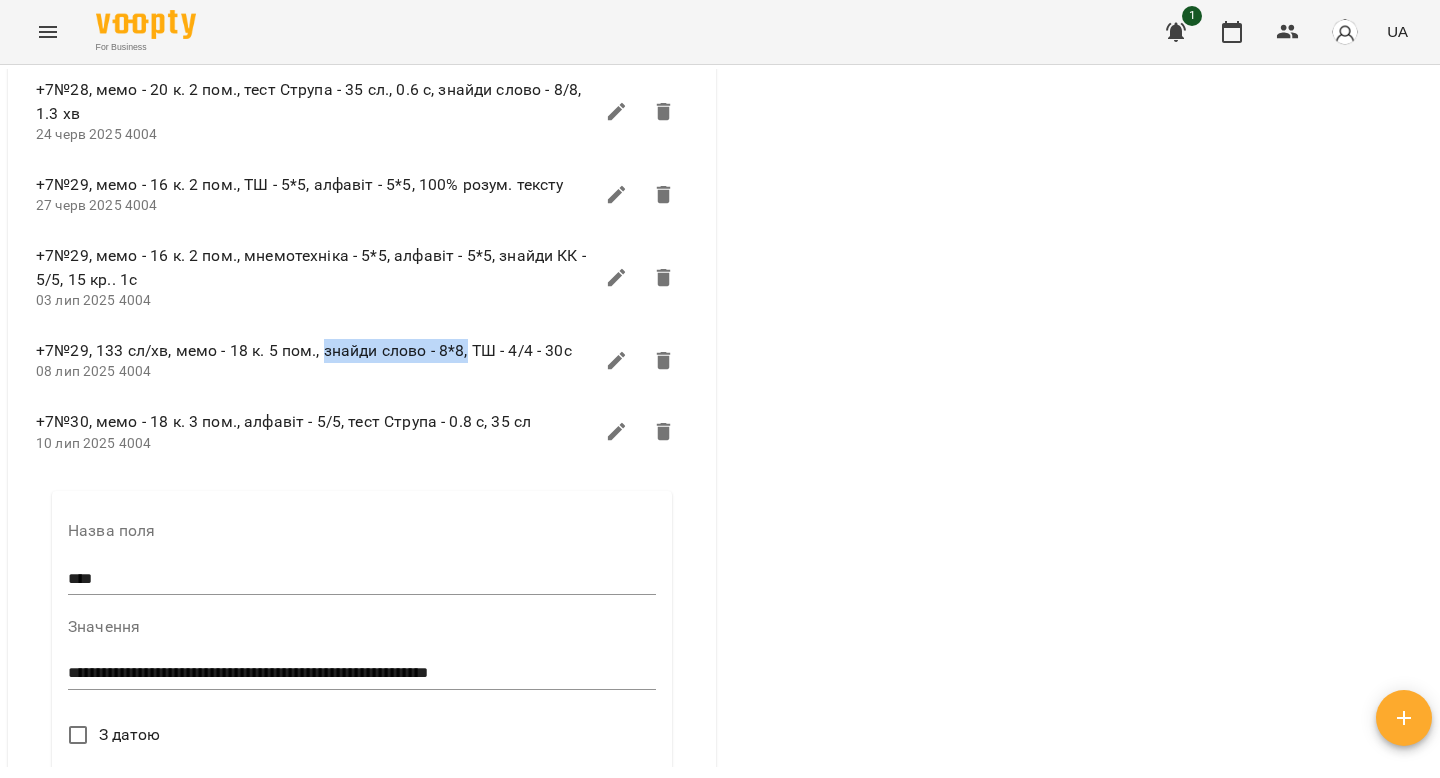 drag, startPoint x: 322, startPoint y: 331, endPoint x: 466, endPoint y: 319, distance: 144.49913 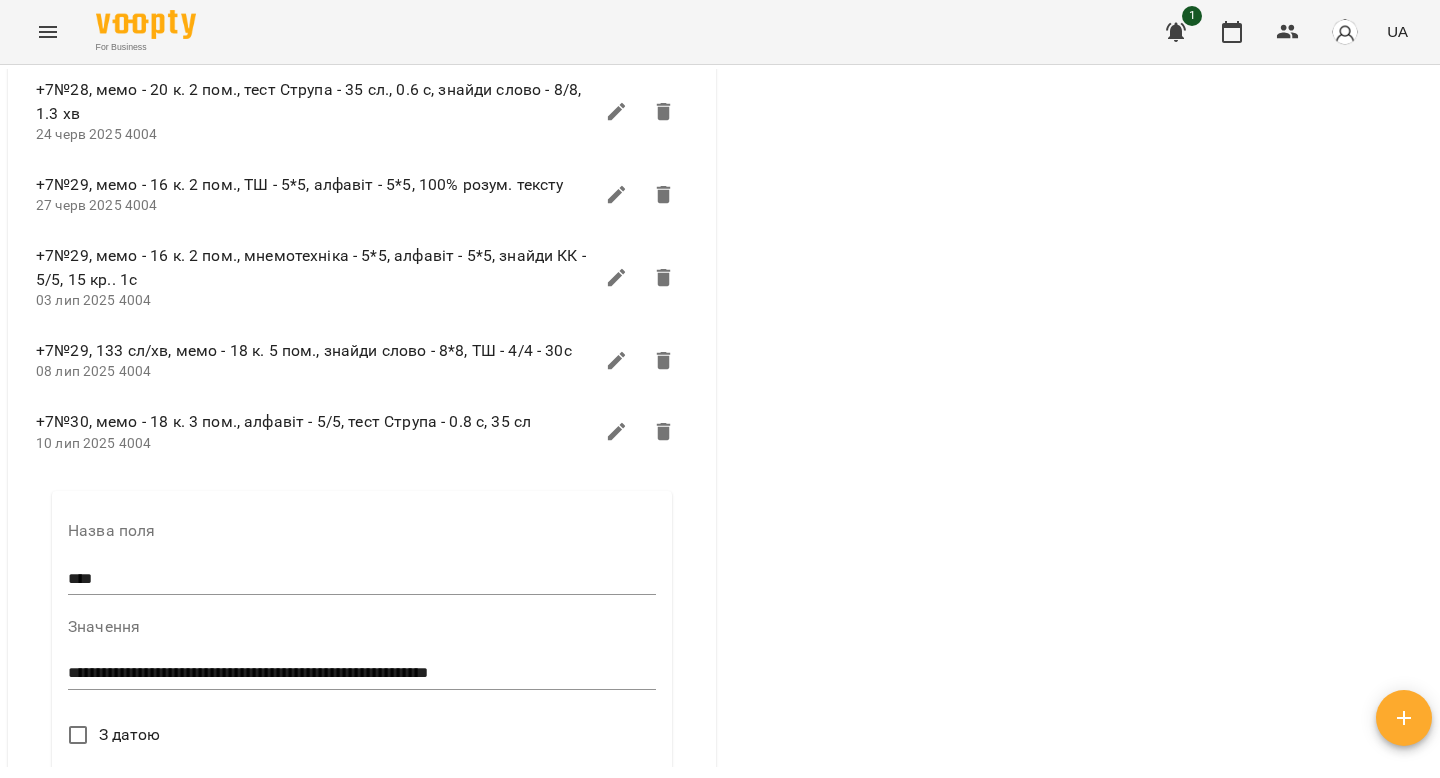 click on "**********" at bounding box center [362, 673] 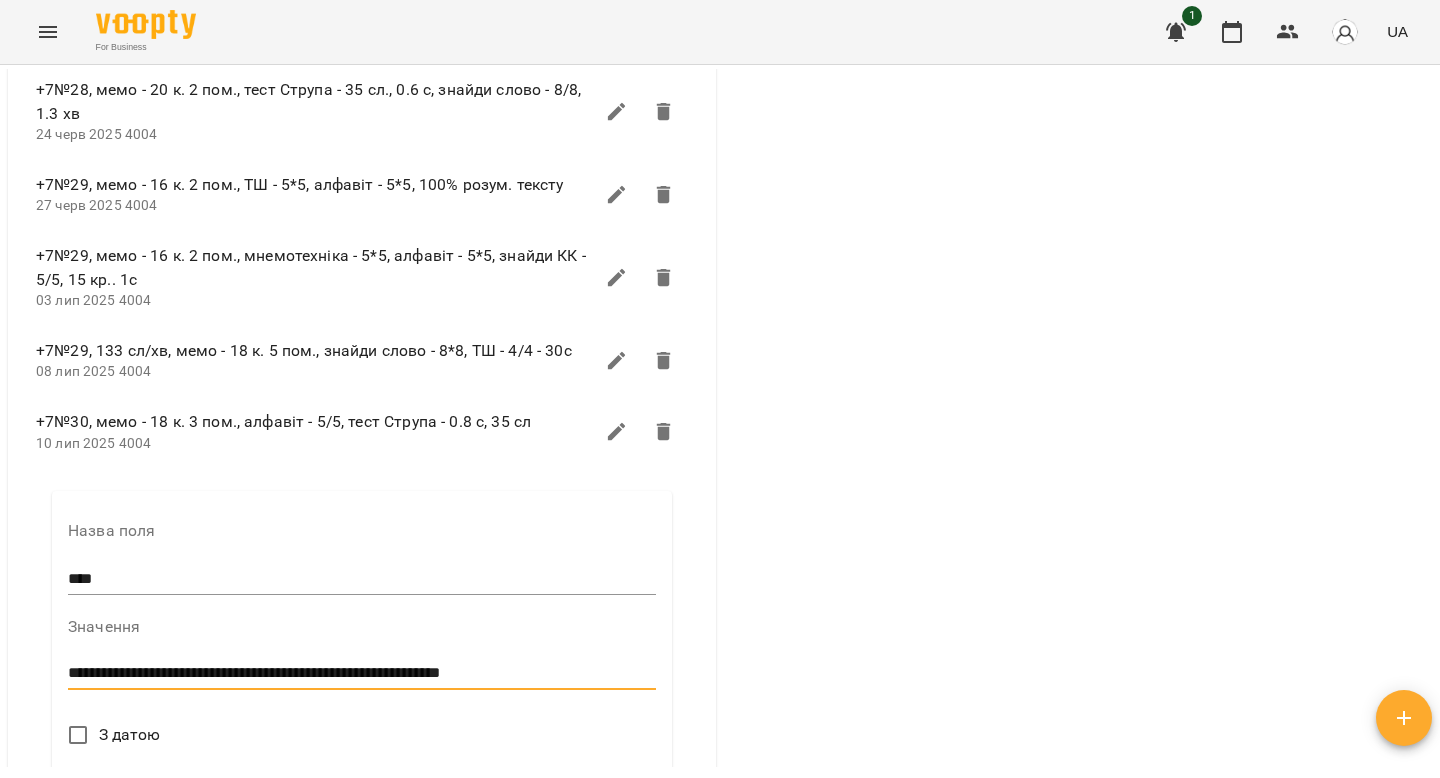 paste on "**********" 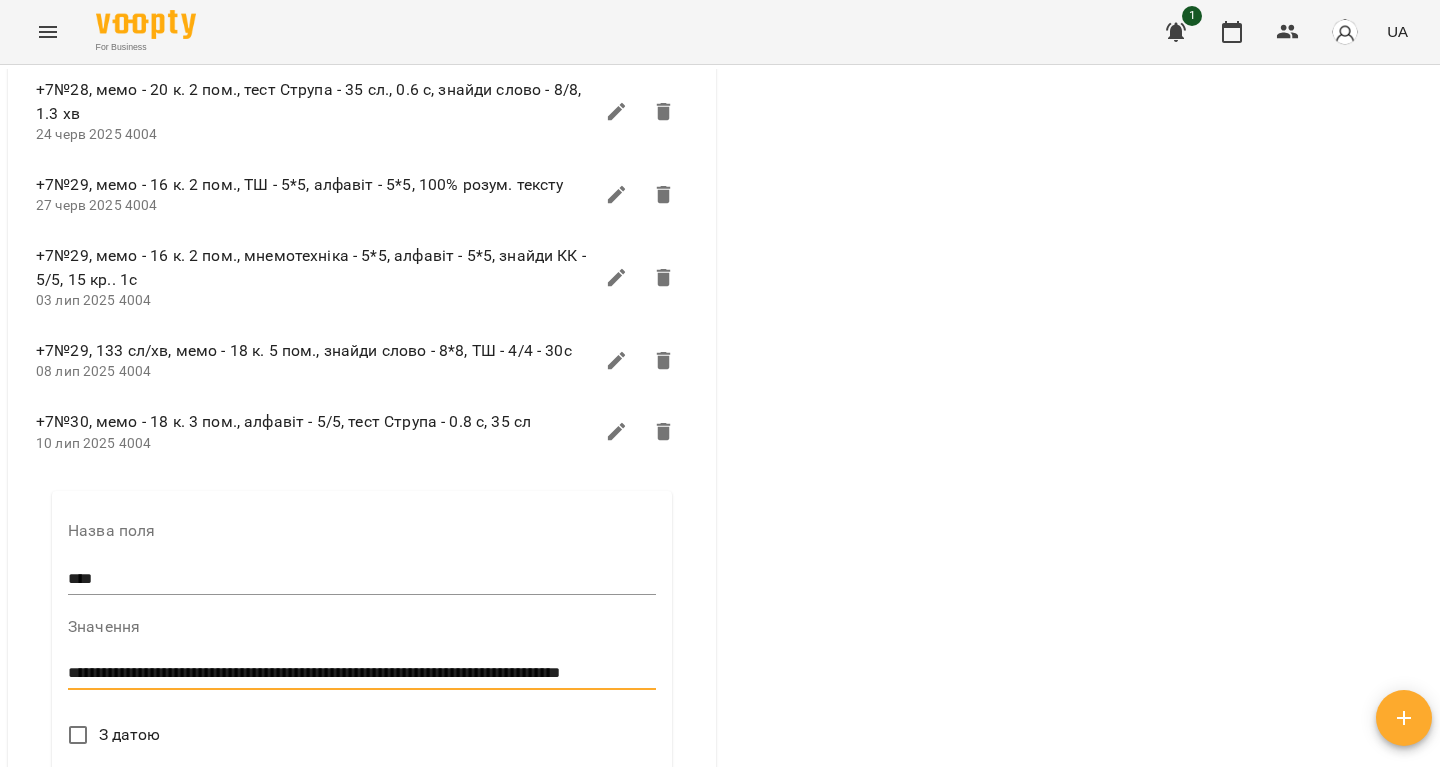 scroll, scrollTop: 0, scrollLeft: 0, axis: both 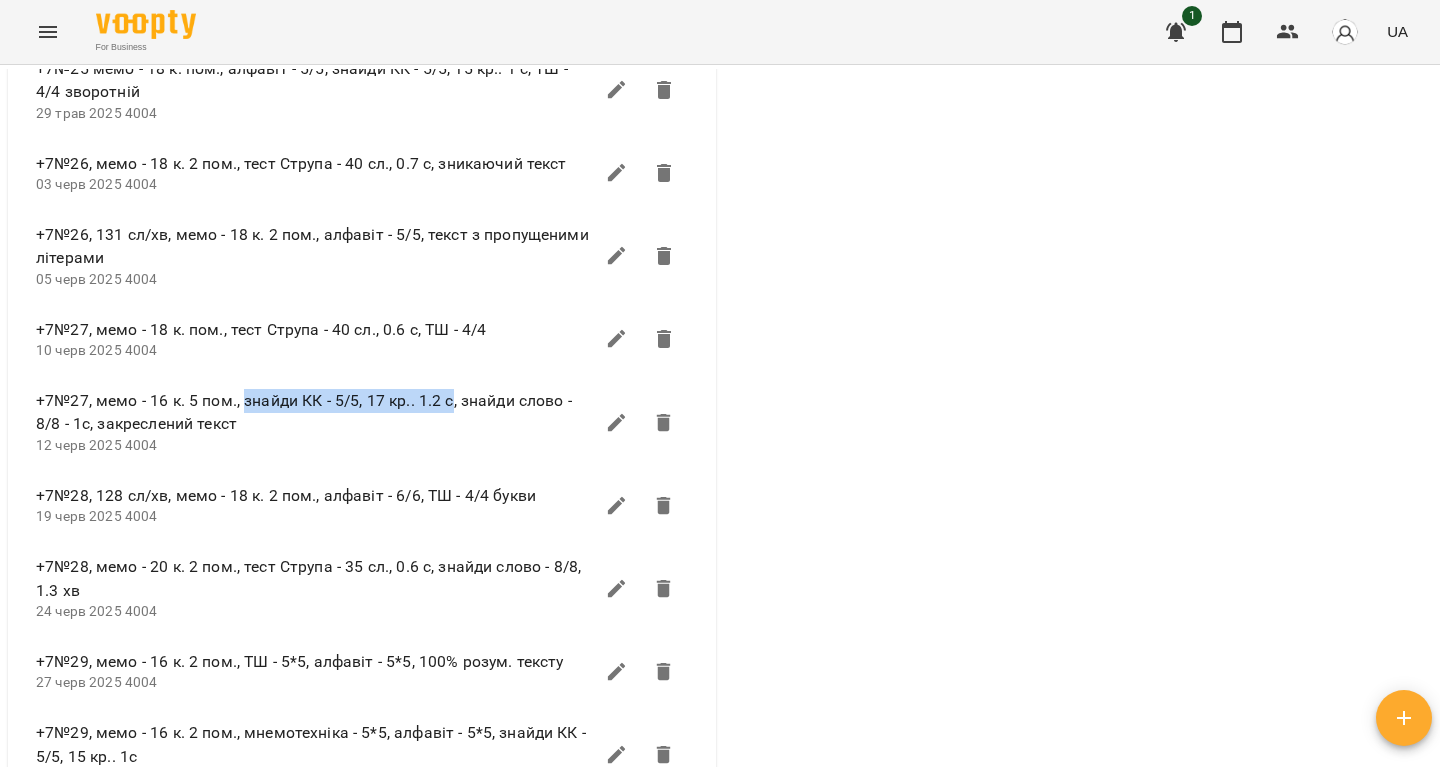 drag, startPoint x: 246, startPoint y: 384, endPoint x: 451, endPoint y: 381, distance: 205.02196 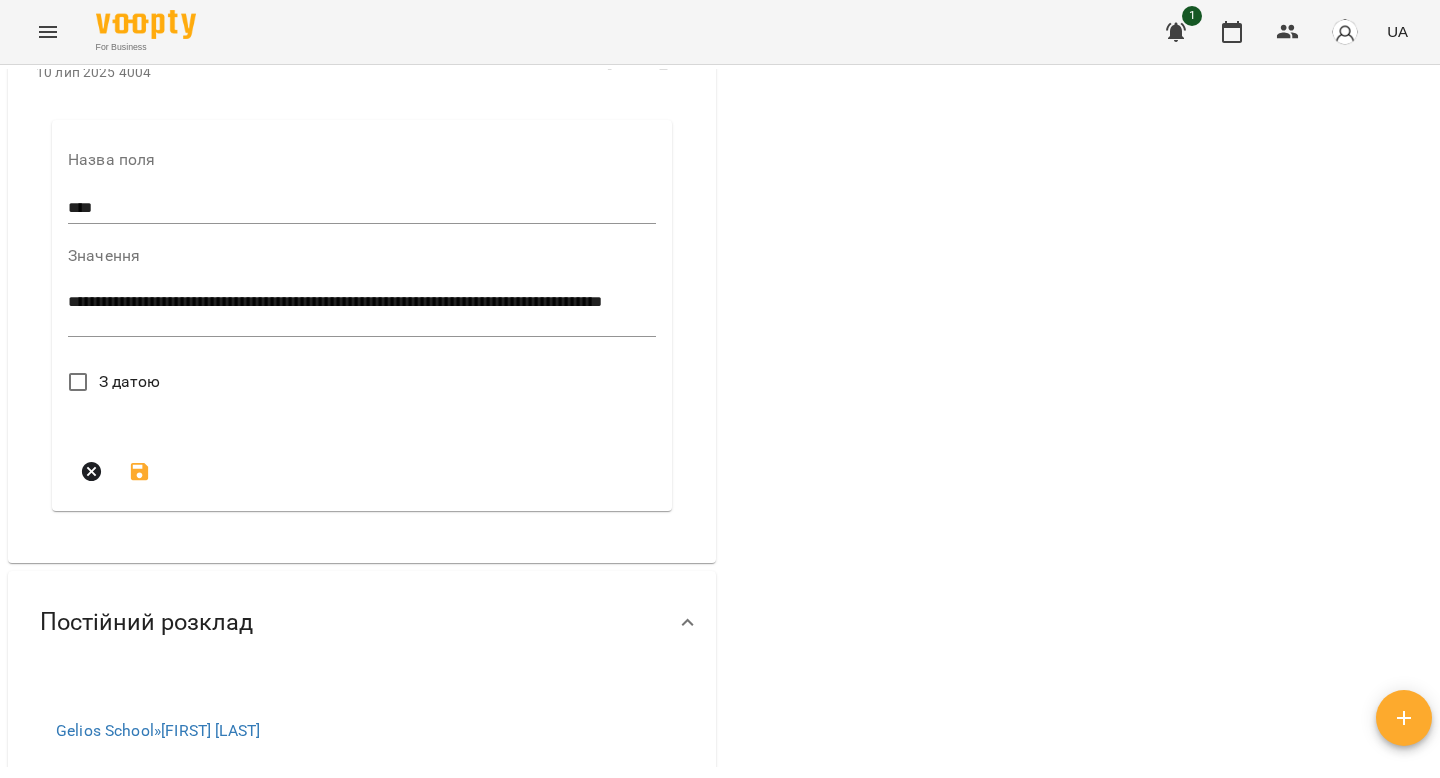 scroll, scrollTop: 5875, scrollLeft: 0, axis: vertical 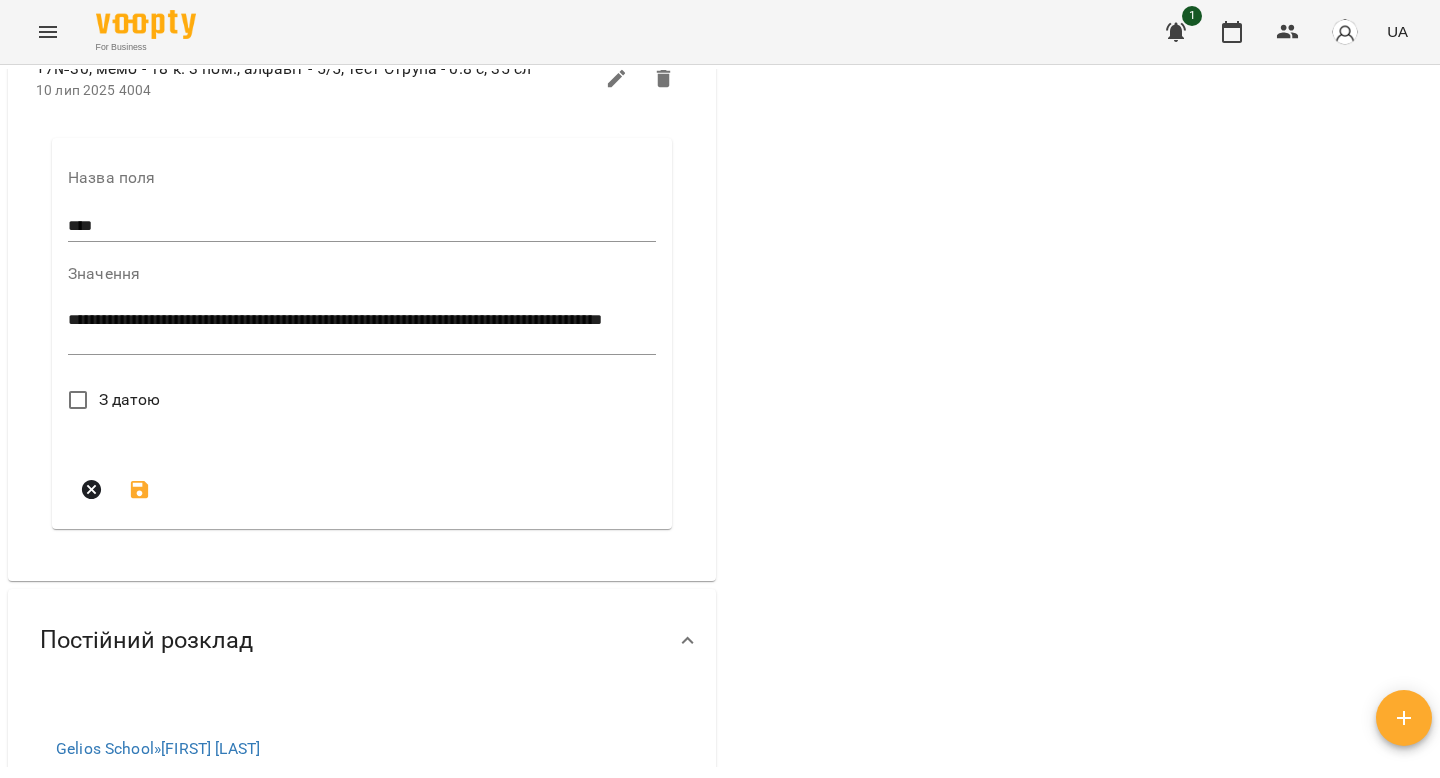 click on "**********" at bounding box center [362, 329] 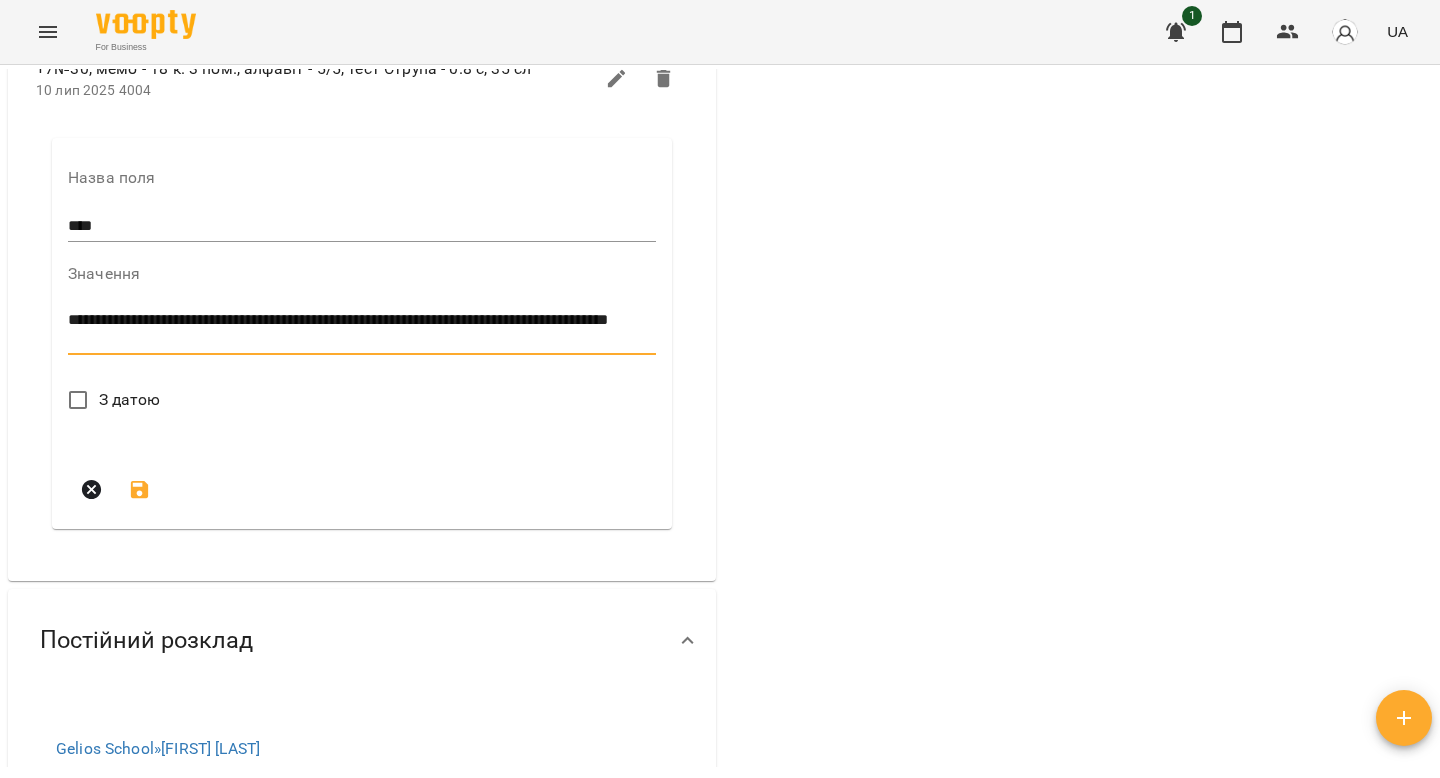 paste on "**********" 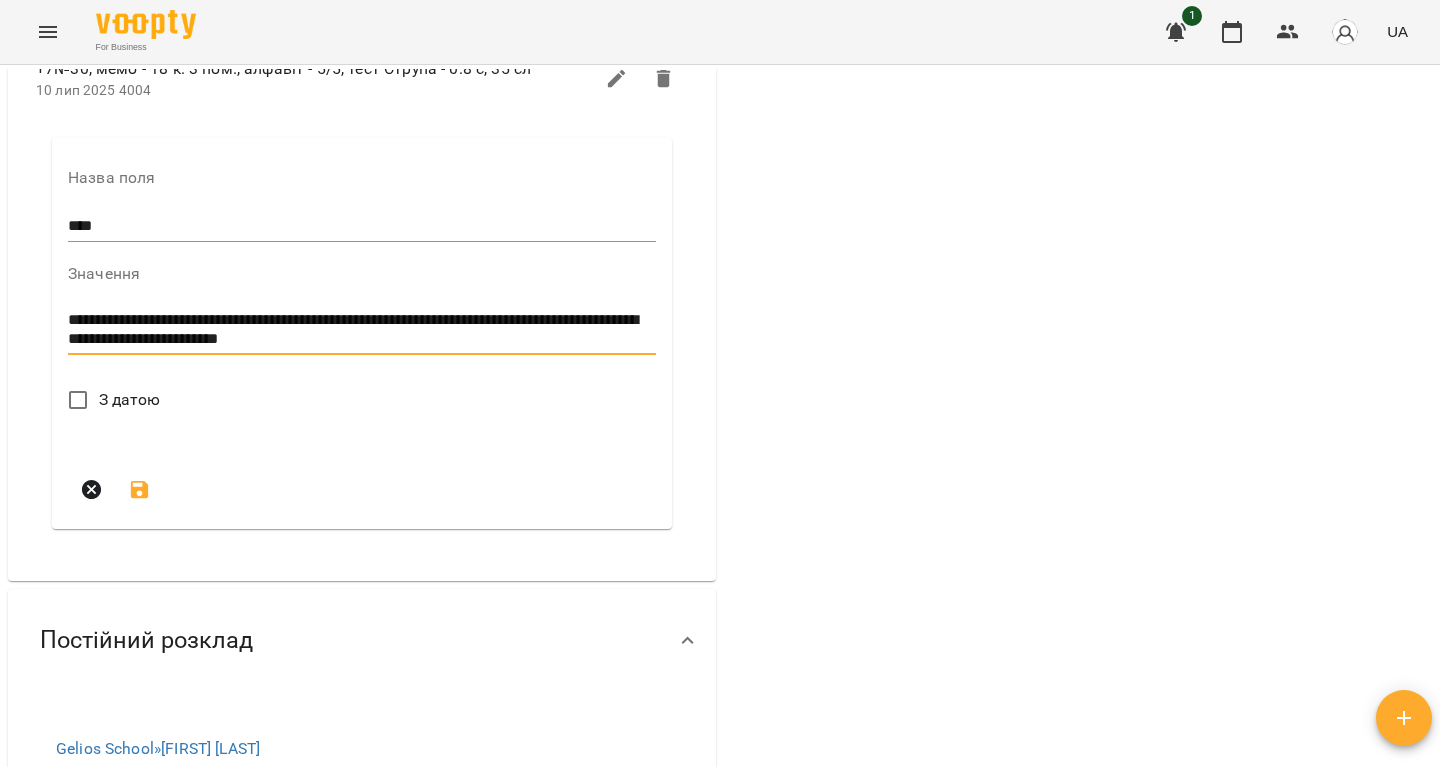 click on "**********" at bounding box center [362, 329] 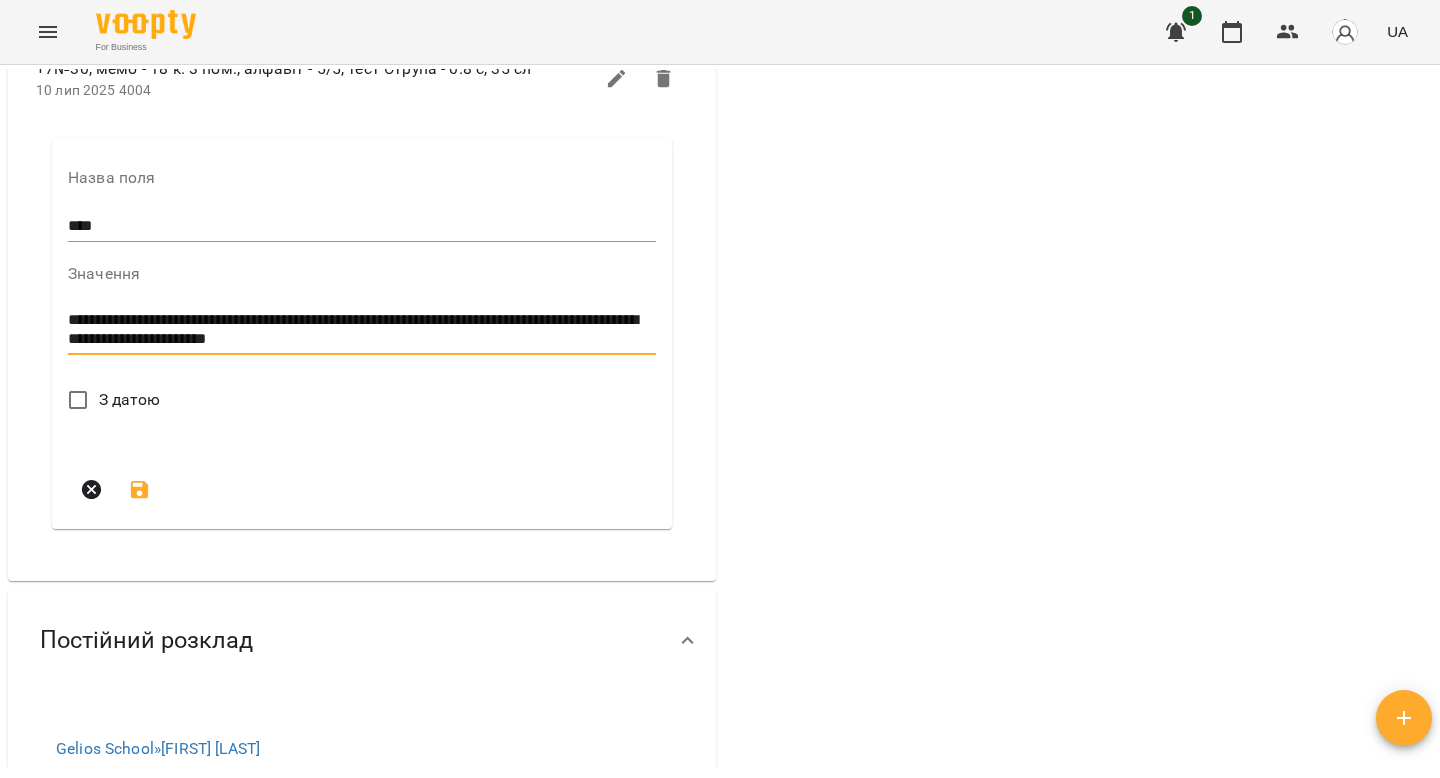 scroll, scrollTop: 5879, scrollLeft: 0, axis: vertical 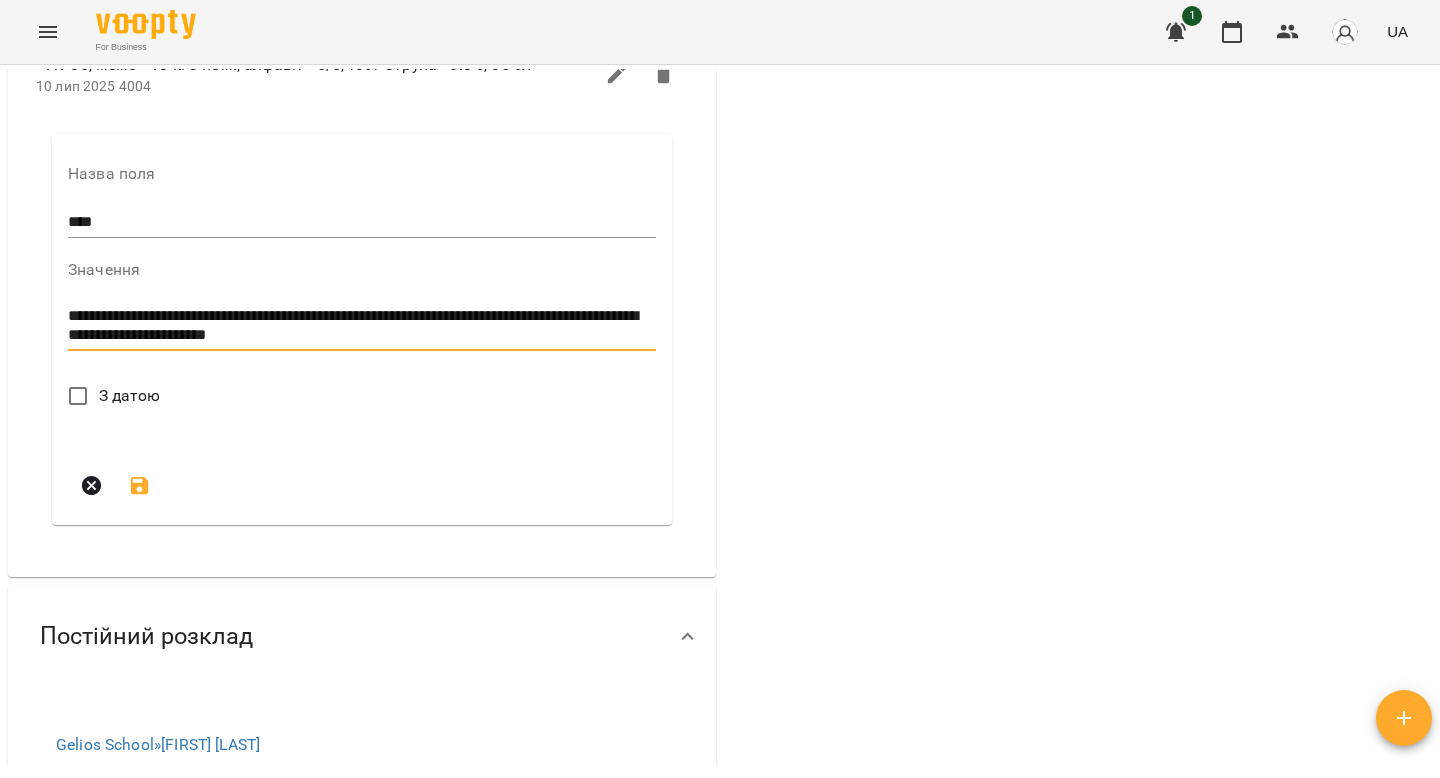 type on "**********" 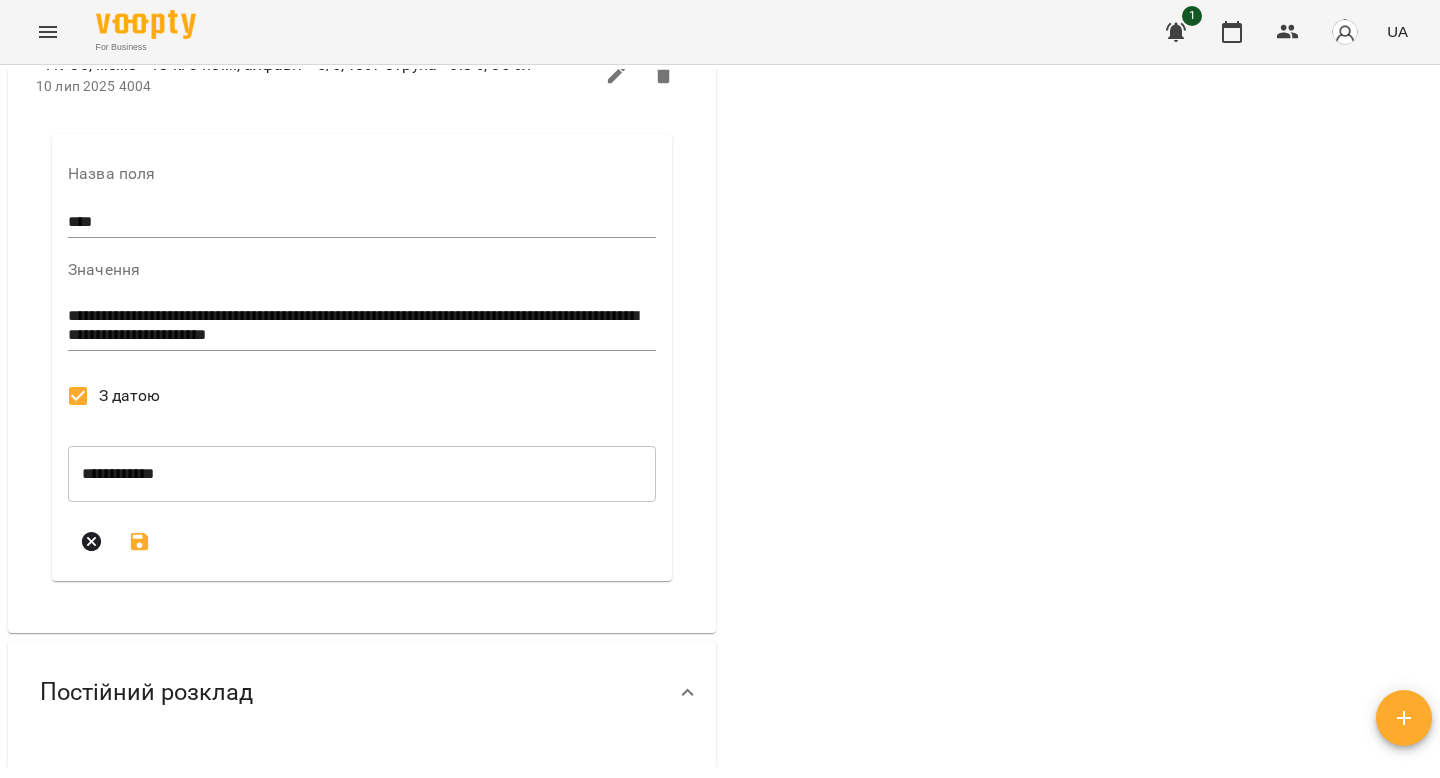 click on "**********" at bounding box center [362, 474] 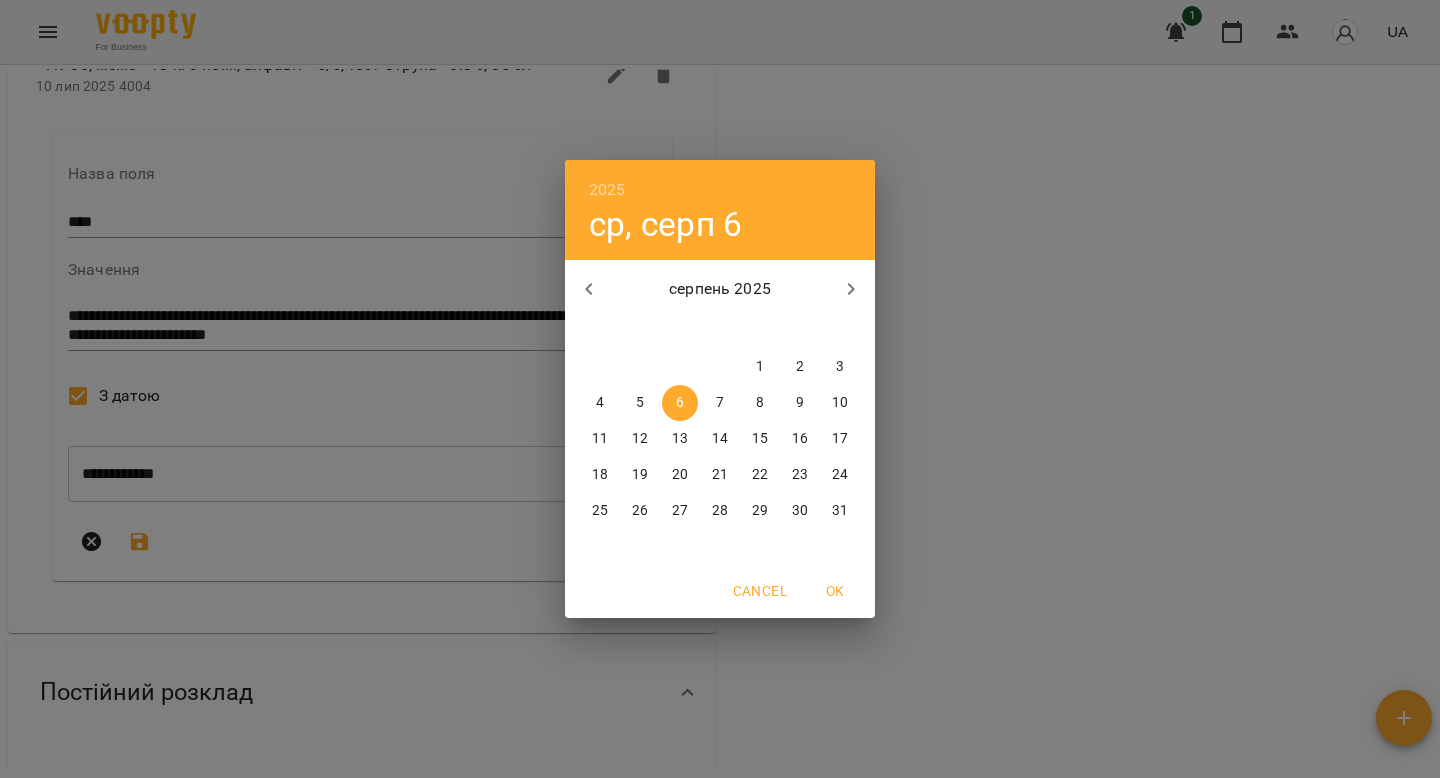 click on "2" at bounding box center (800, 367) 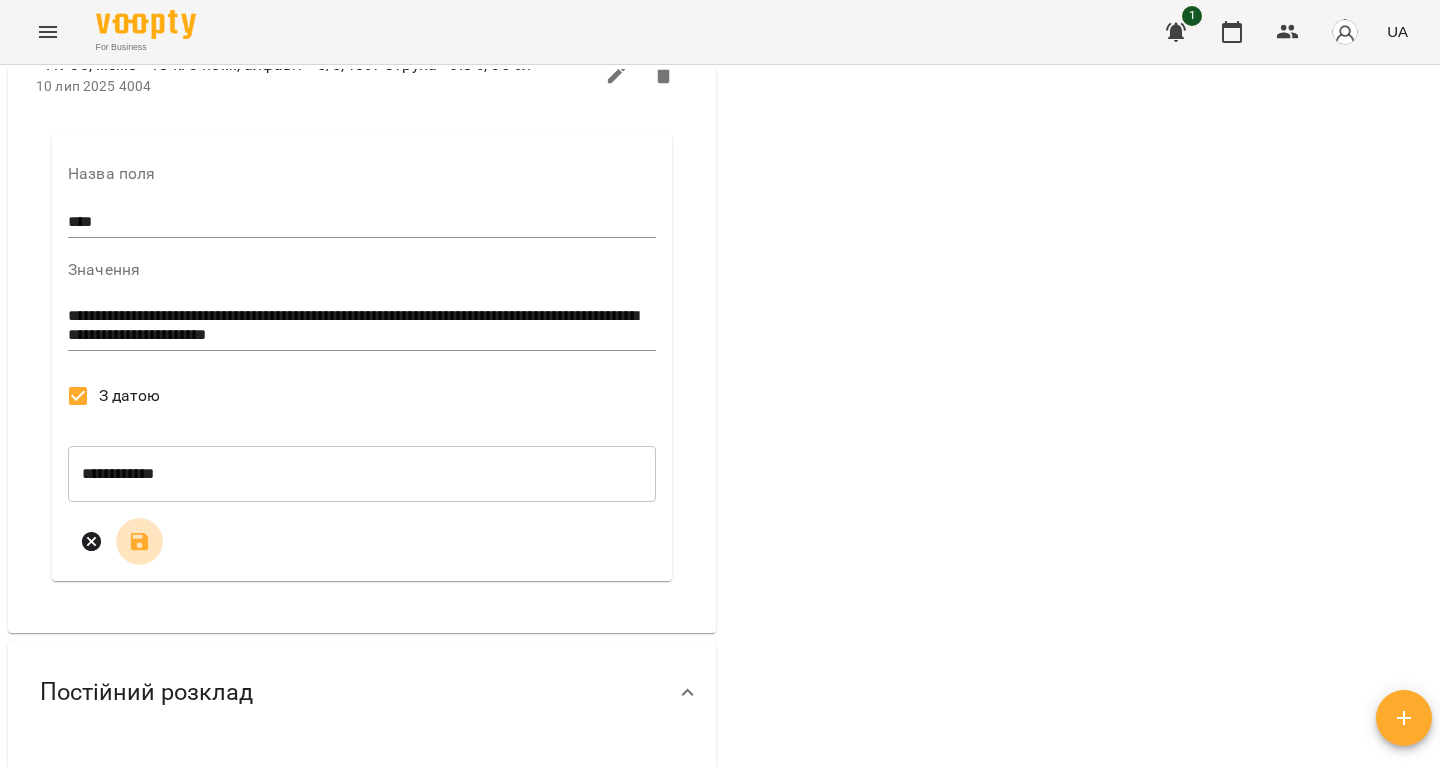 click 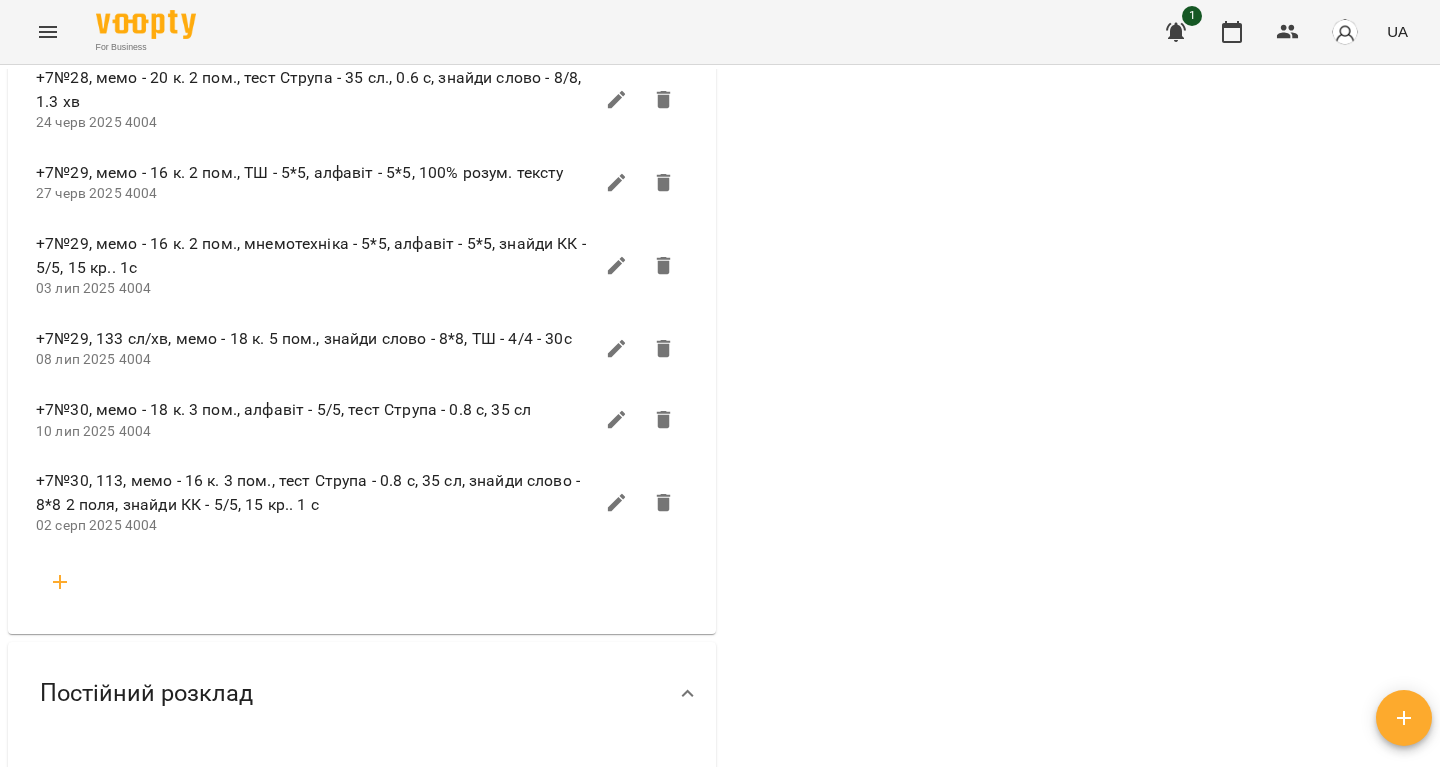scroll, scrollTop: 5536, scrollLeft: 0, axis: vertical 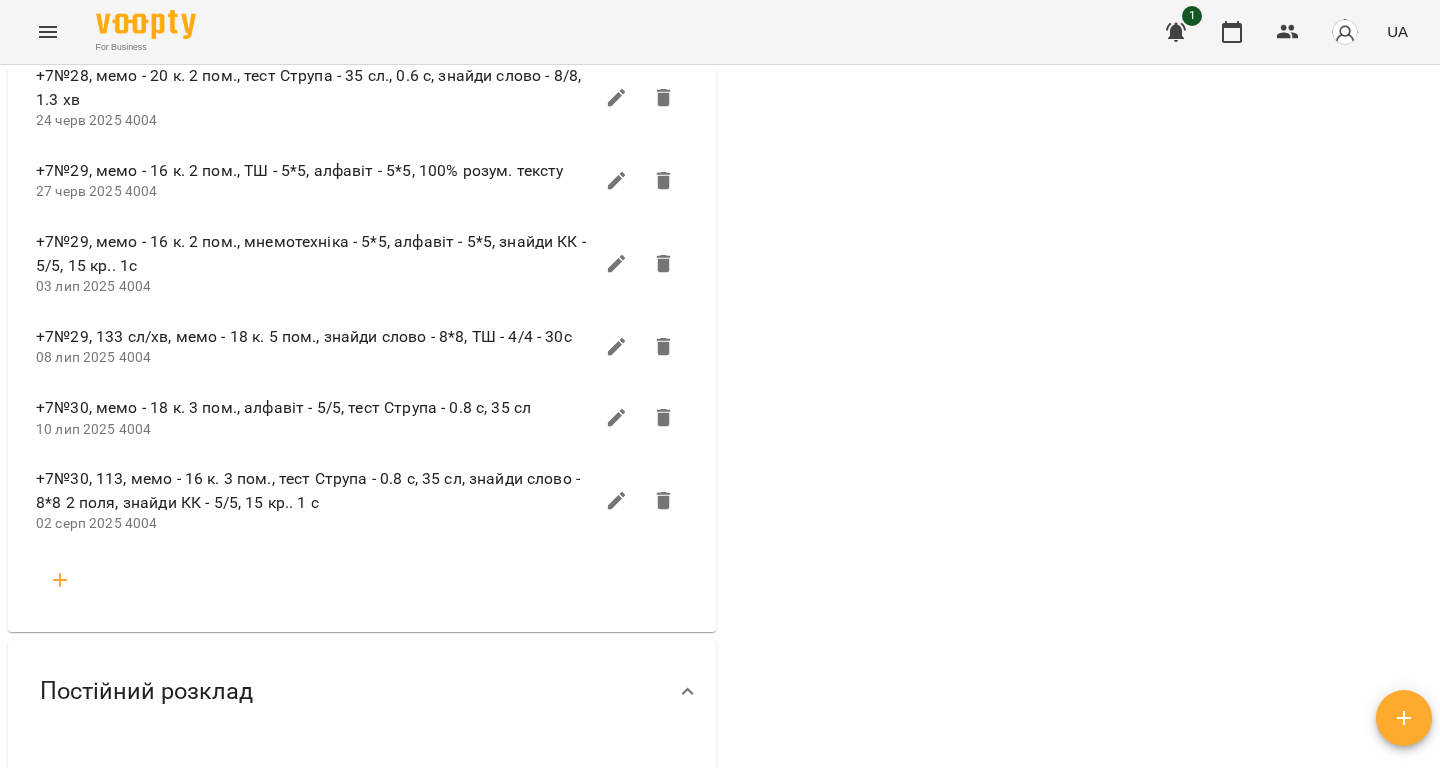 click at bounding box center (60, 580) 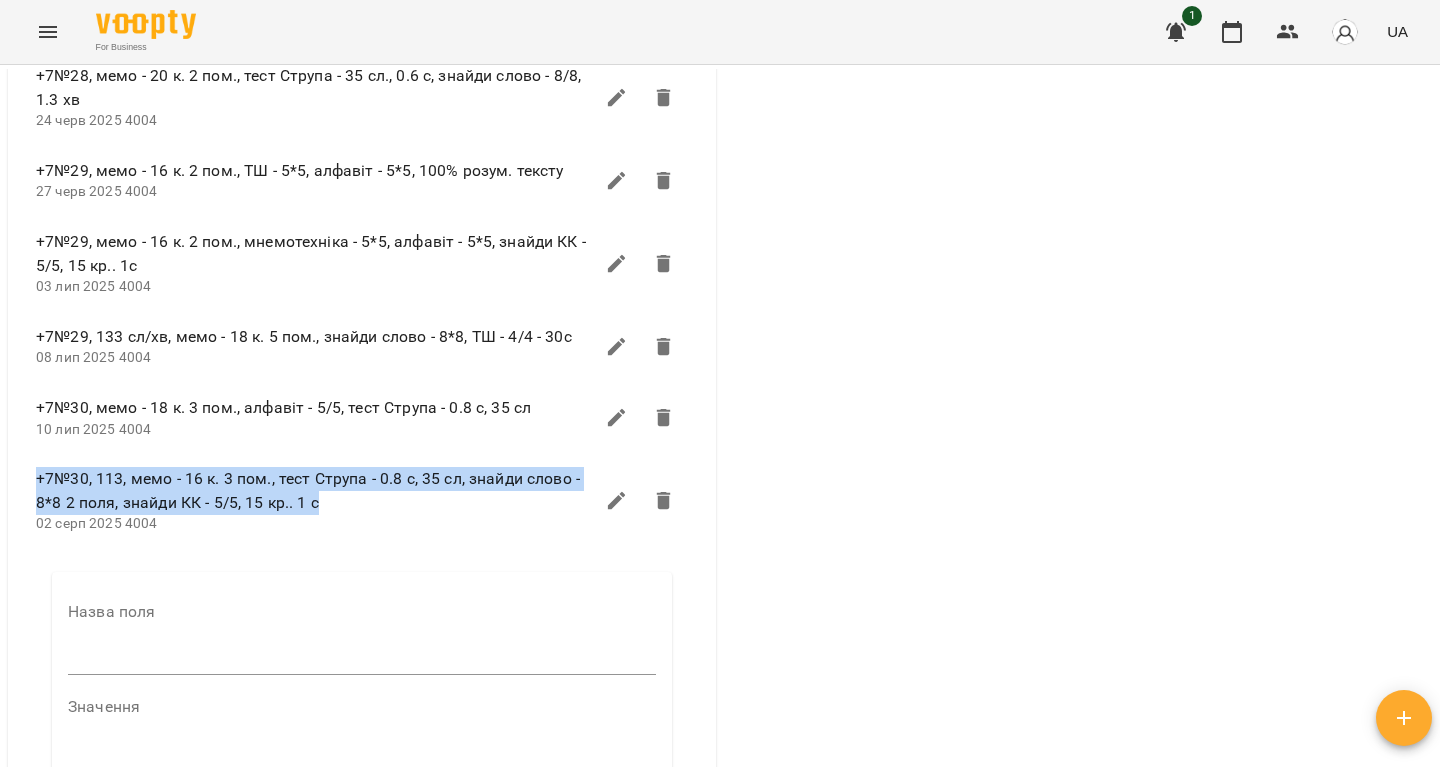drag, startPoint x: 326, startPoint y: 484, endPoint x: 13, endPoint y: 469, distance: 313.35922 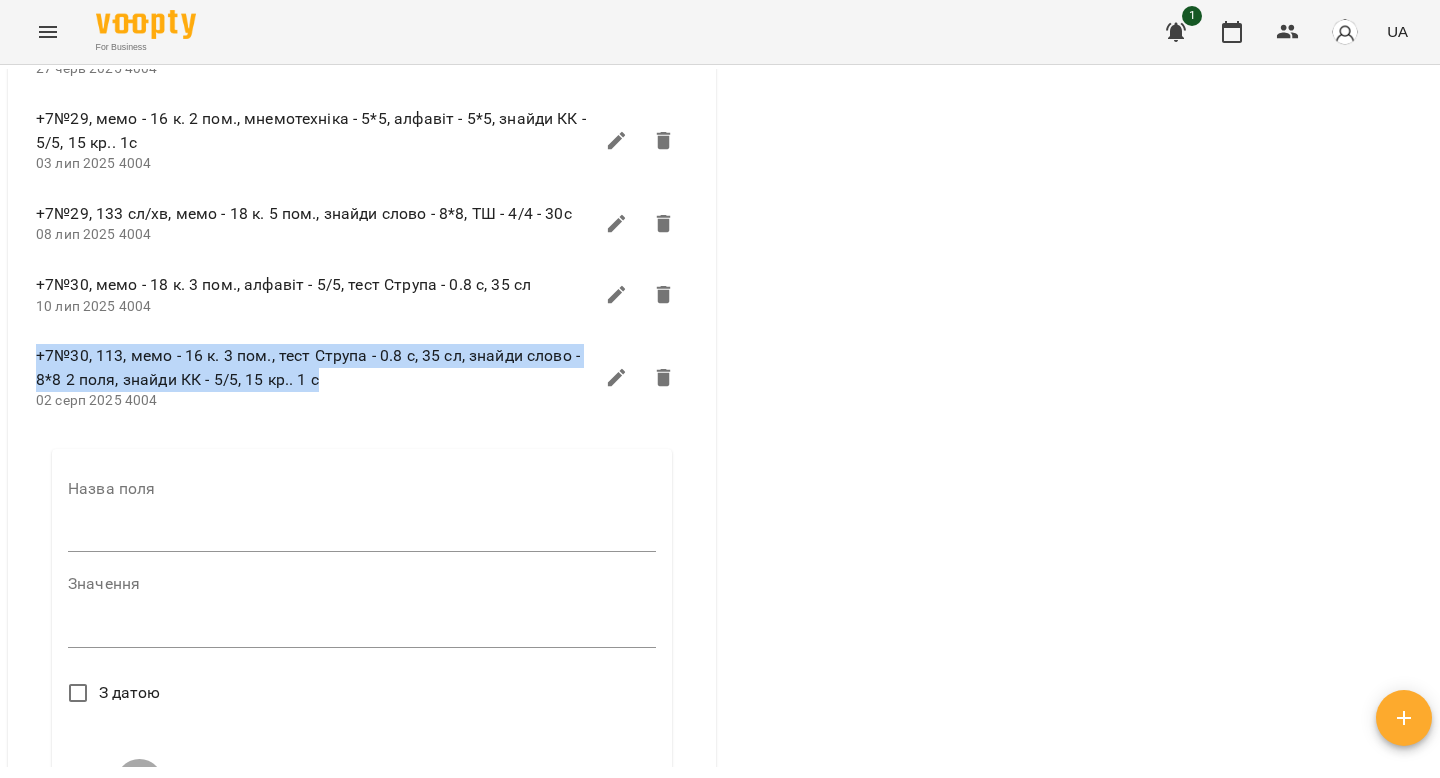 scroll, scrollTop: 5666, scrollLeft: 0, axis: vertical 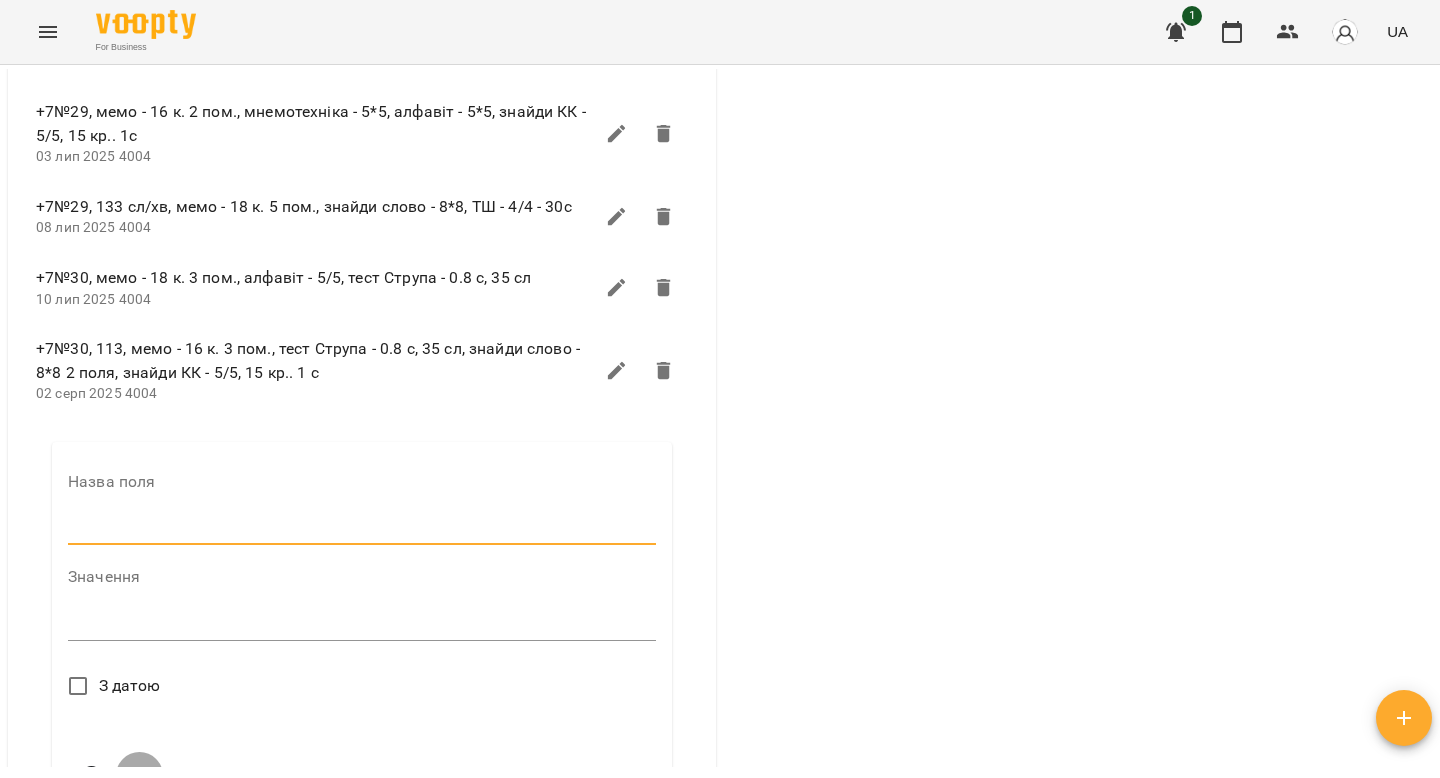 click at bounding box center (362, 530) 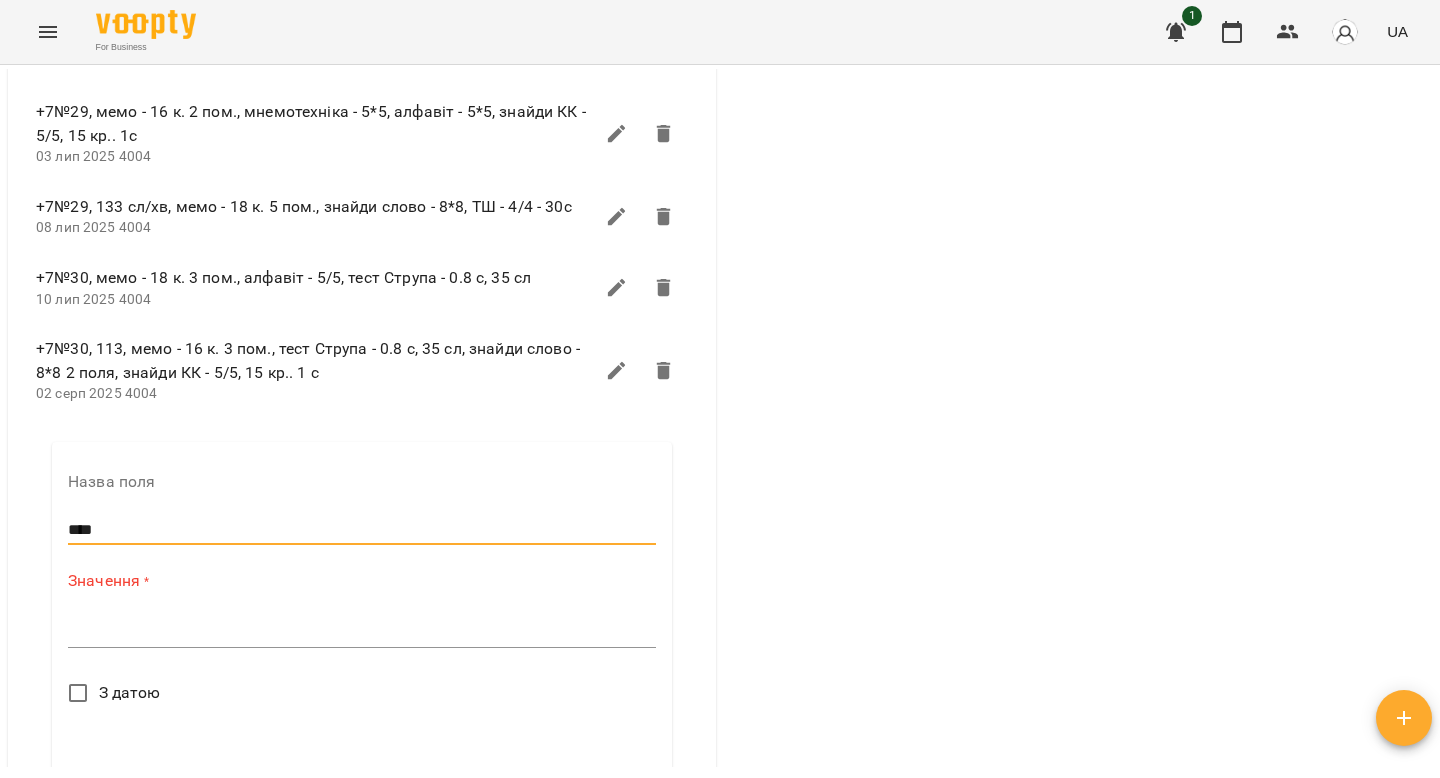 click on "Значення   * *" at bounding box center [362, 612] 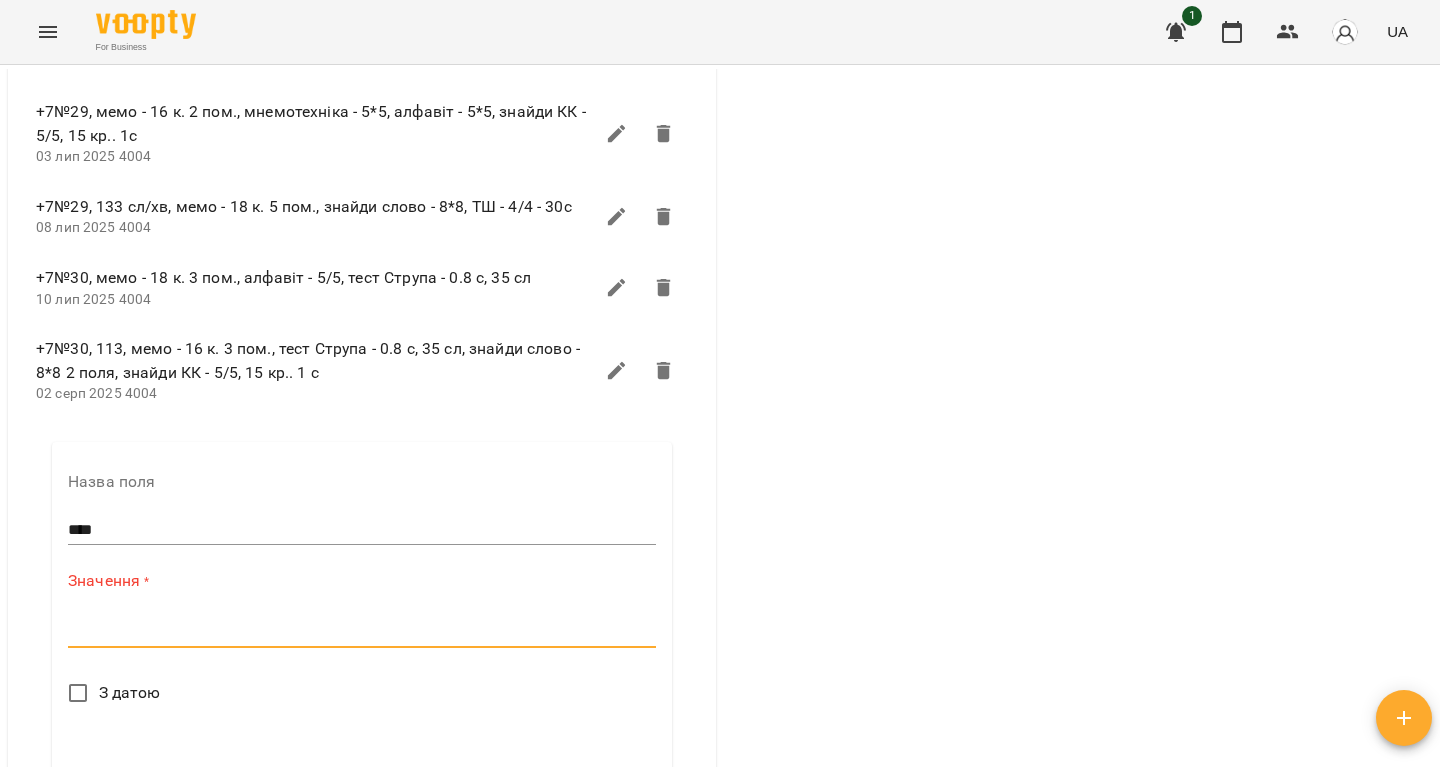 click at bounding box center [362, 631] 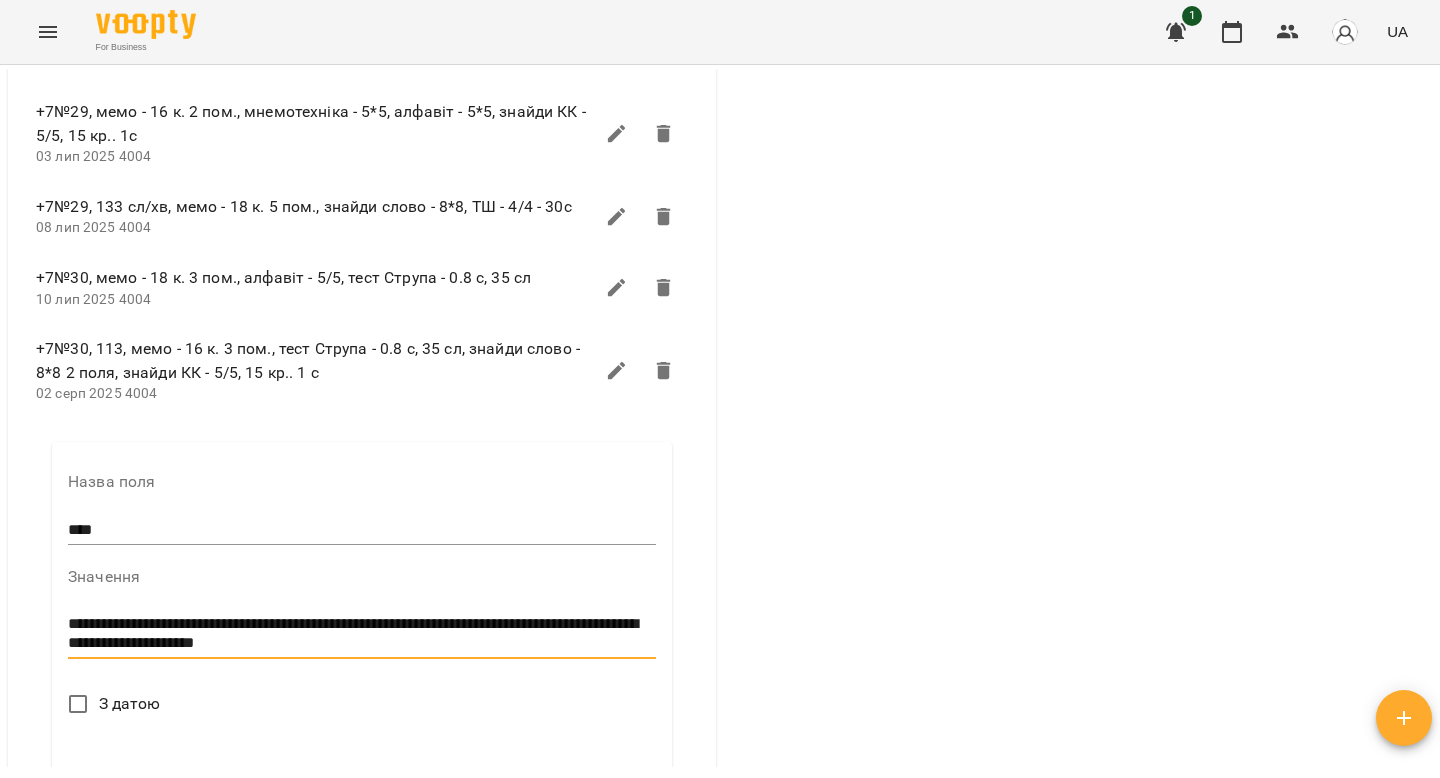drag, startPoint x: 128, startPoint y: 606, endPoint x: 155, endPoint y: 603, distance: 27.166155 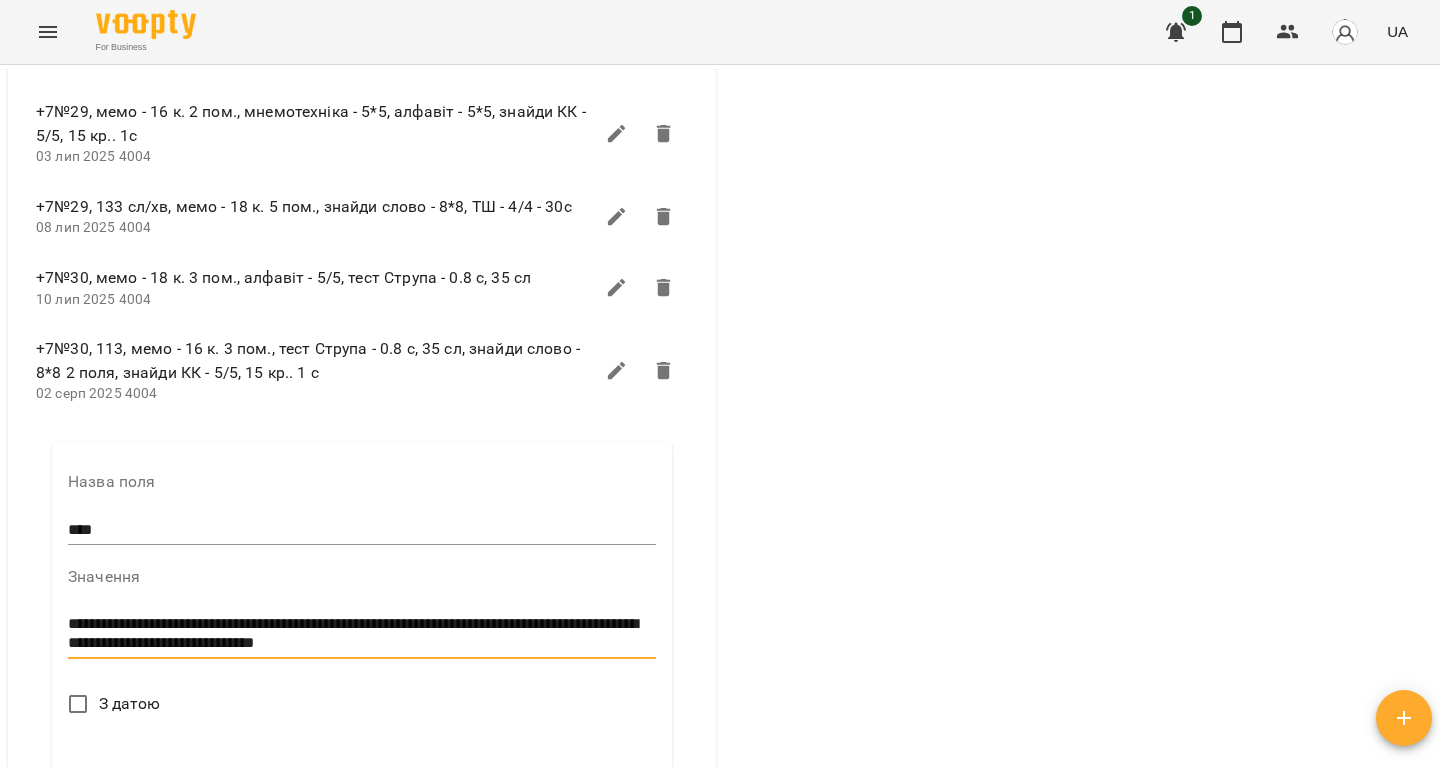 drag, startPoint x: 209, startPoint y: 627, endPoint x: 405, endPoint y: 633, distance: 196.09181 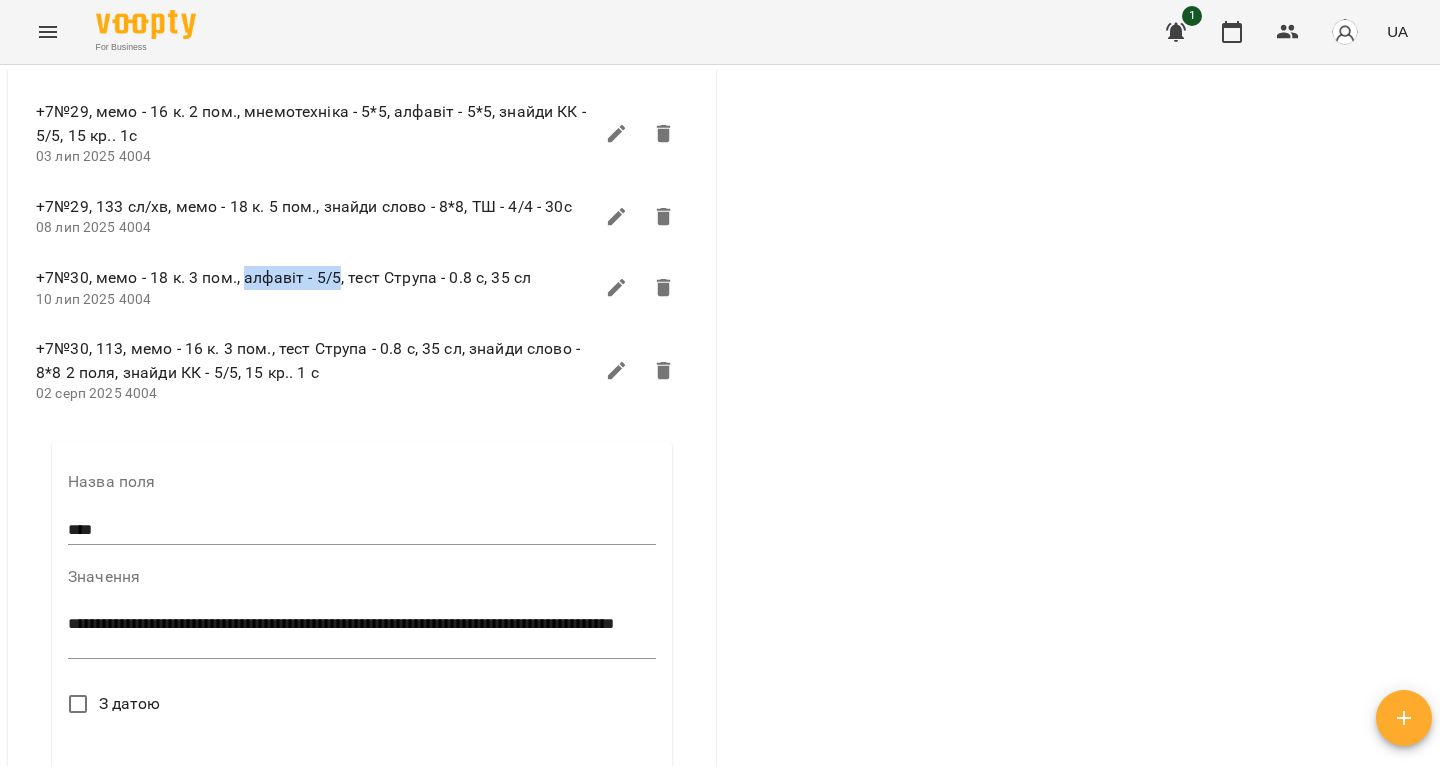 drag, startPoint x: 245, startPoint y: 261, endPoint x: 335, endPoint y: 266, distance: 90.13878 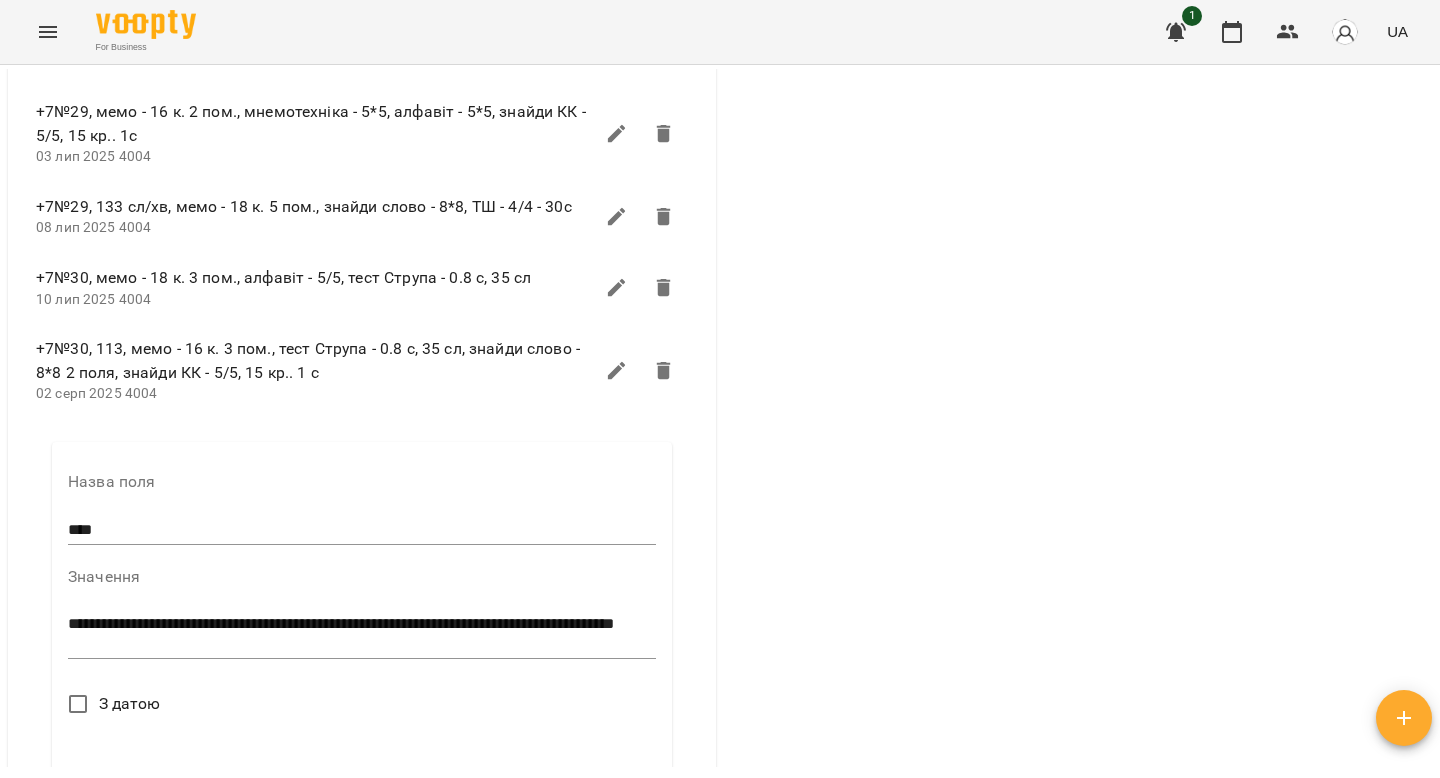 click on "**********" at bounding box center (362, 633) 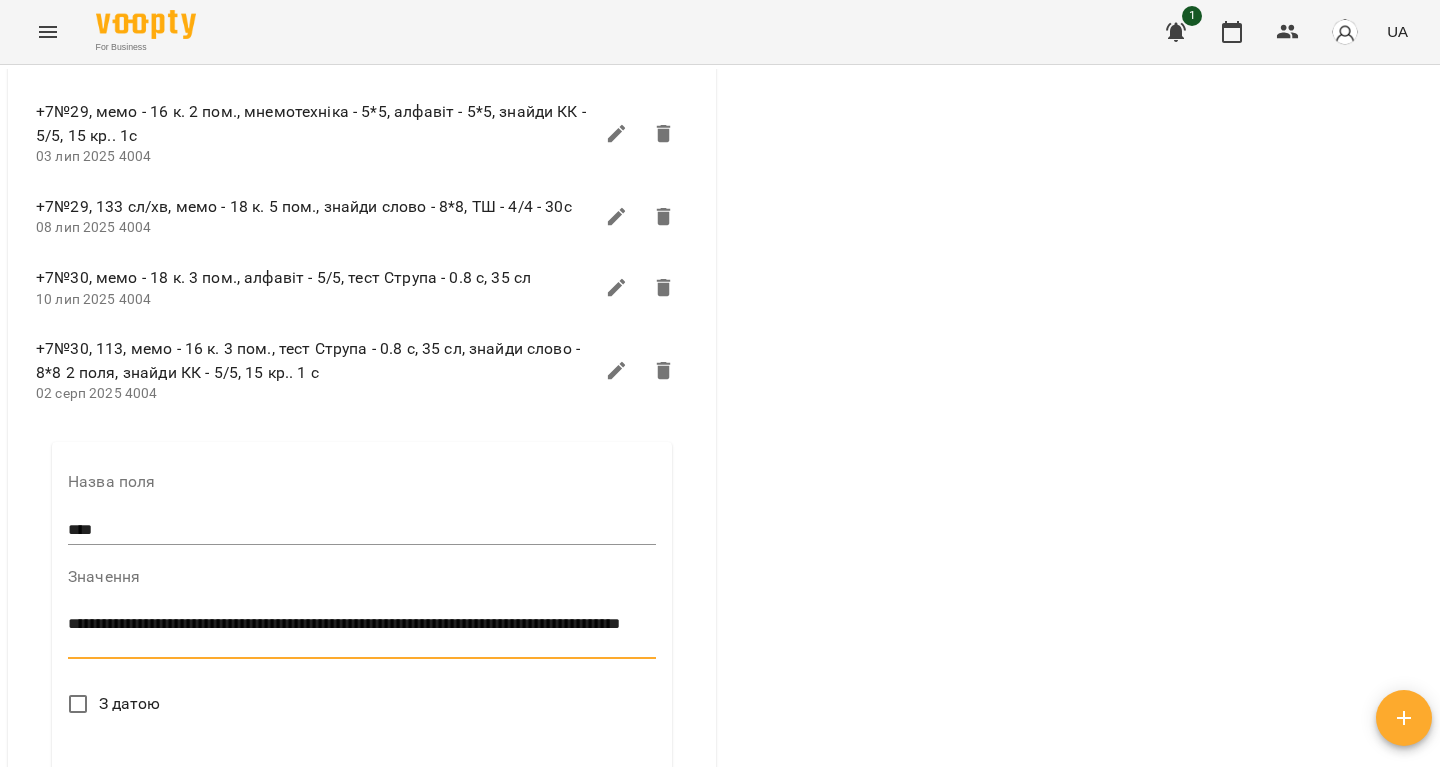 paste on "**********" 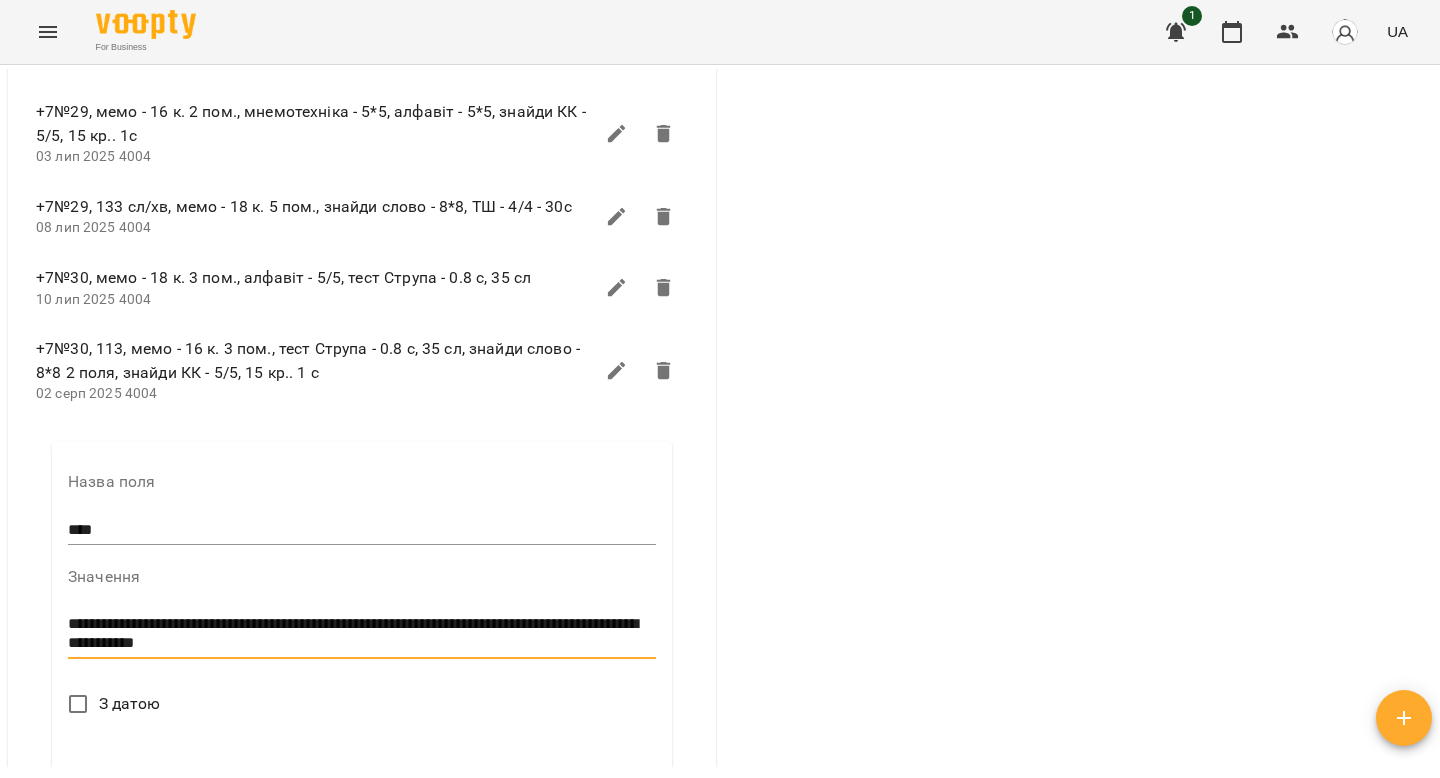 scroll, scrollTop: 5710, scrollLeft: 0, axis: vertical 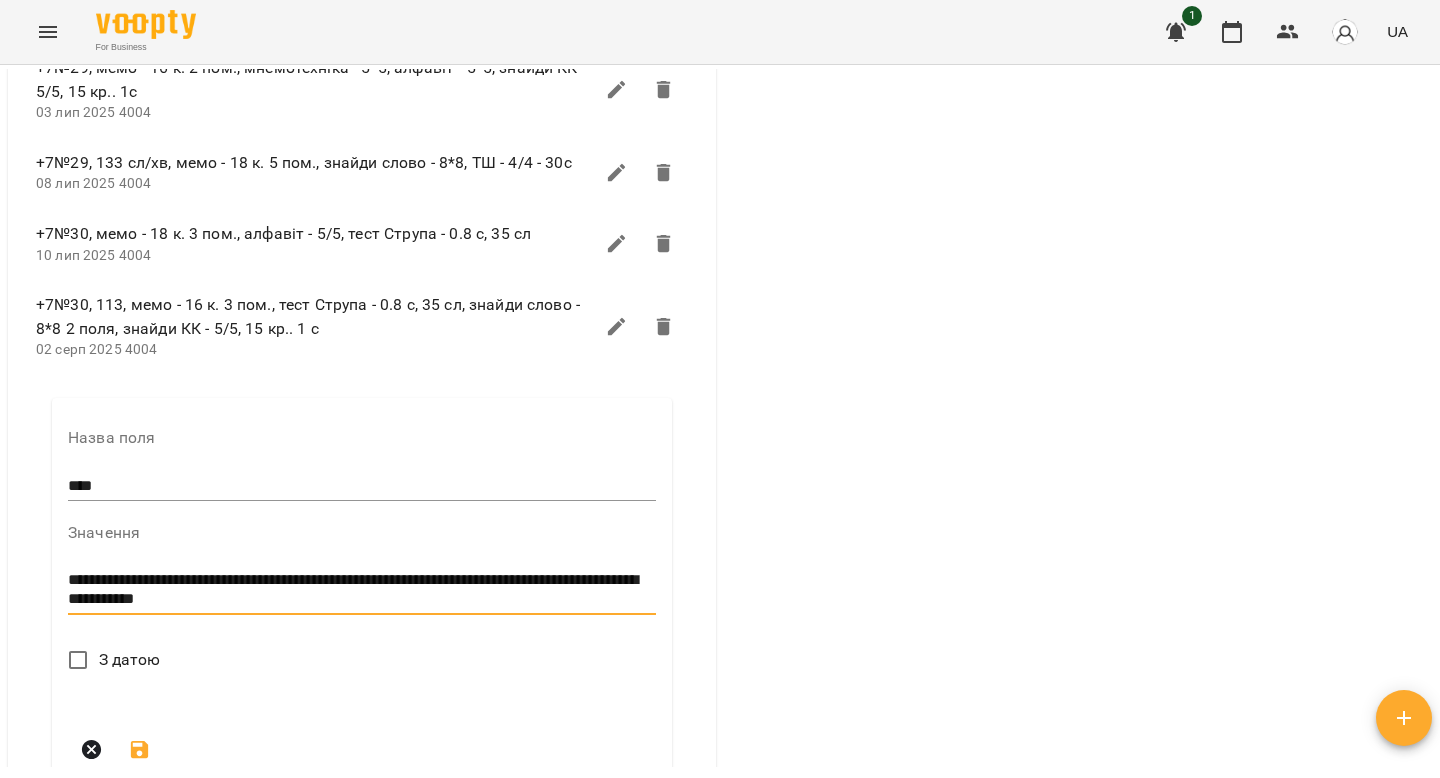 type on "**********" 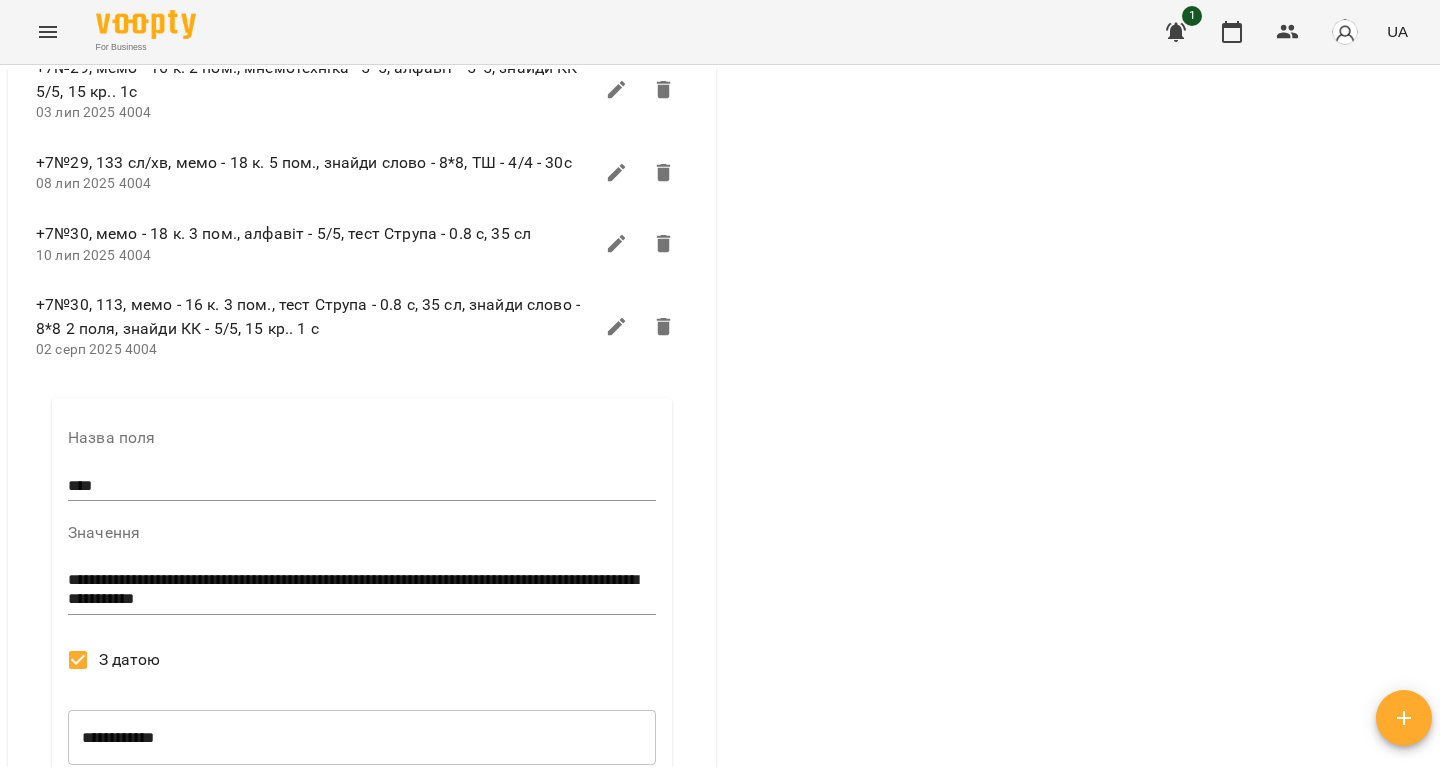scroll, scrollTop: 5752, scrollLeft: 0, axis: vertical 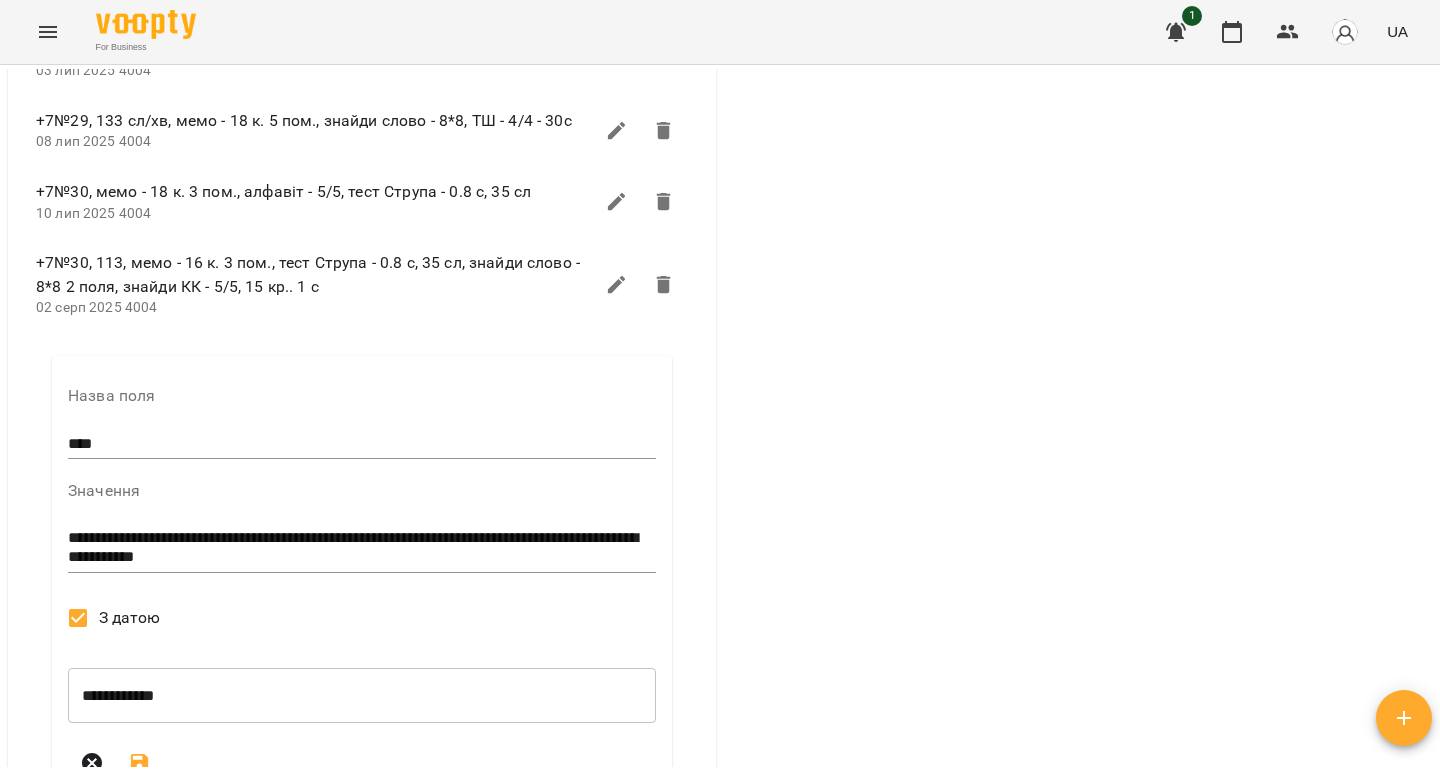 click 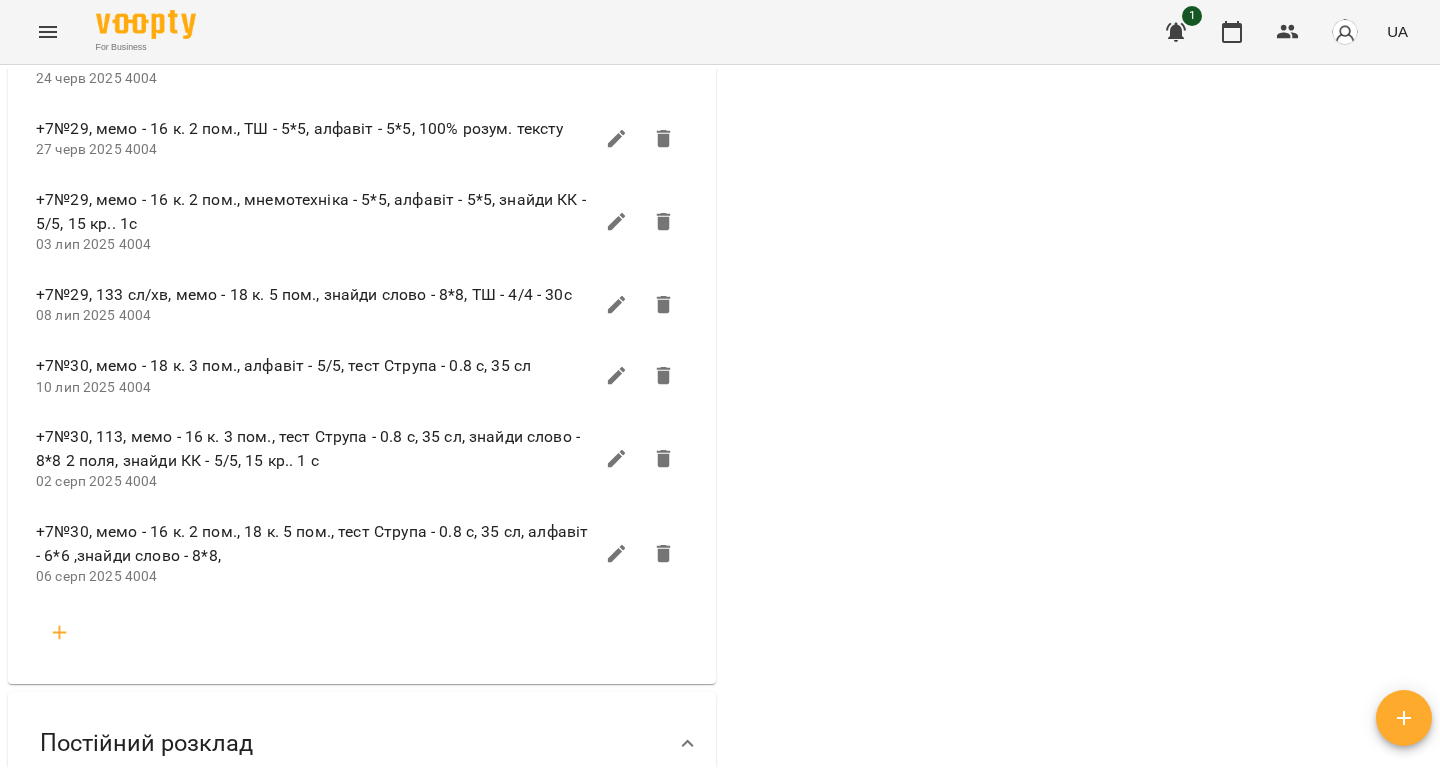 scroll, scrollTop: 5721, scrollLeft: 0, axis: vertical 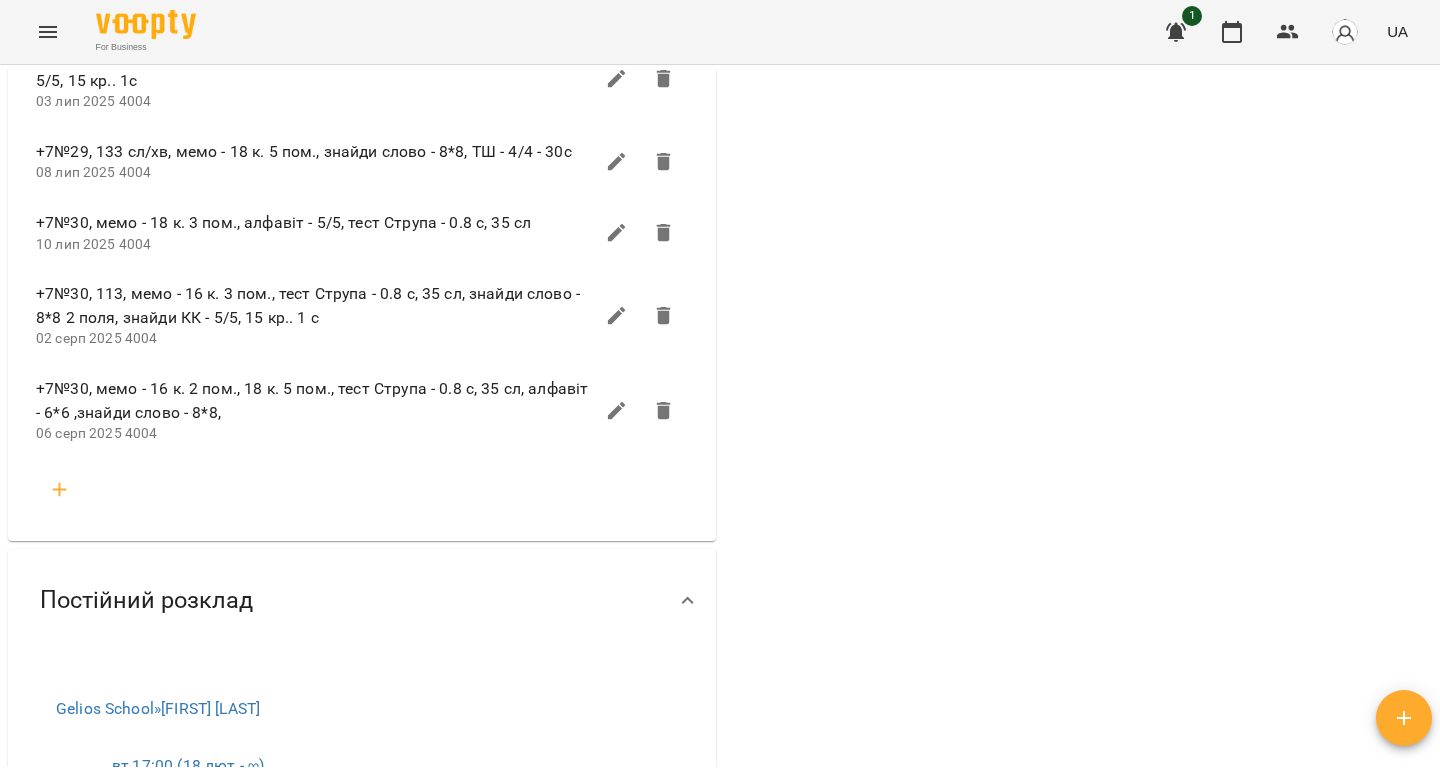 click 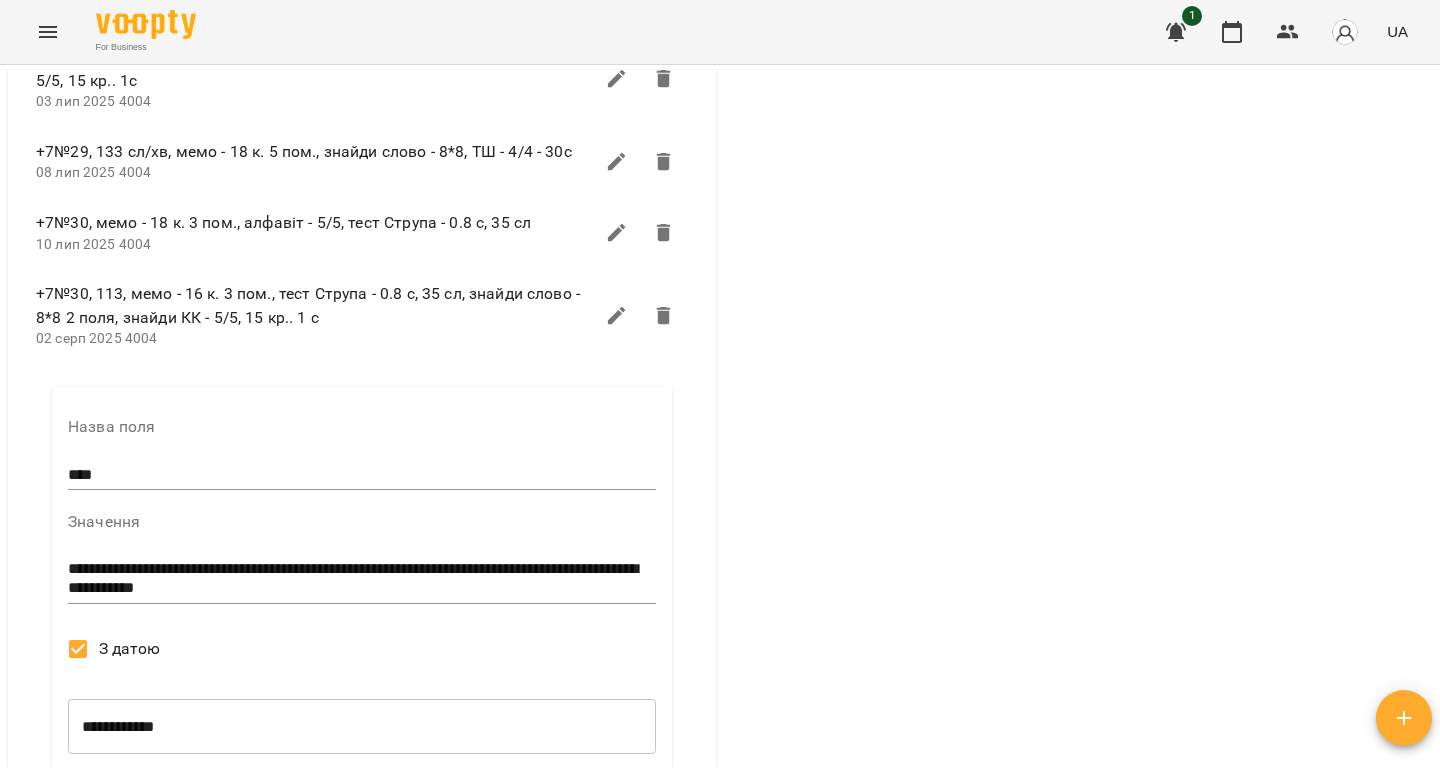 click on "**********" at bounding box center (362, 618) 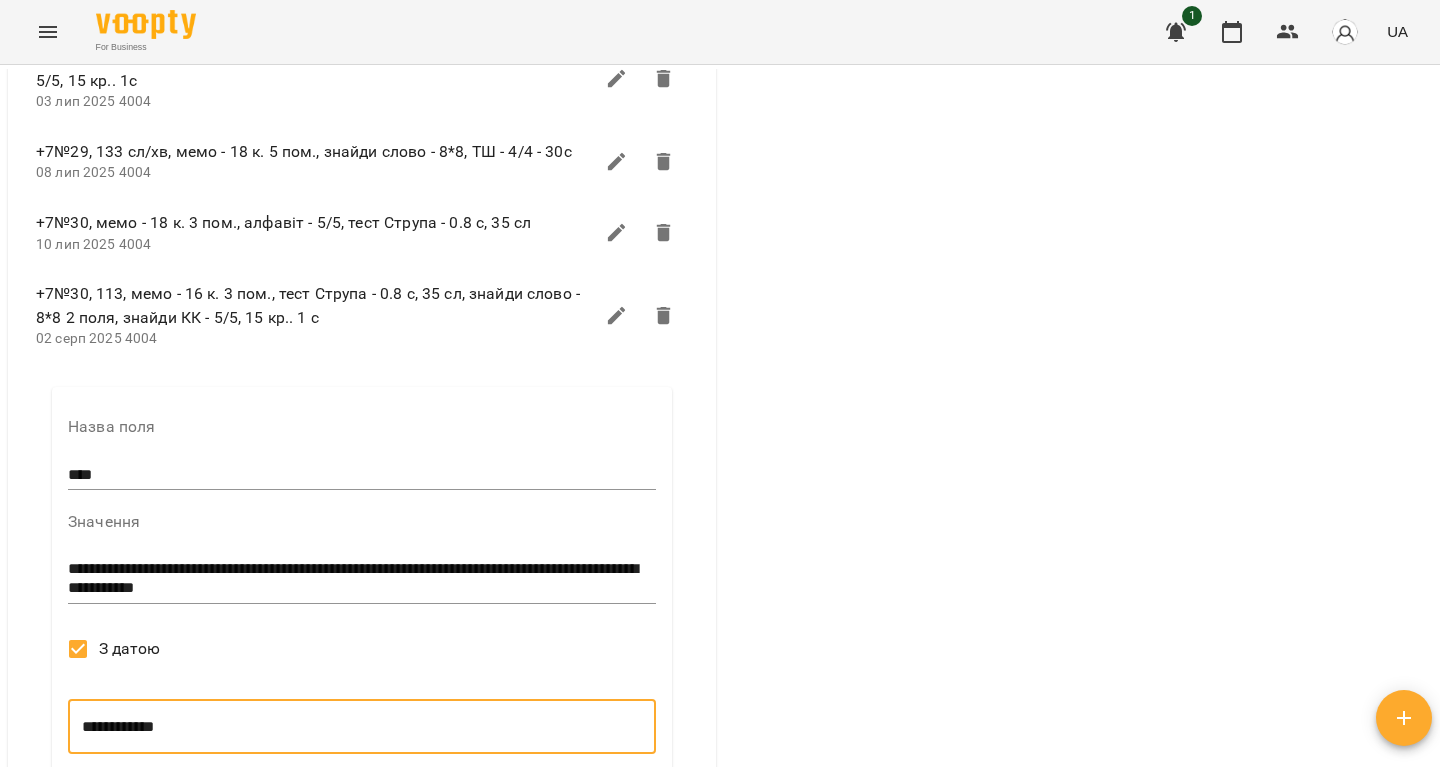 click on "**********" at bounding box center [362, 727] 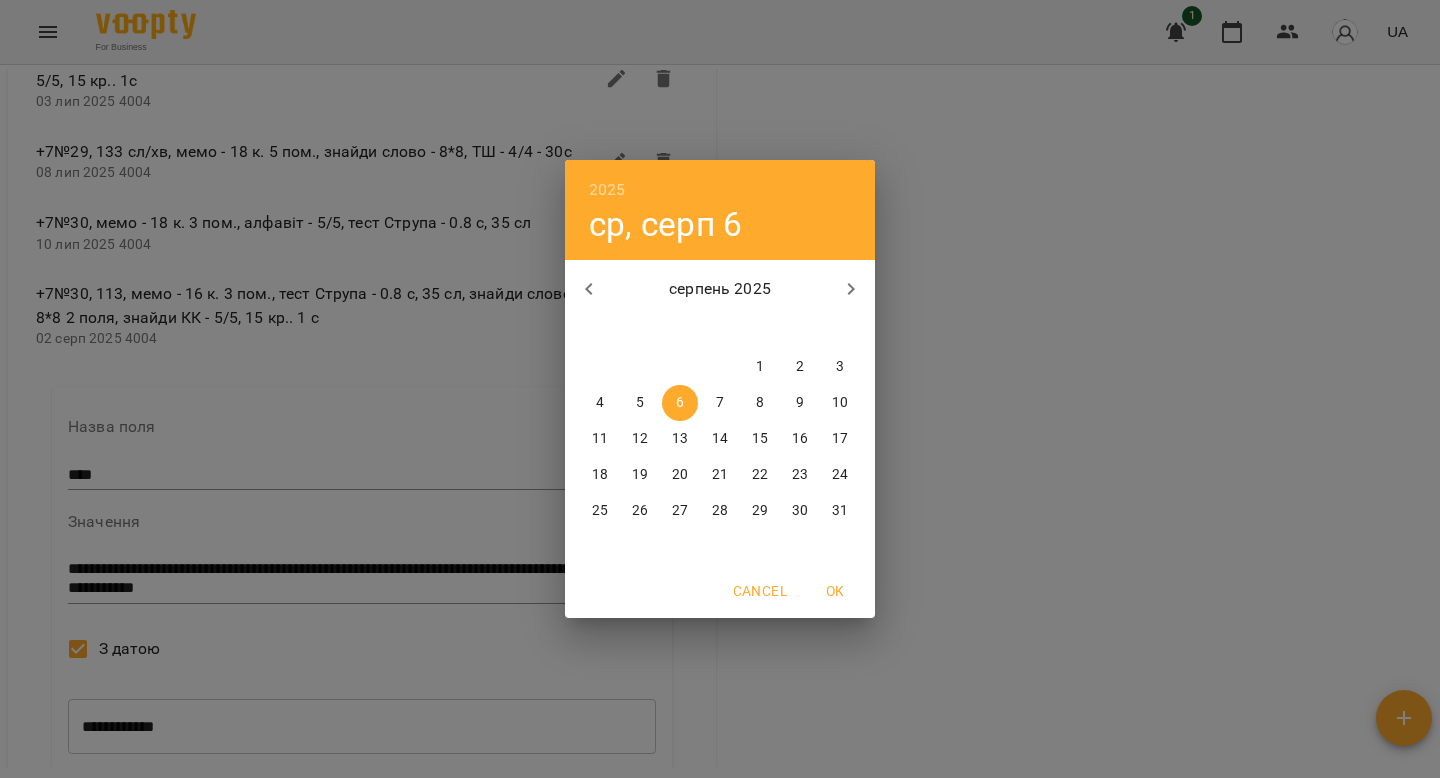 click on "5" at bounding box center (640, 403) 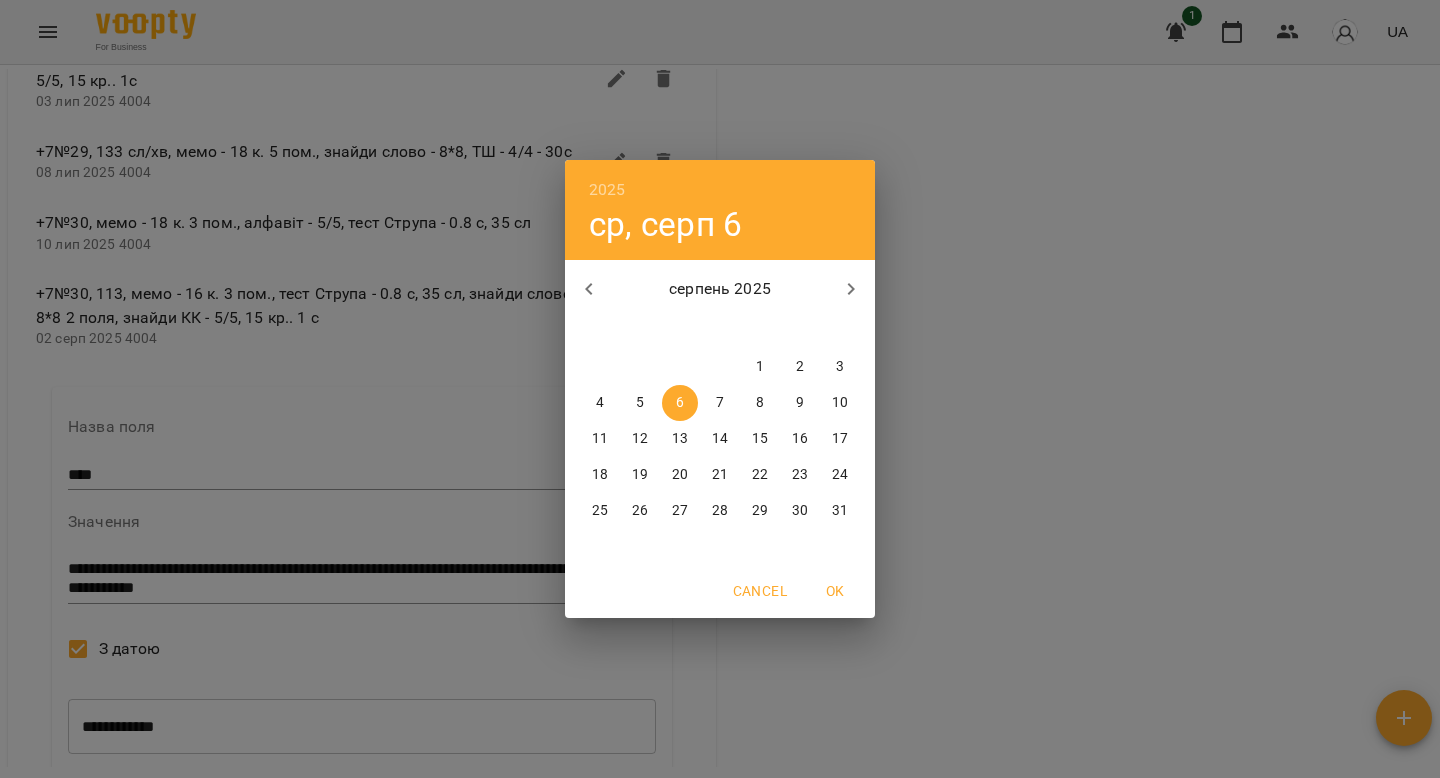 type on "**********" 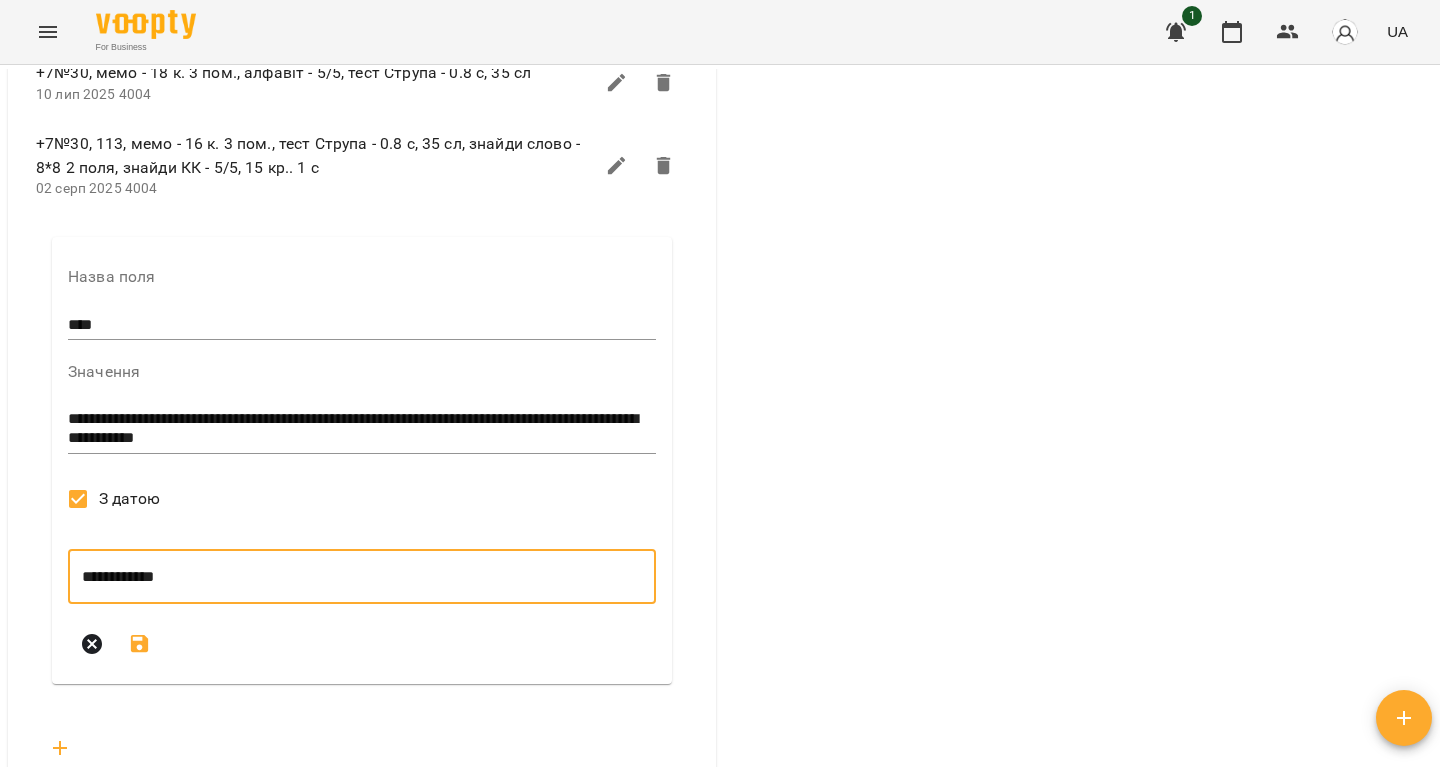 click 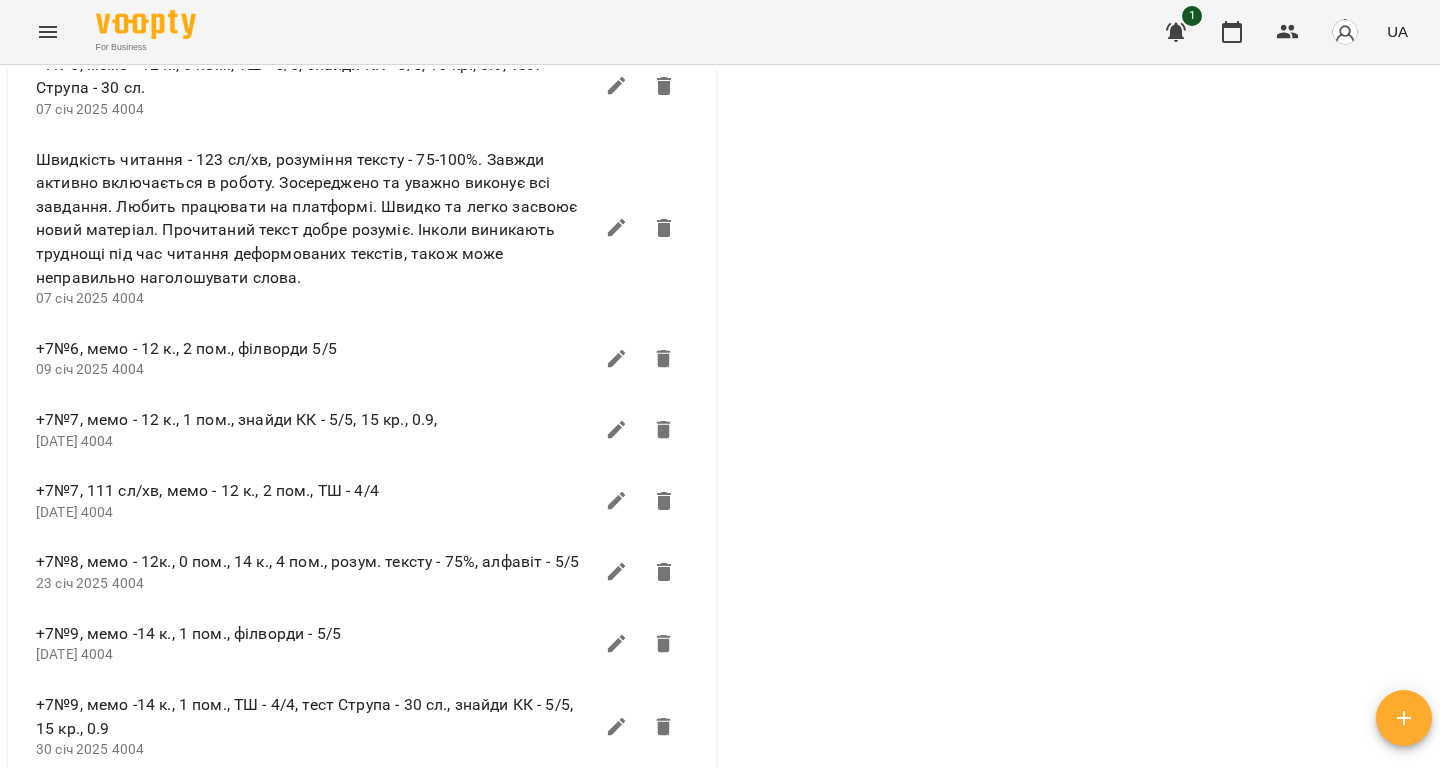 scroll, scrollTop: 838, scrollLeft: 0, axis: vertical 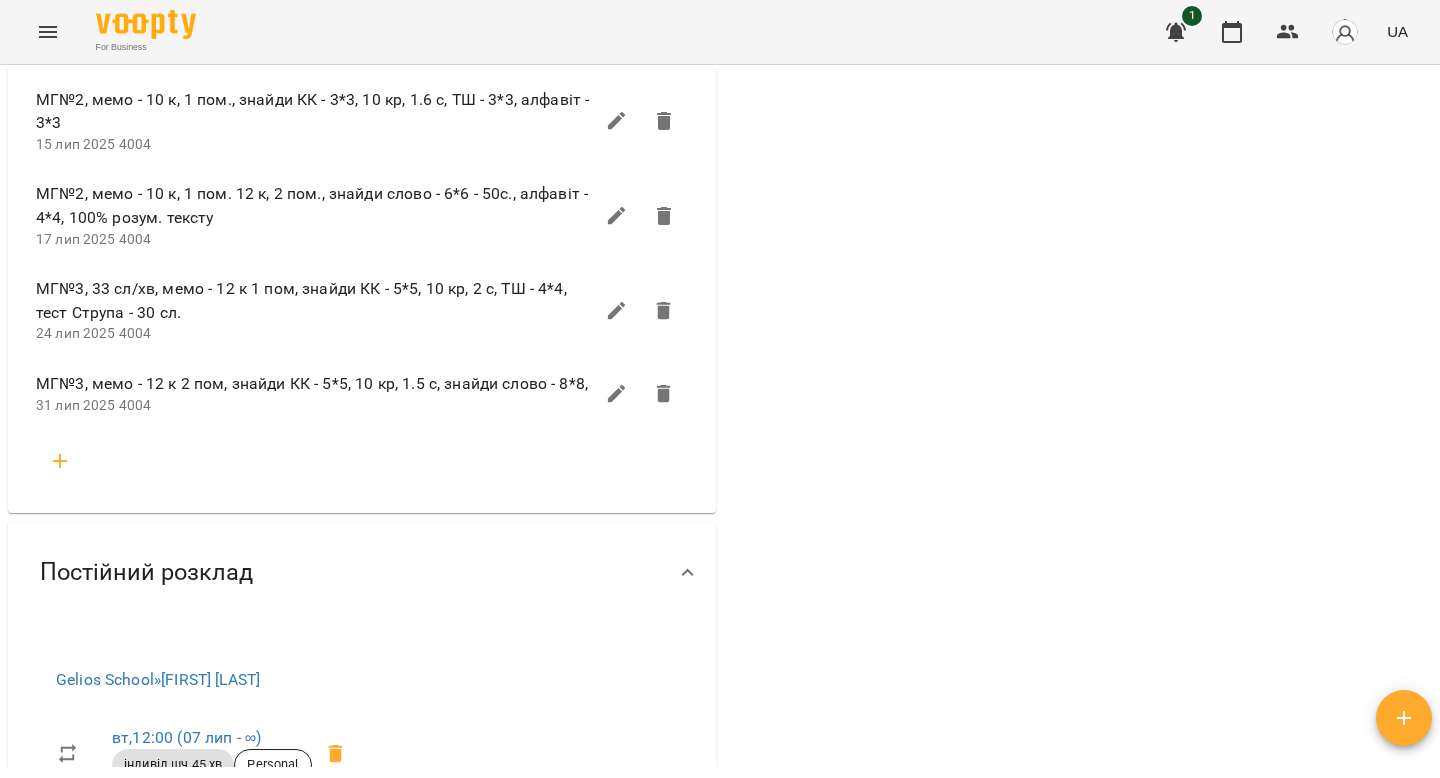 click 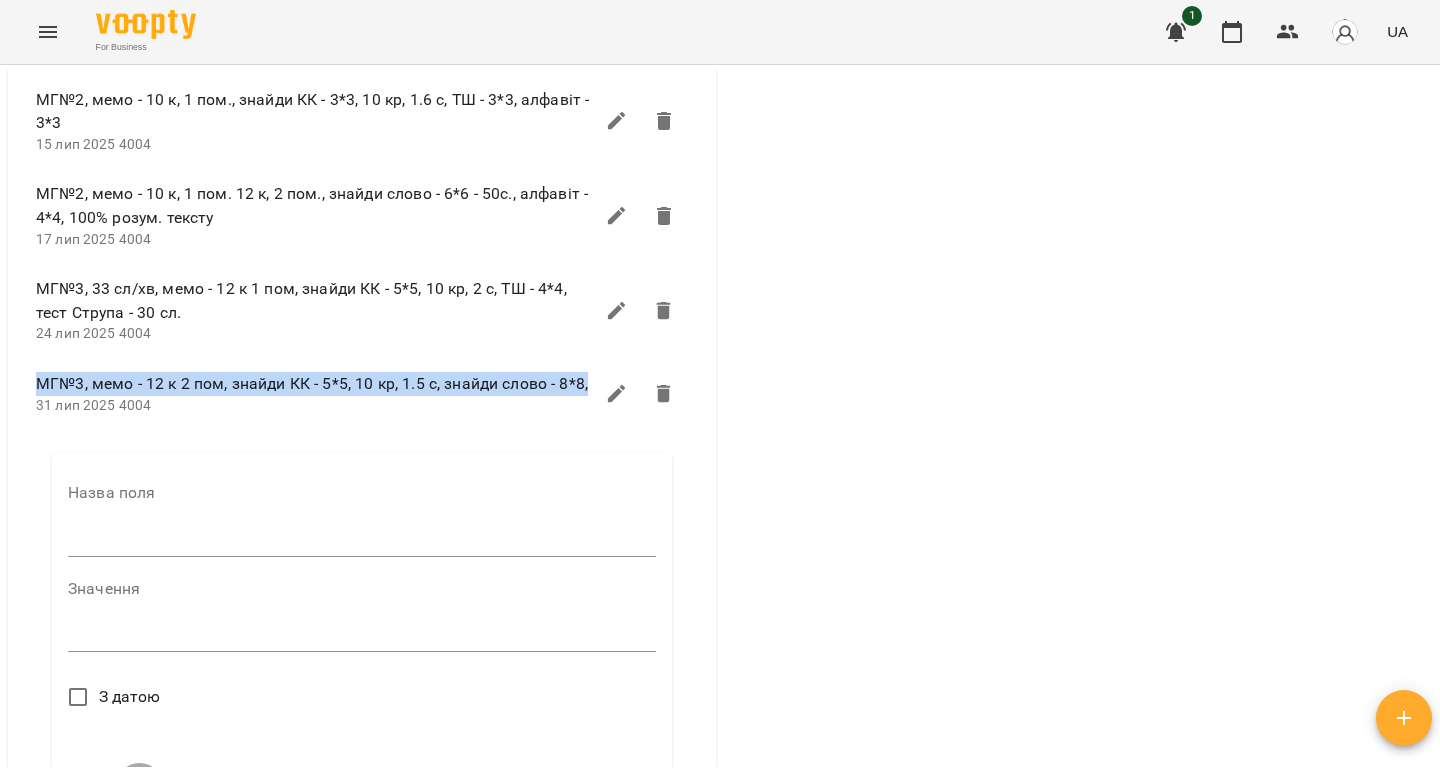 drag, startPoint x: 35, startPoint y: 390, endPoint x: 589, endPoint y: 398, distance: 554.05774 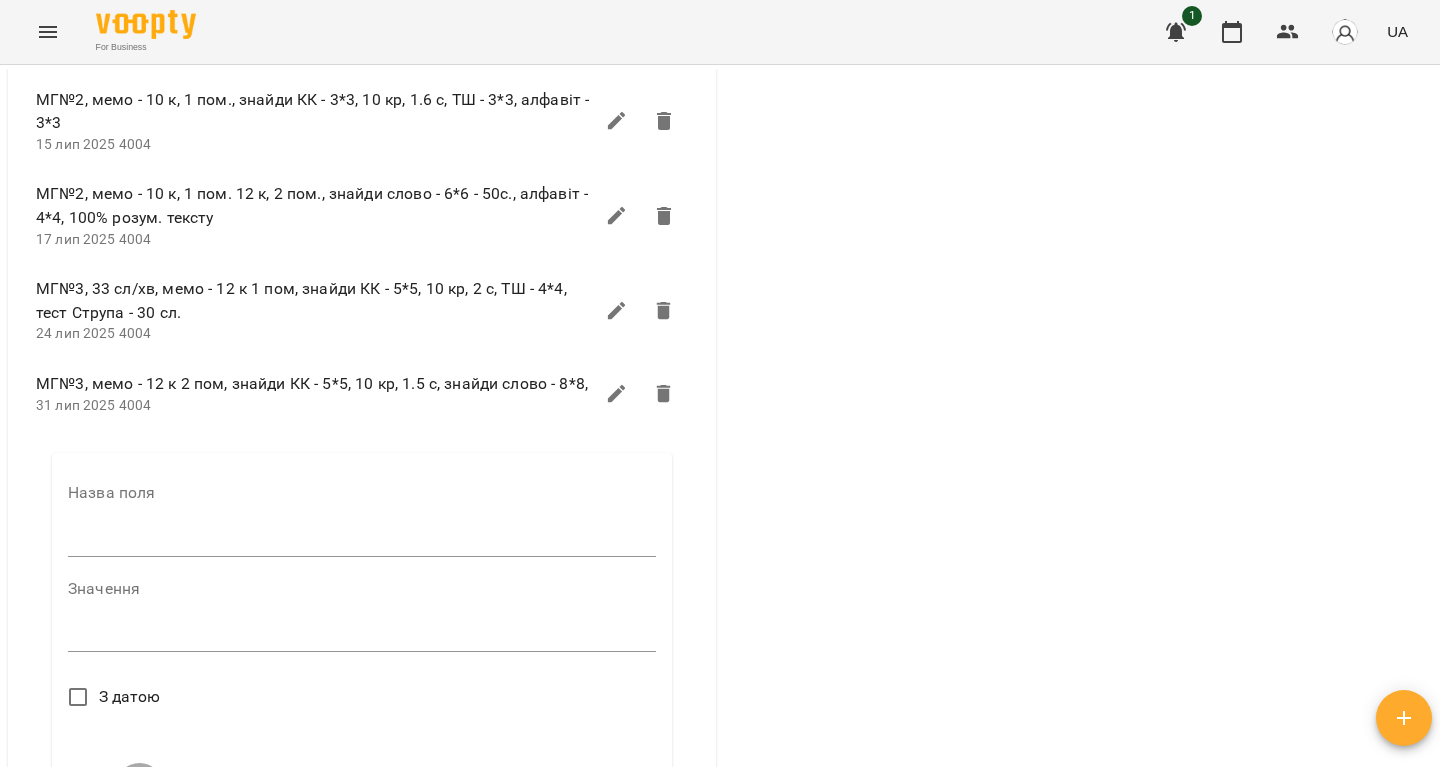 click on "Назва поля" at bounding box center (362, 524) 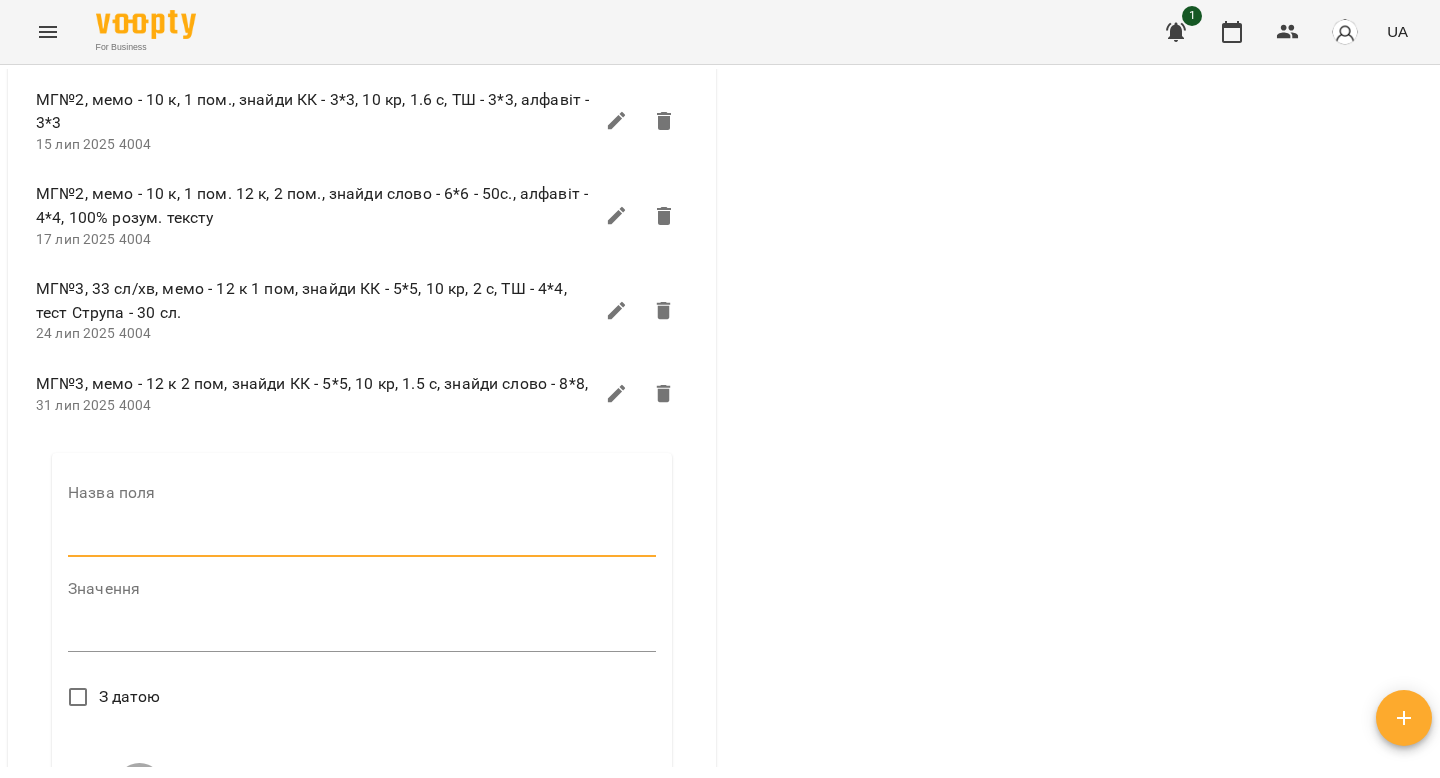 type on "****" 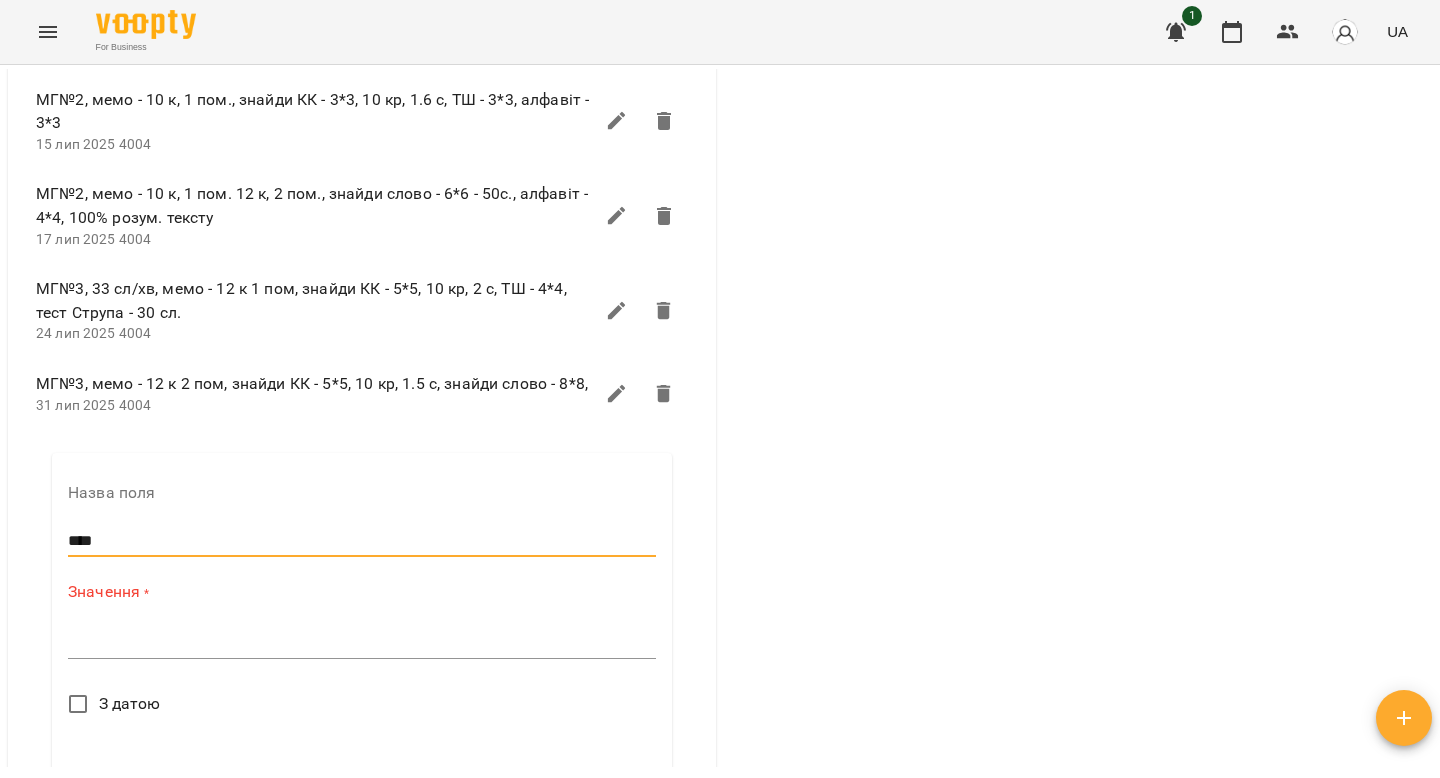 click at bounding box center (362, 642) 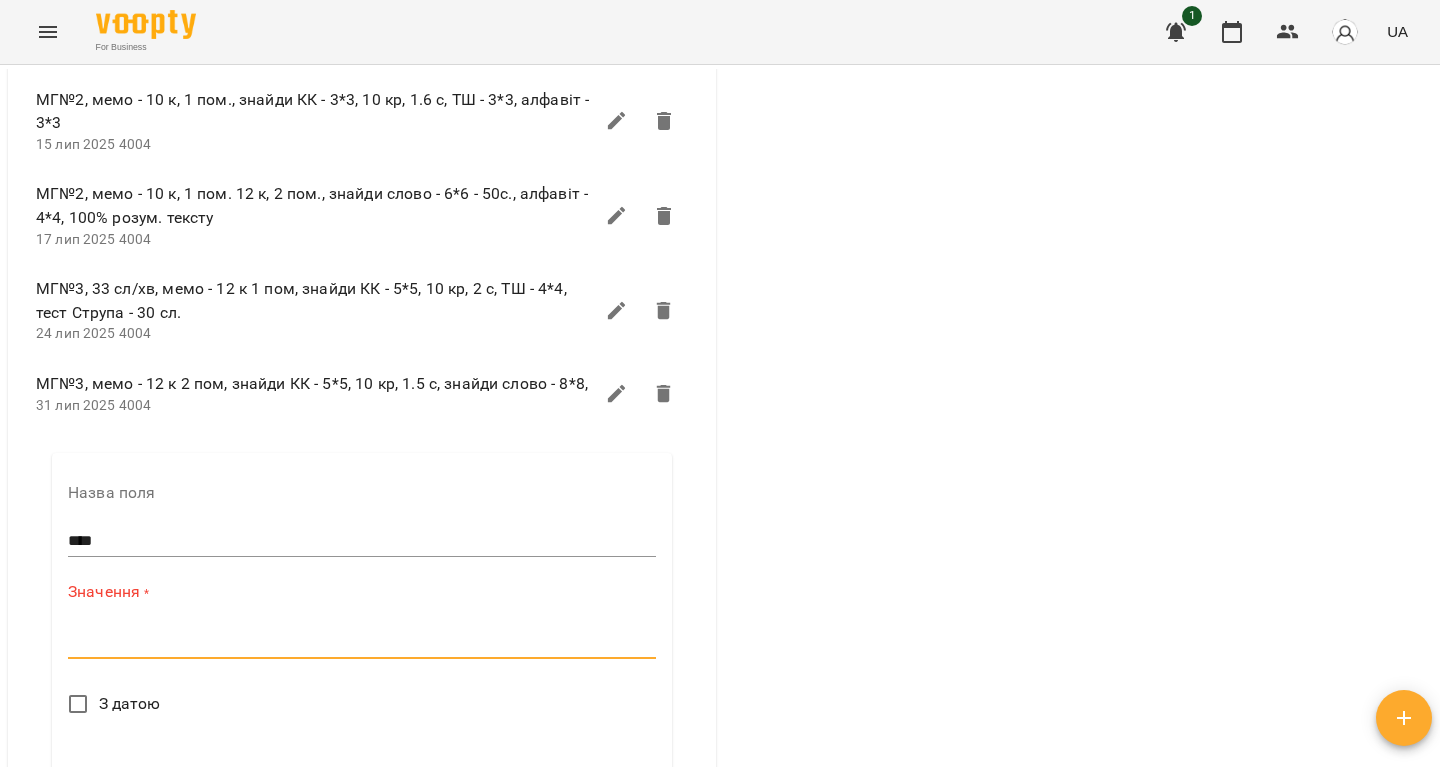 paste on "**********" 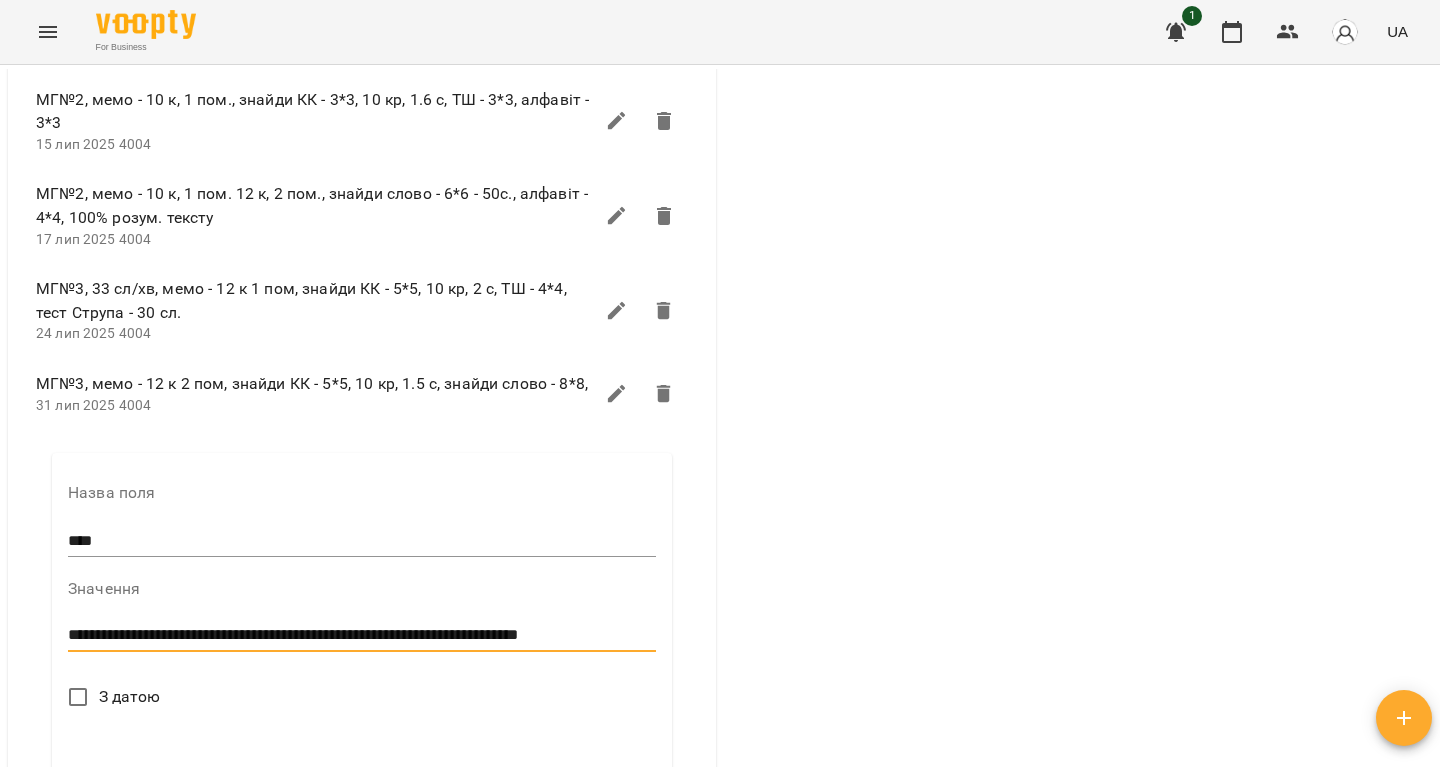 click on "**********" at bounding box center (362, 635) 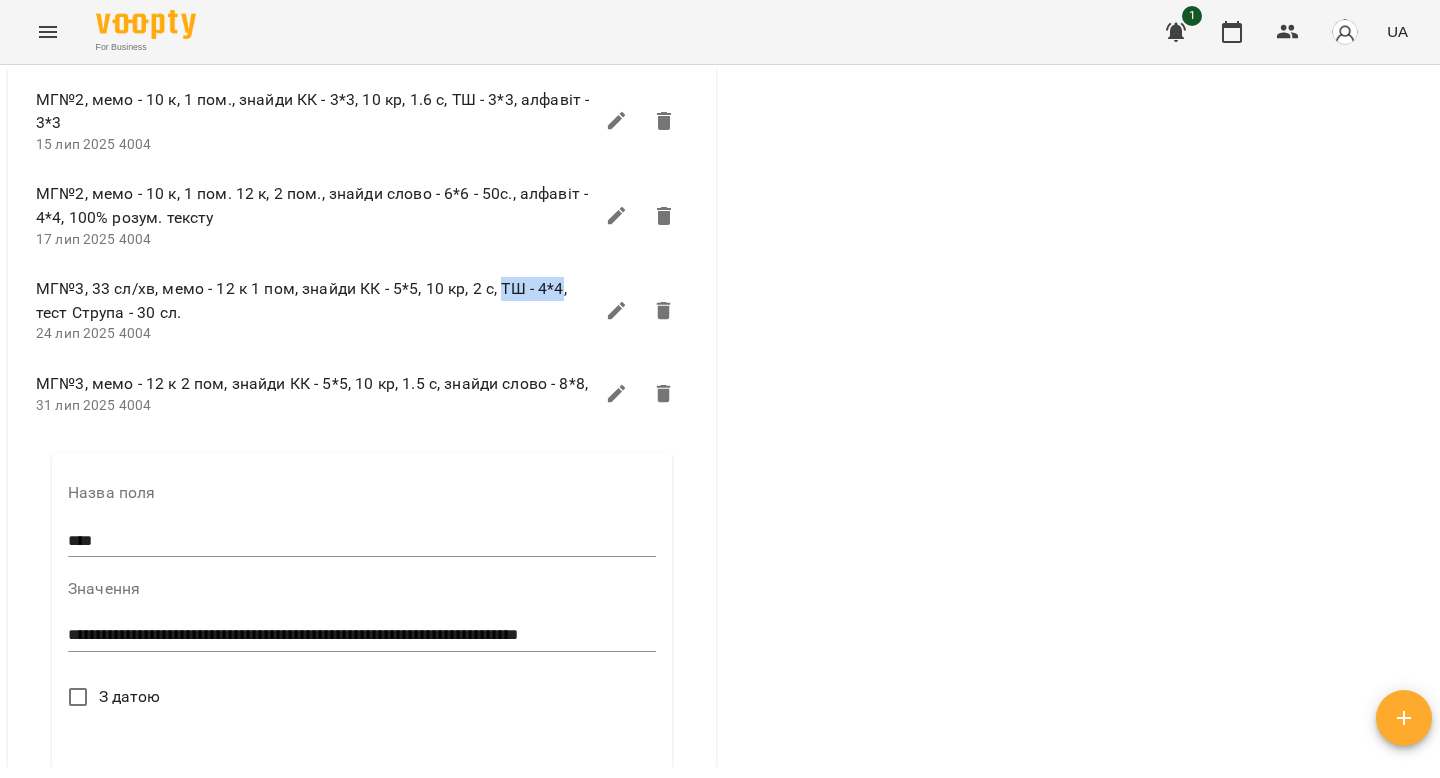 drag, startPoint x: 501, startPoint y: 297, endPoint x: 558, endPoint y: 297, distance: 57 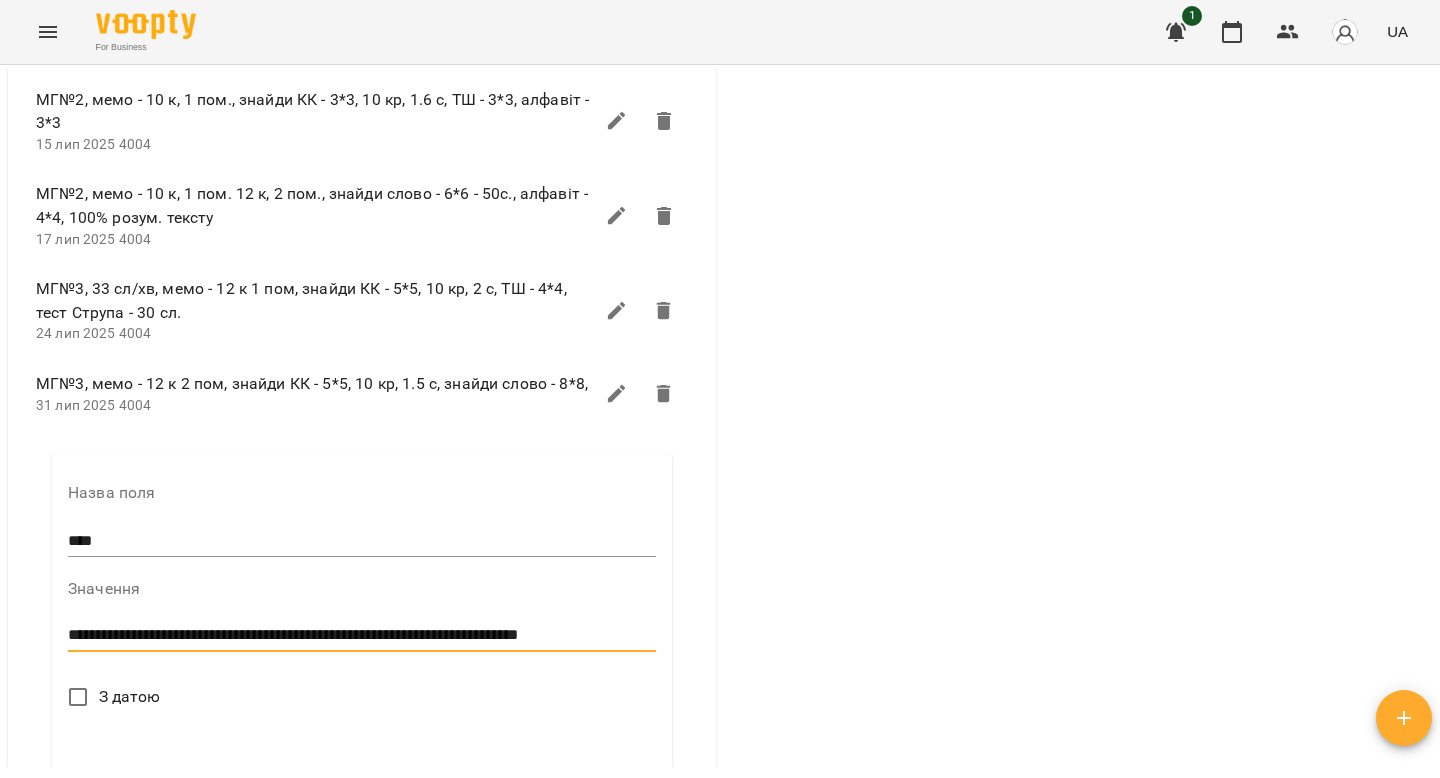 drag, startPoint x: 474, startPoint y: 639, endPoint x: 633, endPoint y: 638, distance: 159.00314 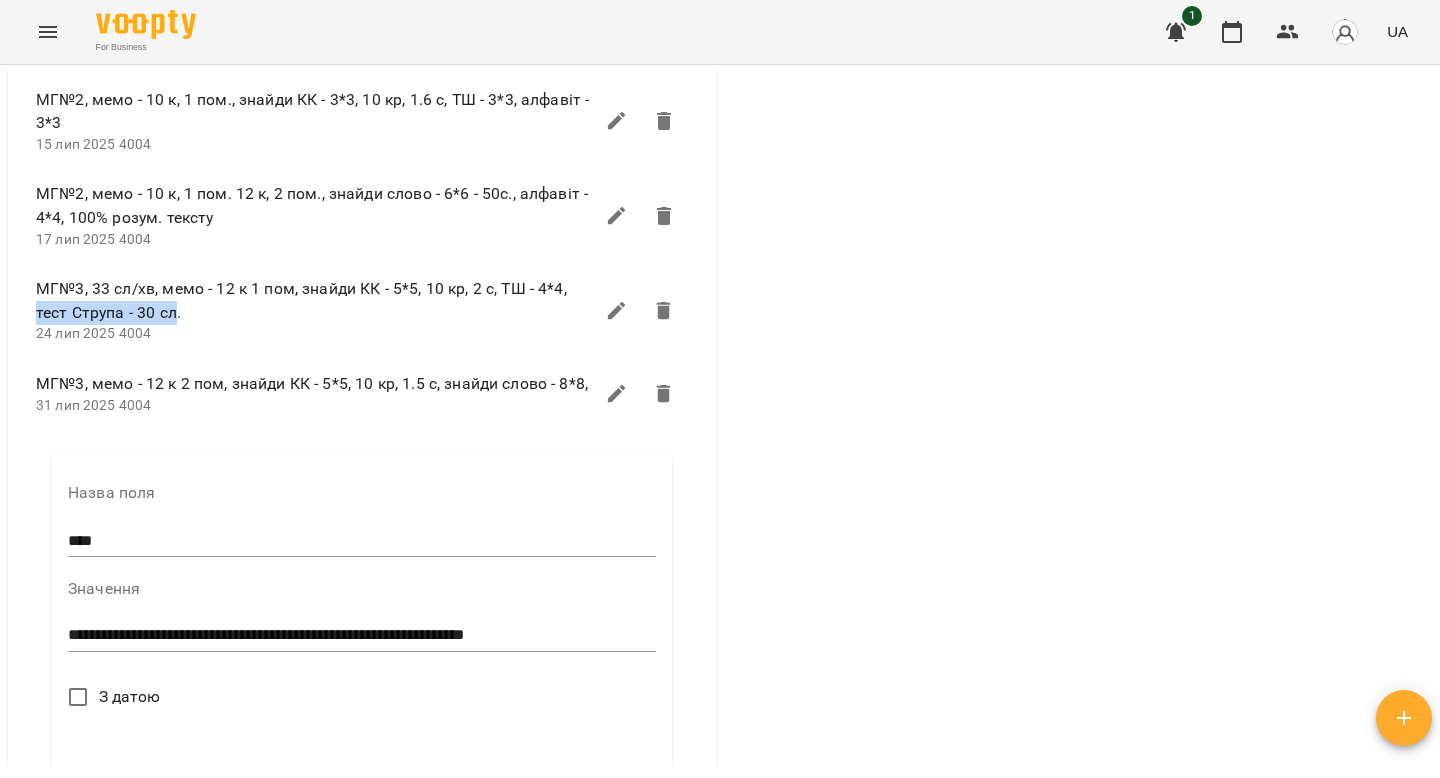 drag, startPoint x: 32, startPoint y: 323, endPoint x: 174, endPoint y: 319, distance: 142.05632 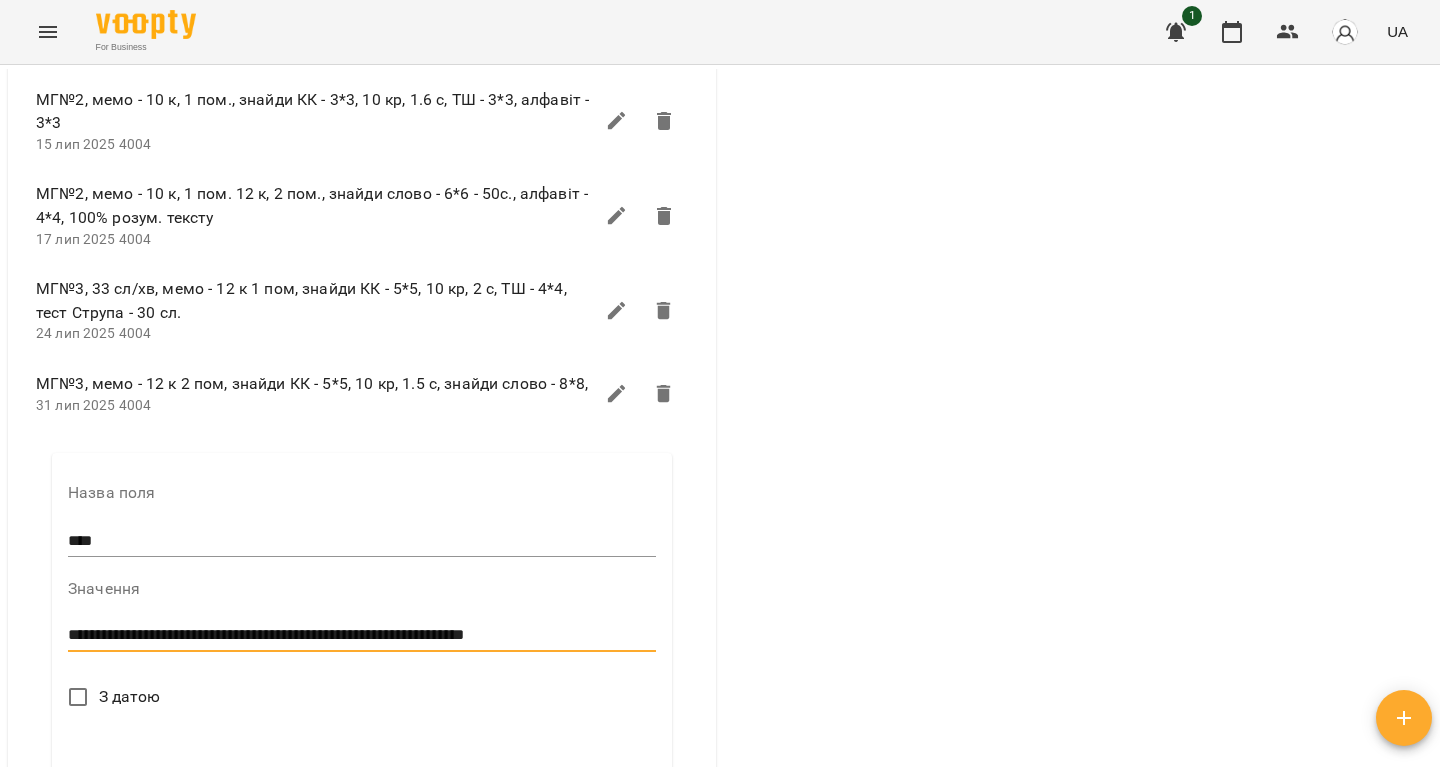 click on "**********" at bounding box center (362, 635) 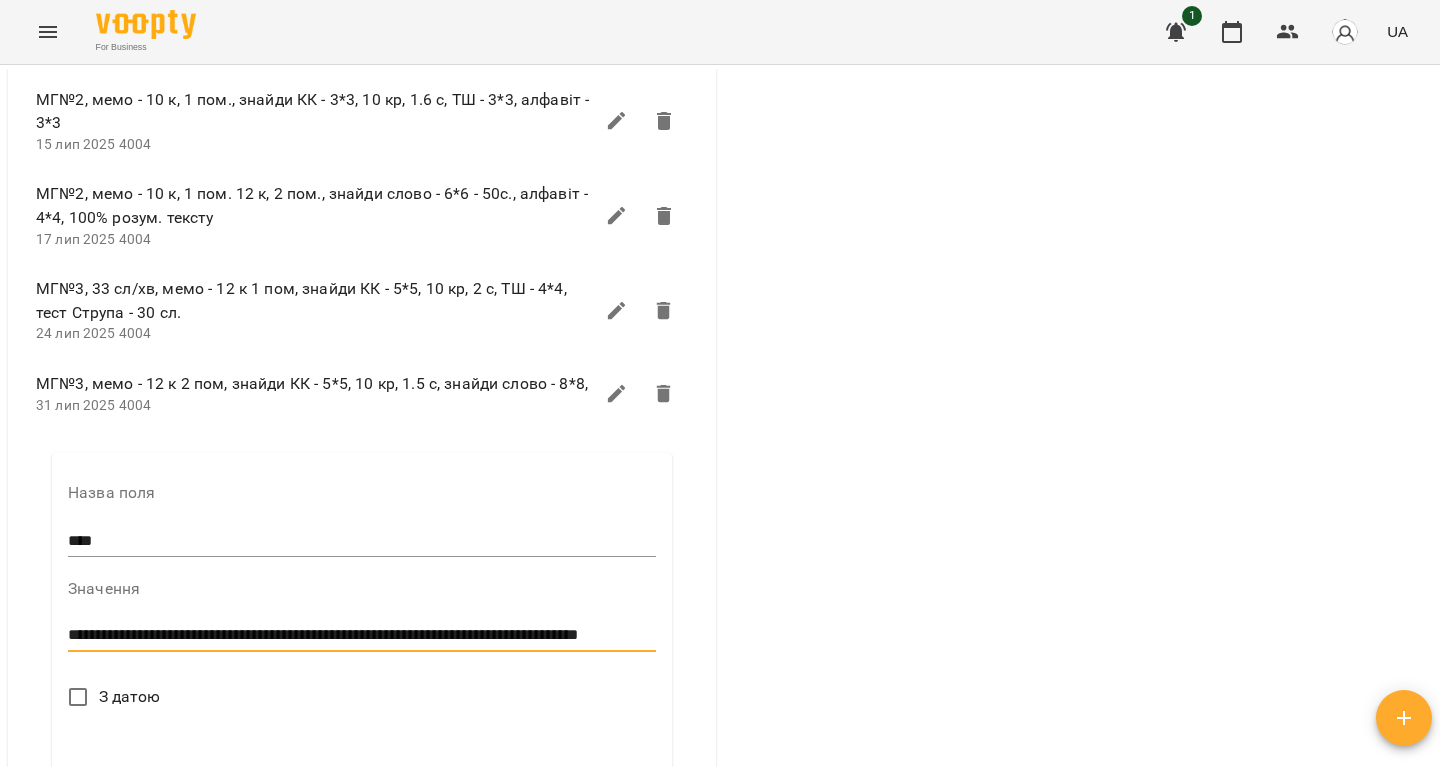 scroll, scrollTop: 0, scrollLeft: 0, axis: both 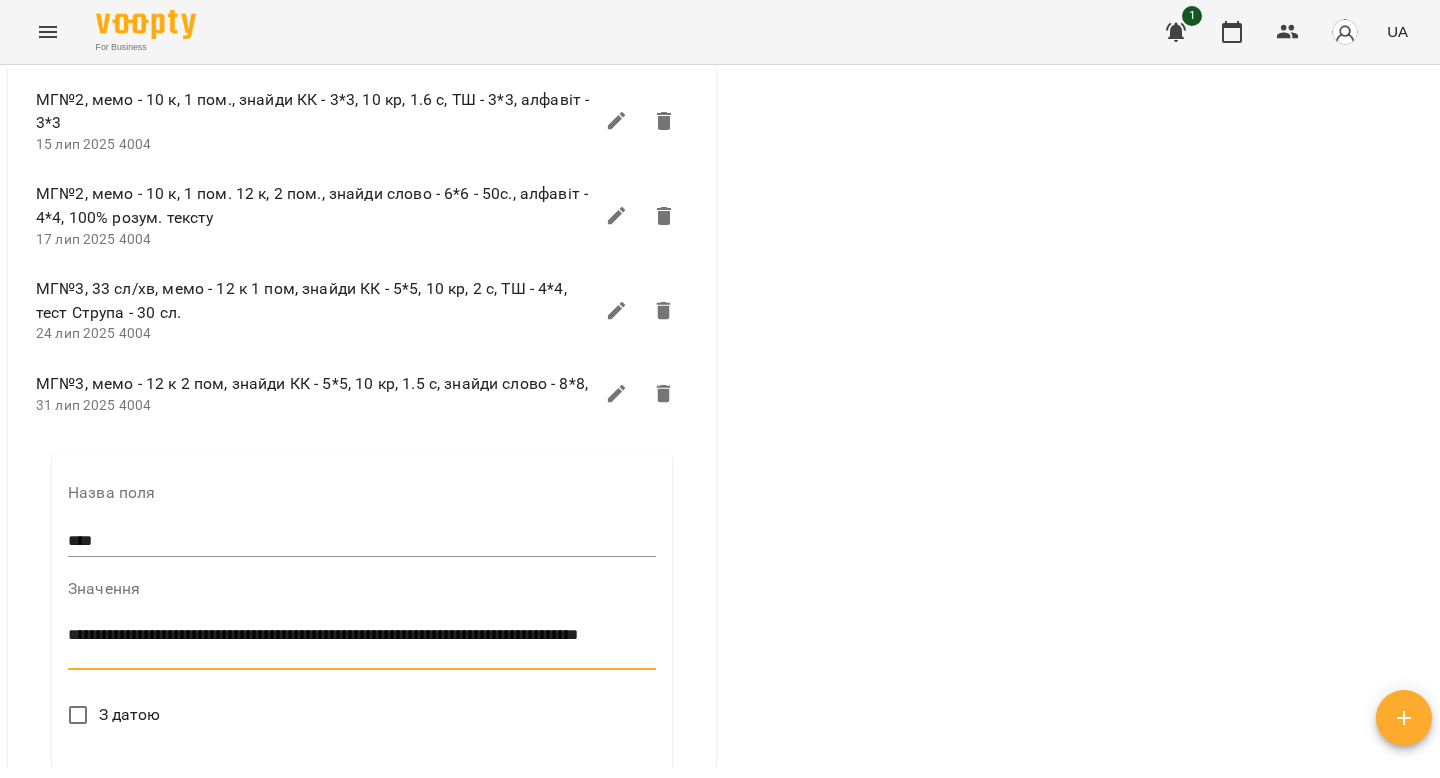 click on "**********" at bounding box center [362, 644] 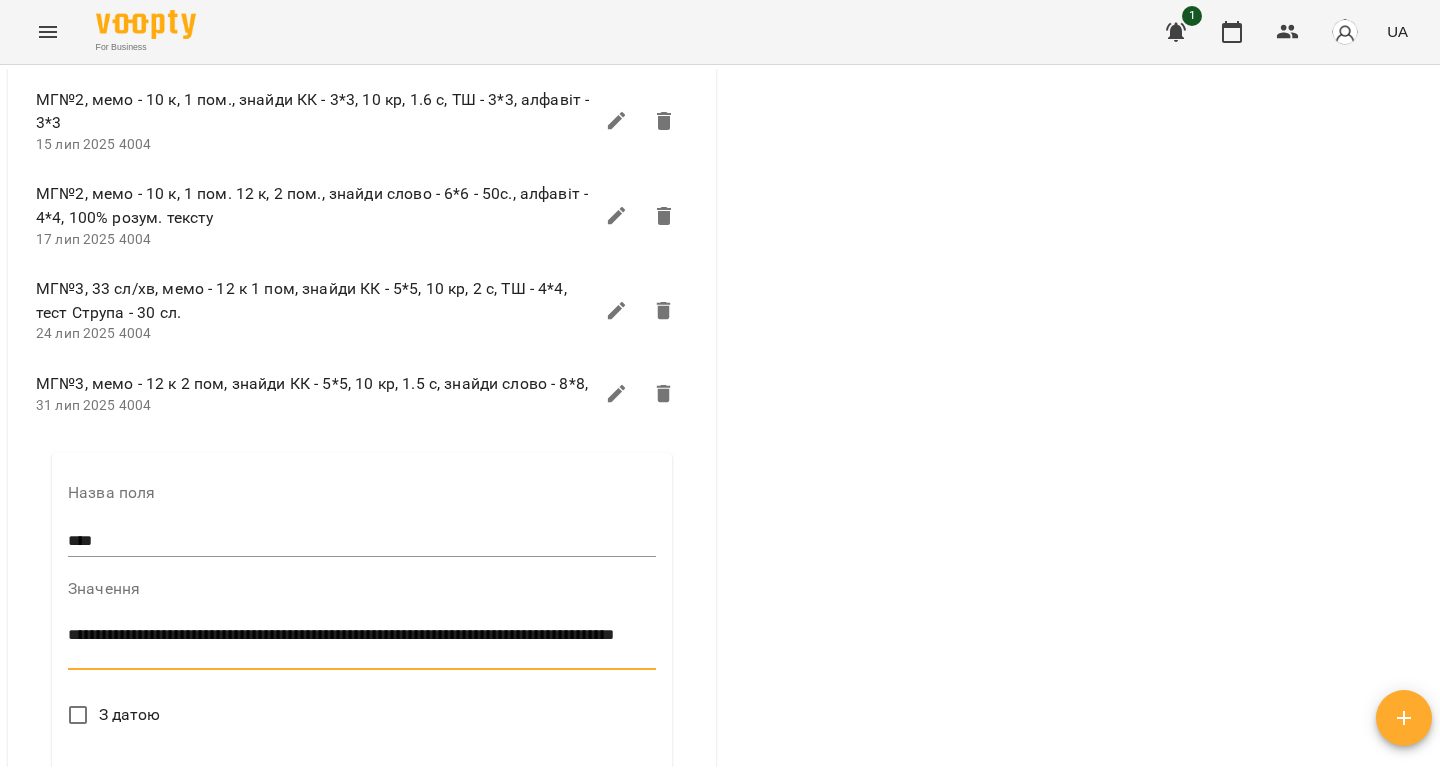 scroll, scrollTop: 0, scrollLeft: 0, axis: both 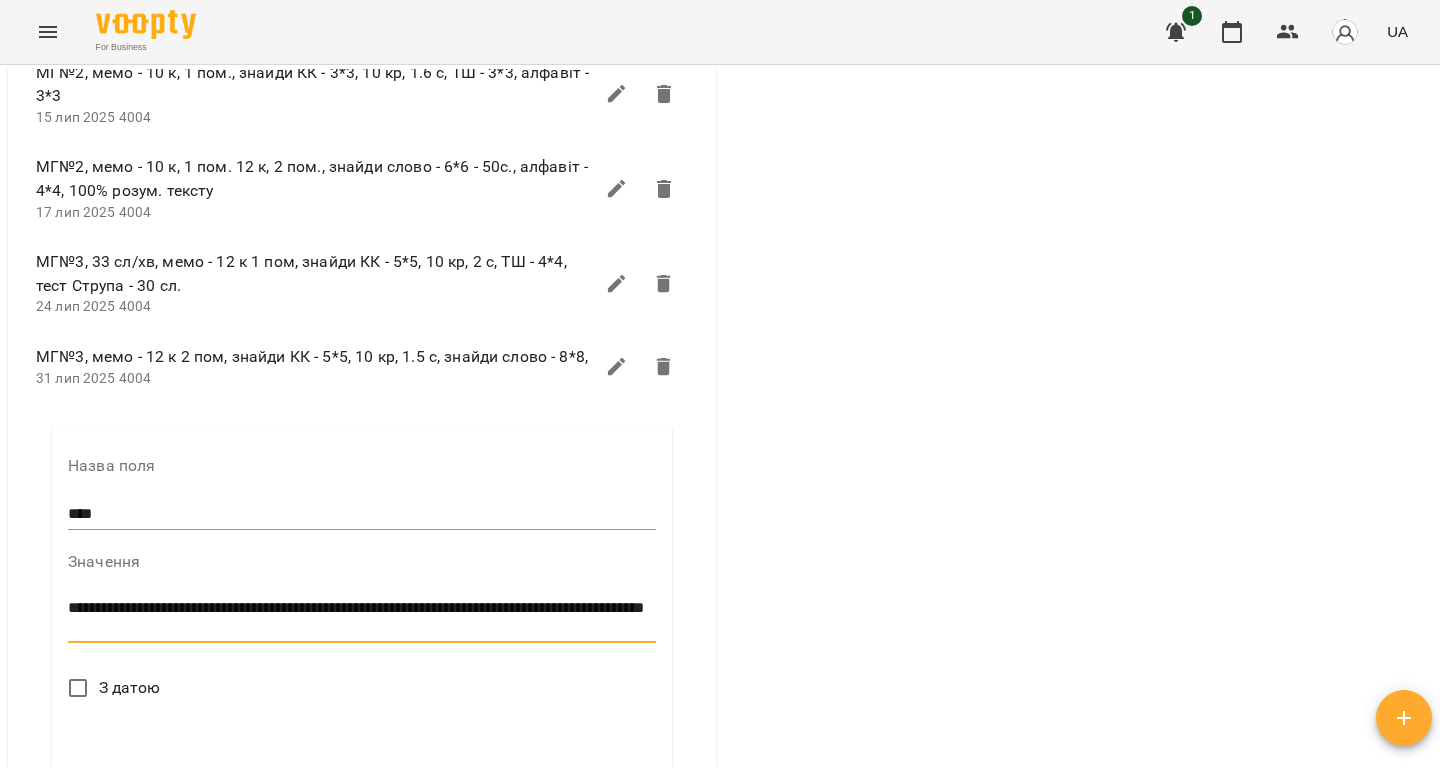 type on "**********" 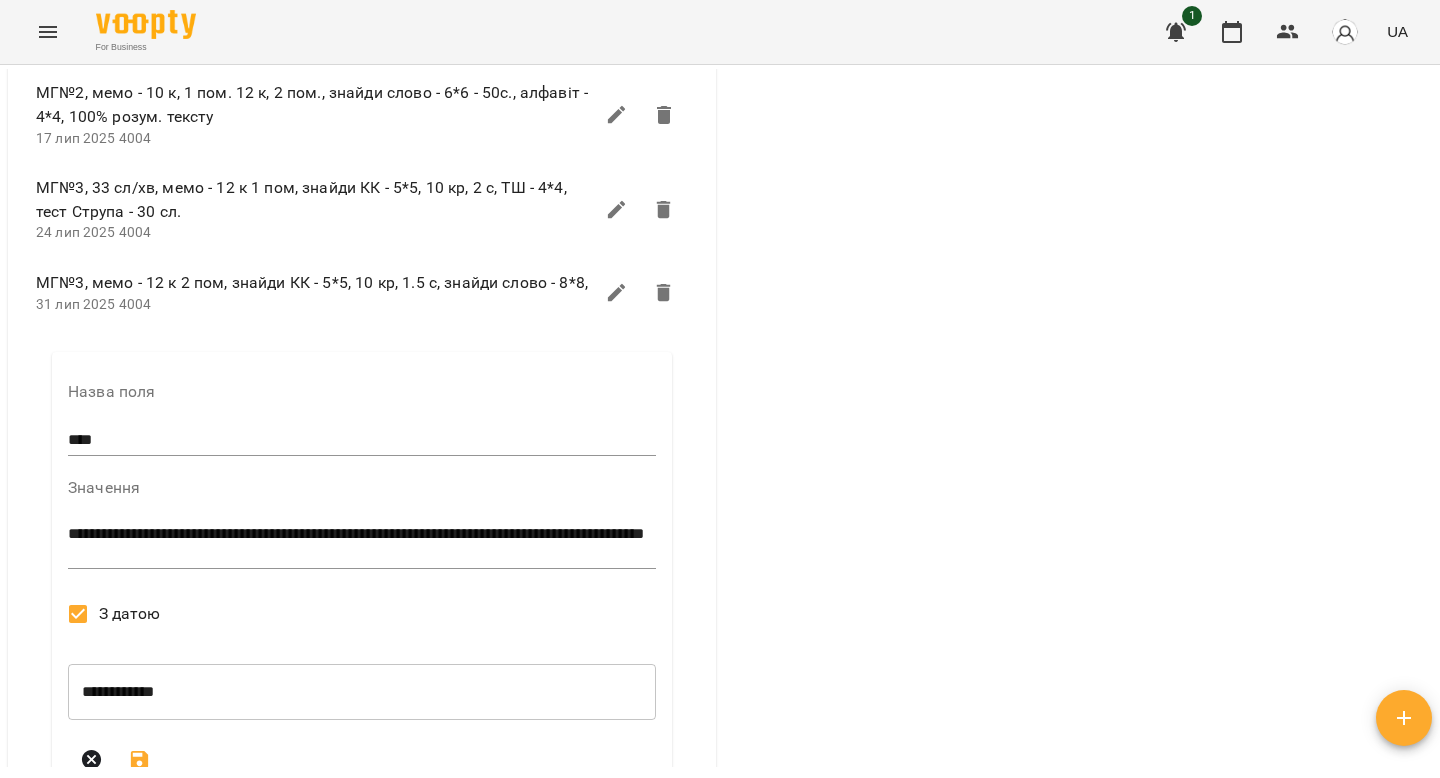 scroll, scrollTop: 1190, scrollLeft: 0, axis: vertical 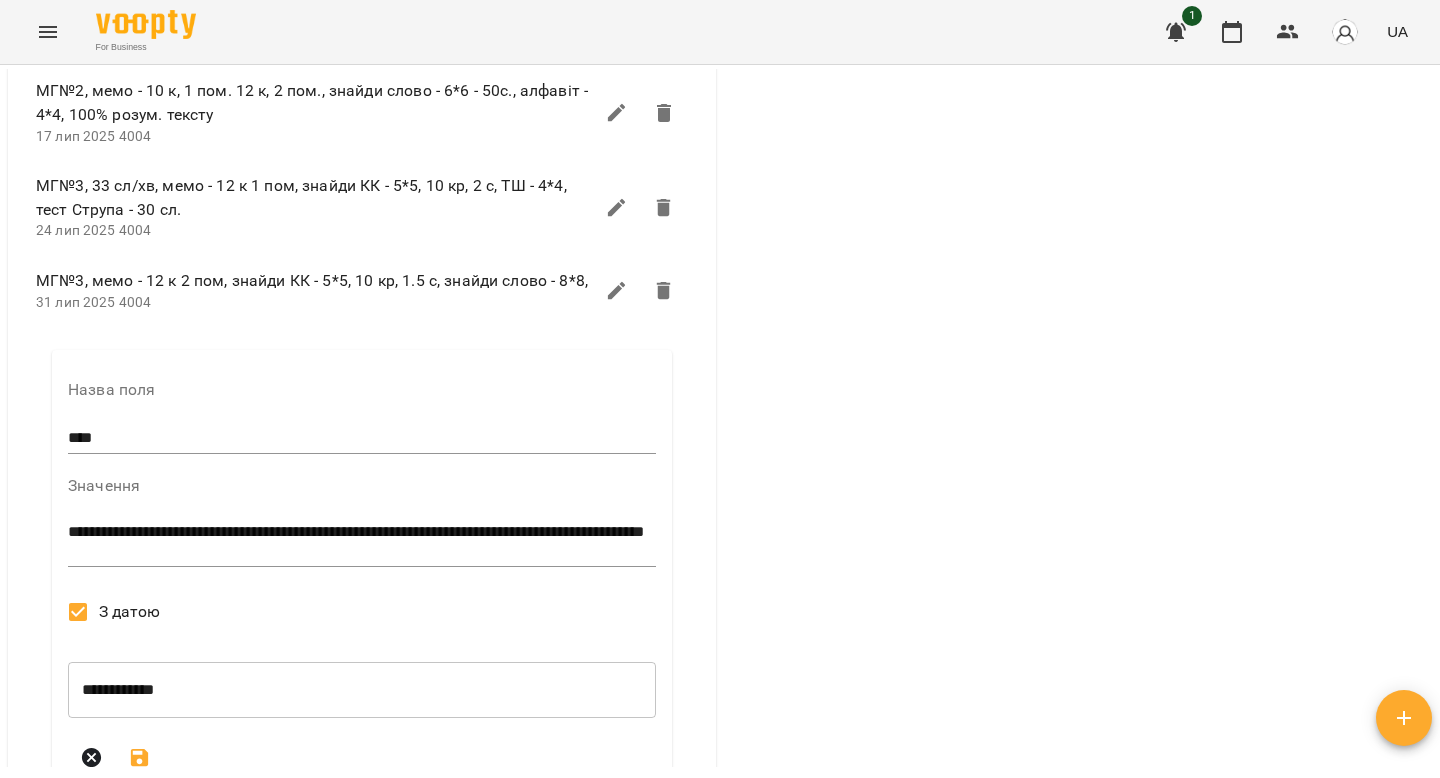 click on "**********" at bounding box center [362, 690] 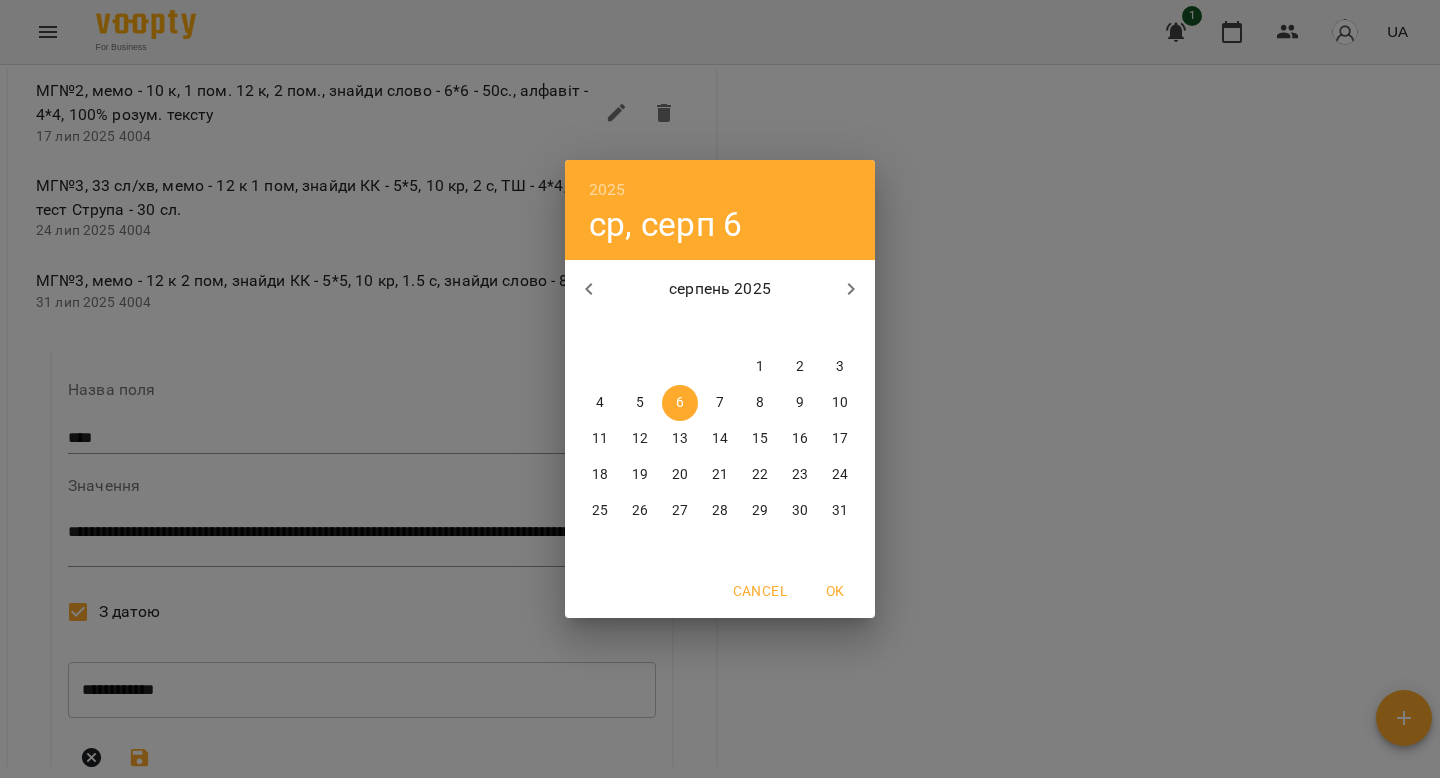 click on "5" at bounding box center (640, 403) 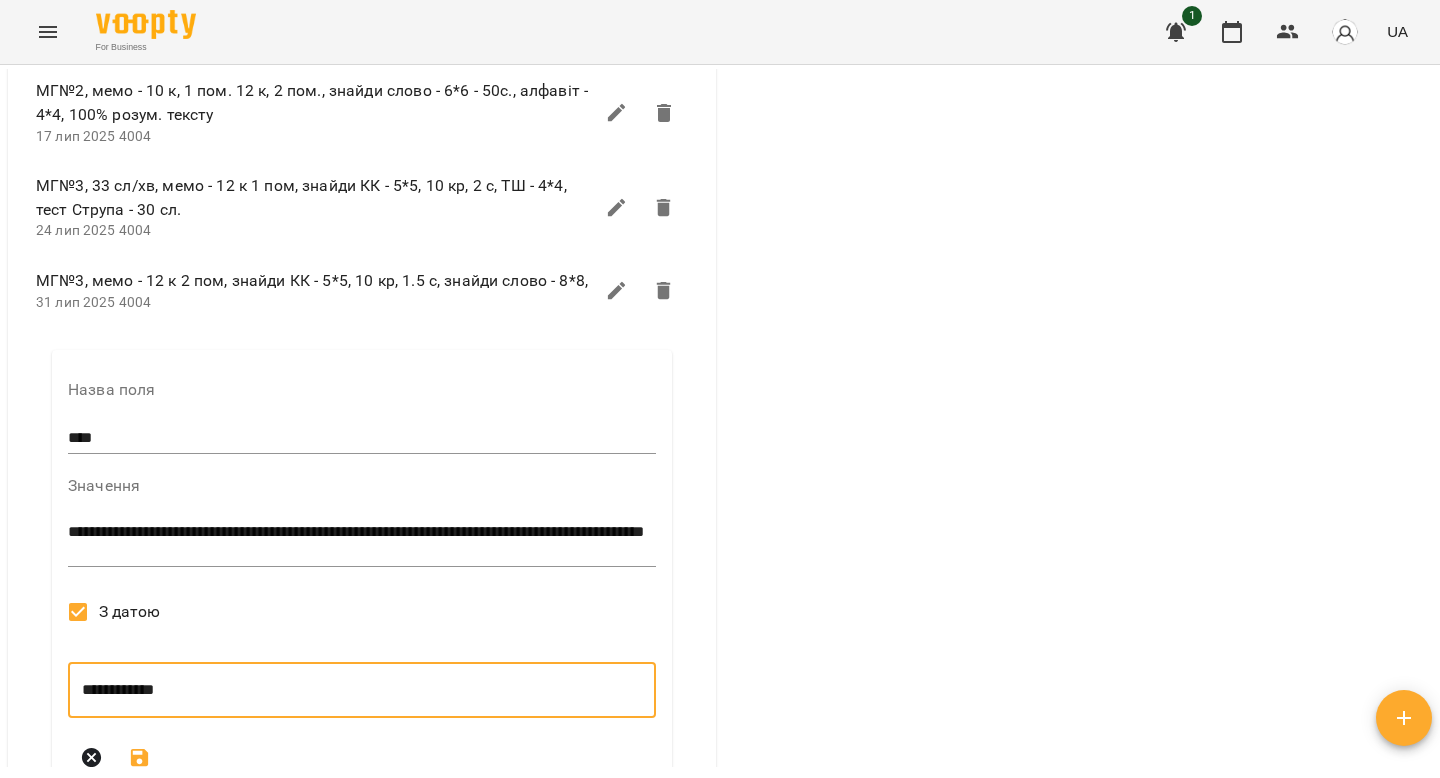 scroll, scrollTop: 1263, scrollLeft: 0, axis: vertical 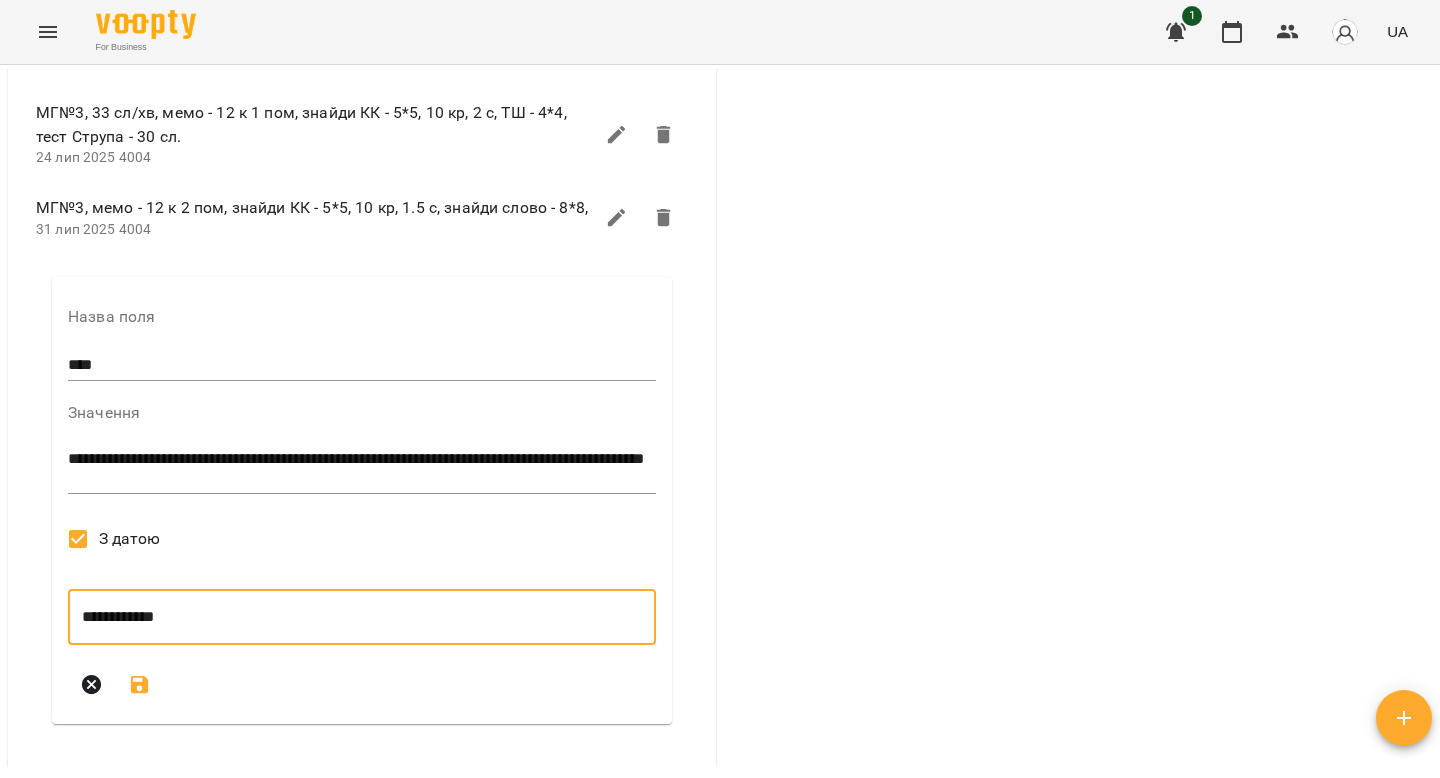 click 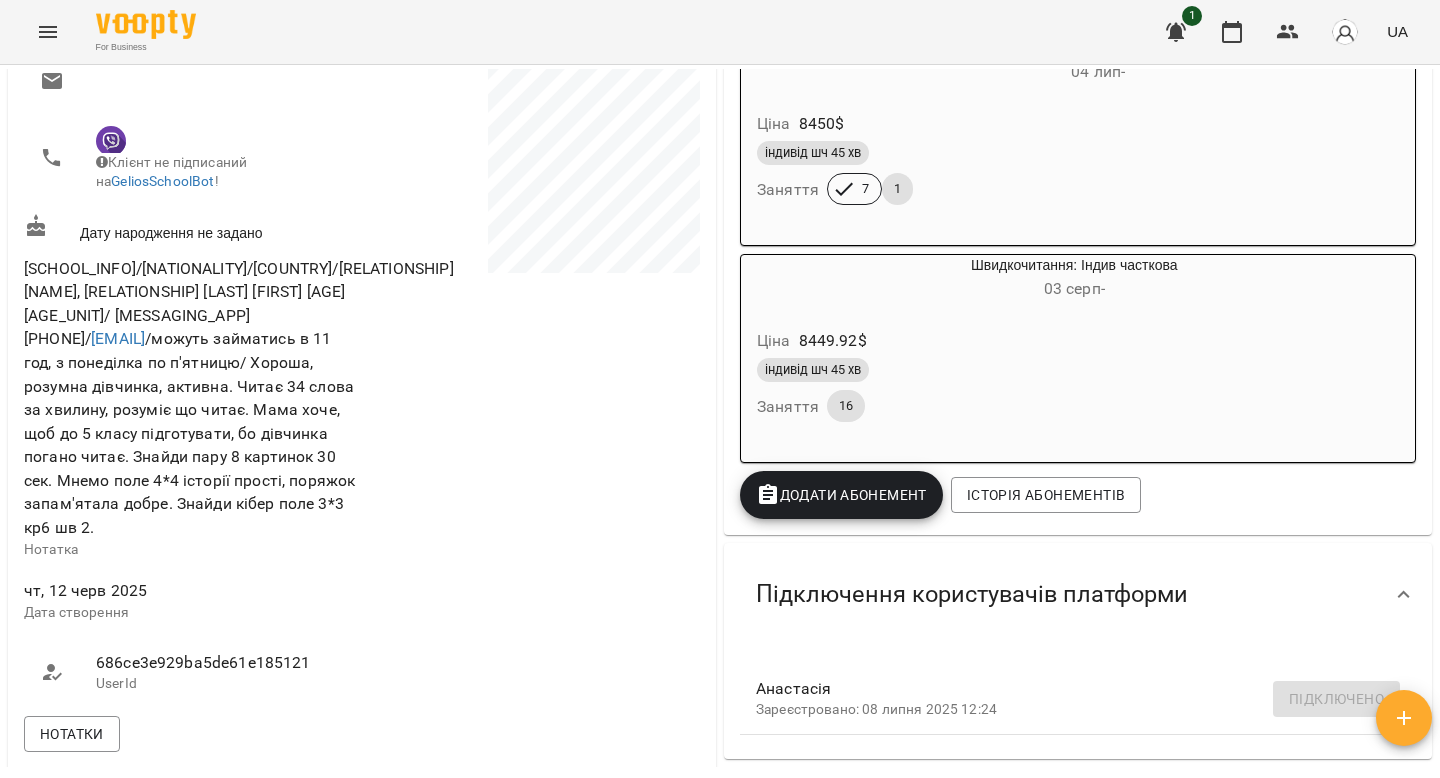 scroll, scrollTop: 0, scrollLeft: 0, axis: both 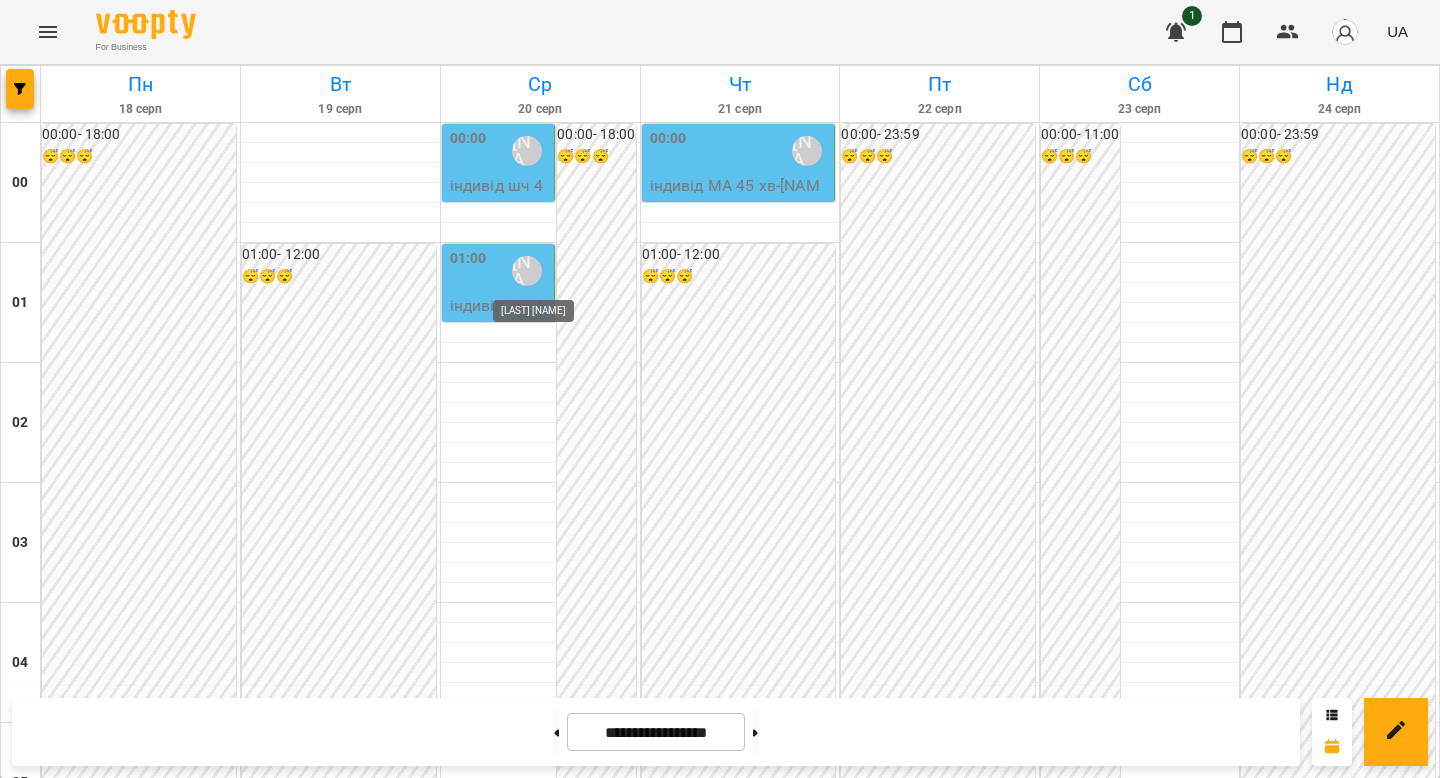 click on "[LAST] [NAME]" at bounding box center [527, 271] 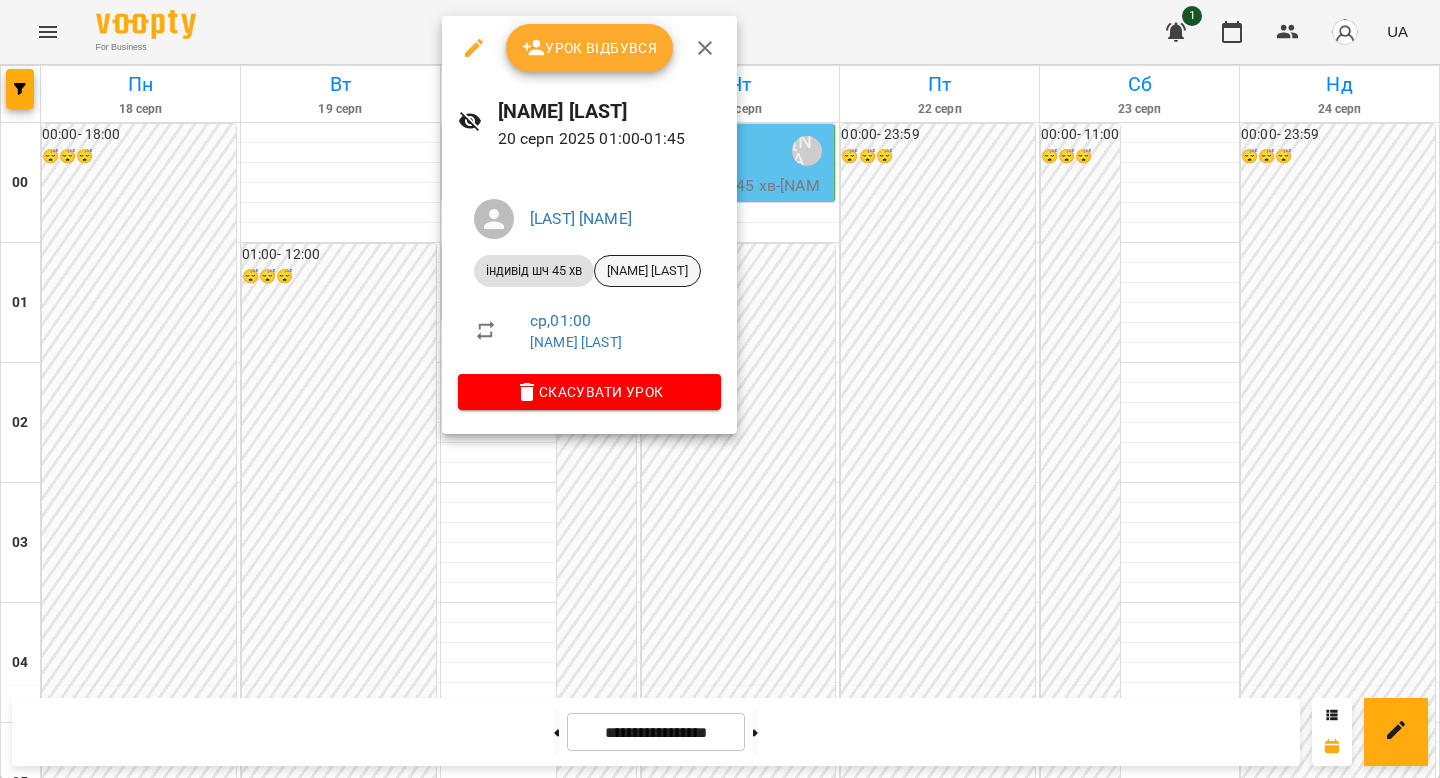 click on "[NAME] [LAST]" at bounding box center [647, 271] 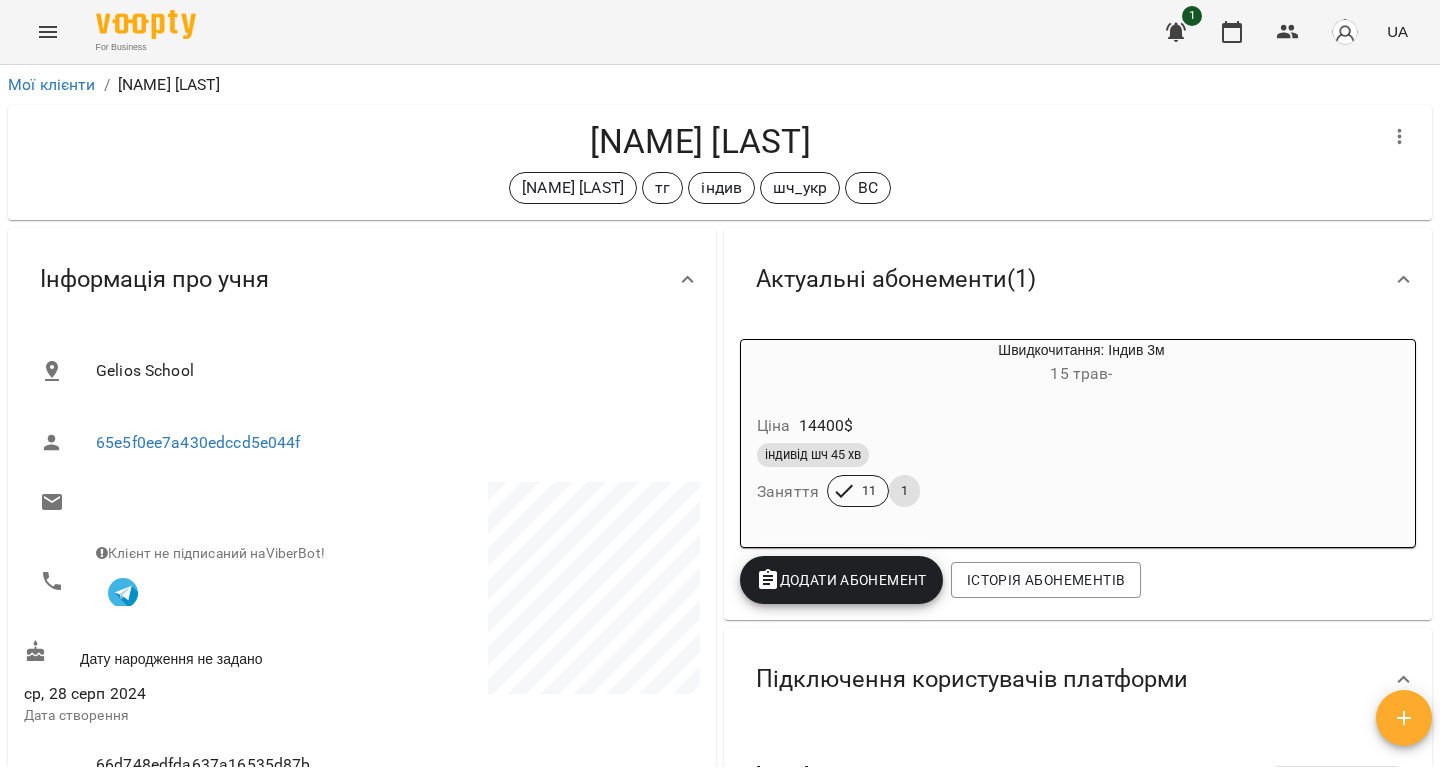 scroll, scrollTop: 578, scrollLeft: 0, axis: vertical 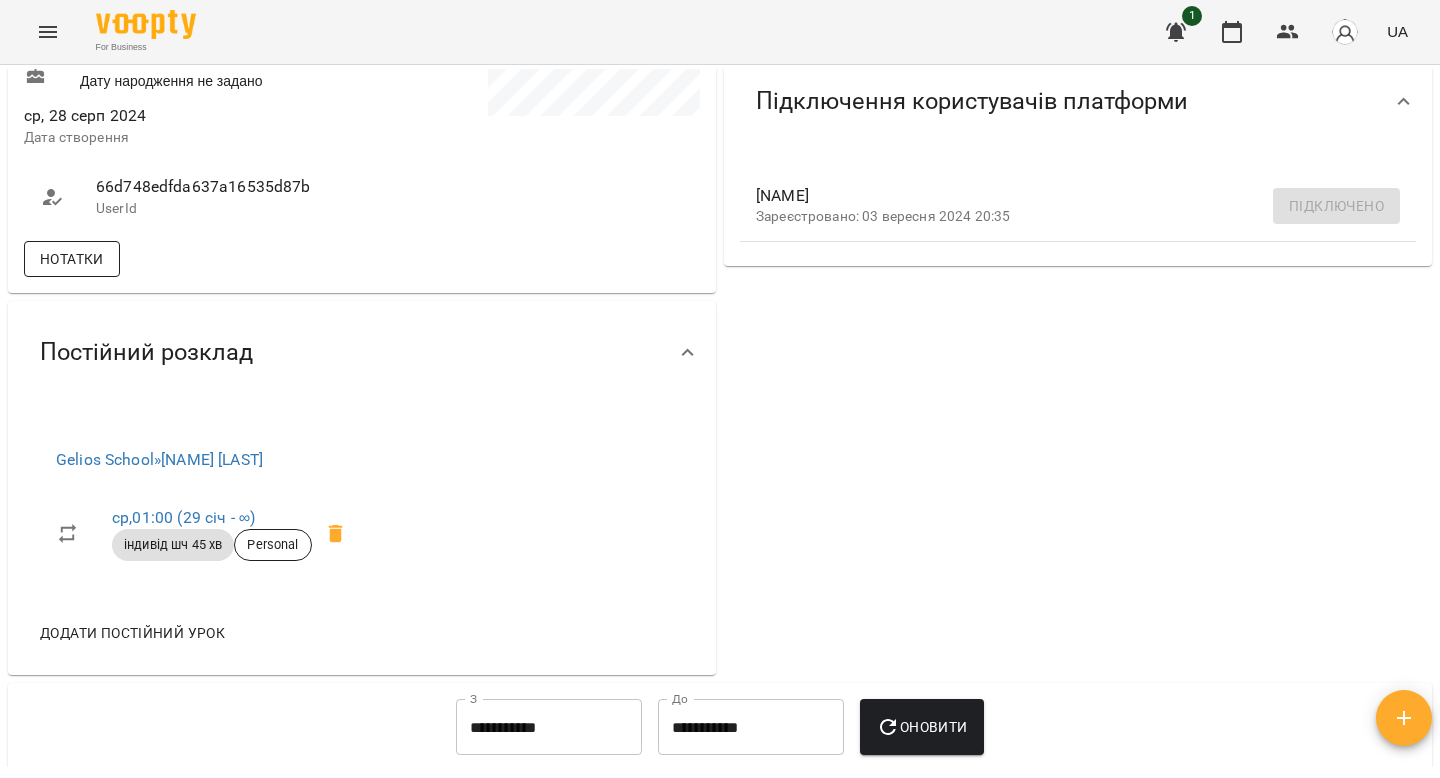 click on "Нотатки" at bounding box center [72, 259] 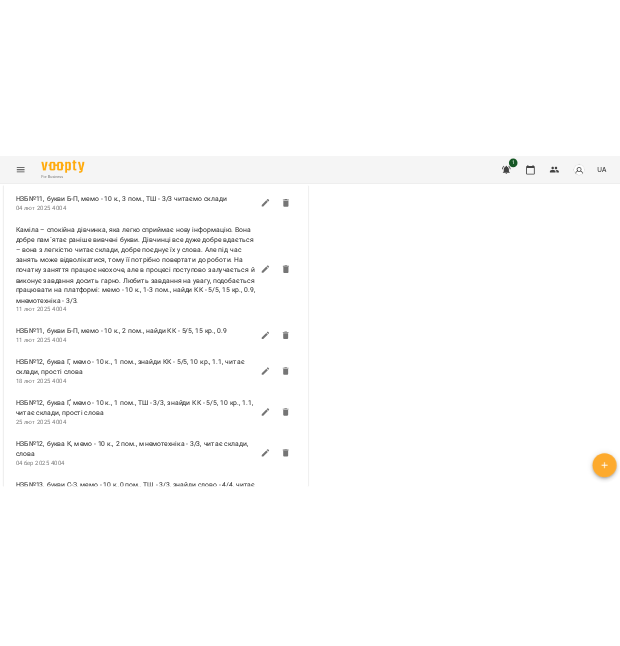 scroll, scrollTop: 1645, scrollLeft: 0, axis: vertical 